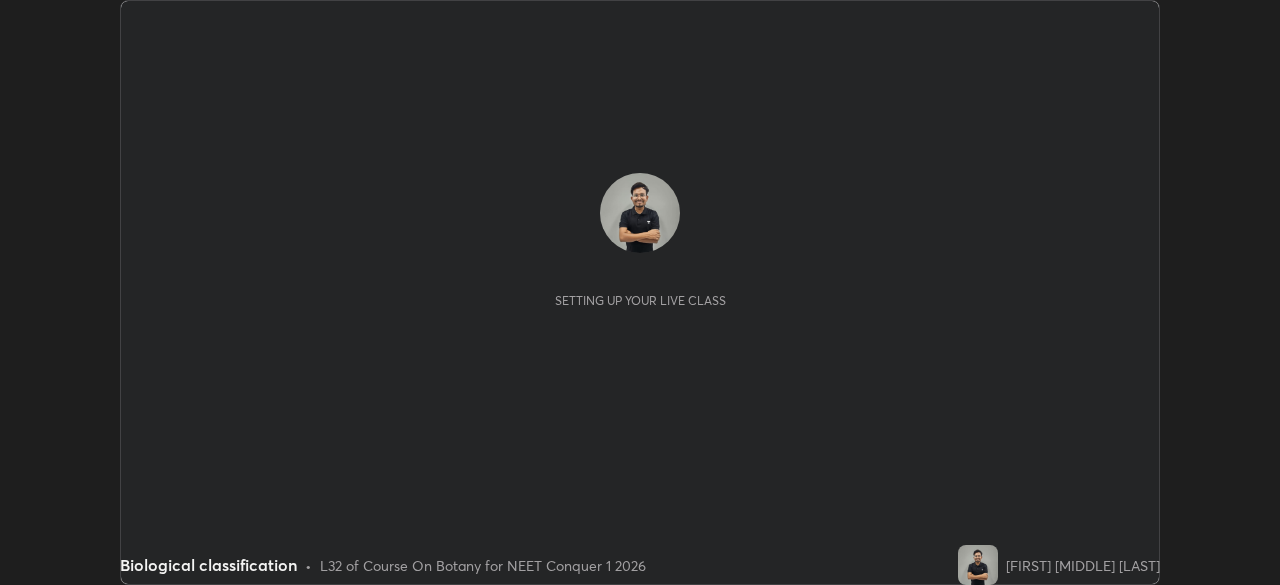 scroll, scrollTop: 0, scrollLeft: 0, axis: both 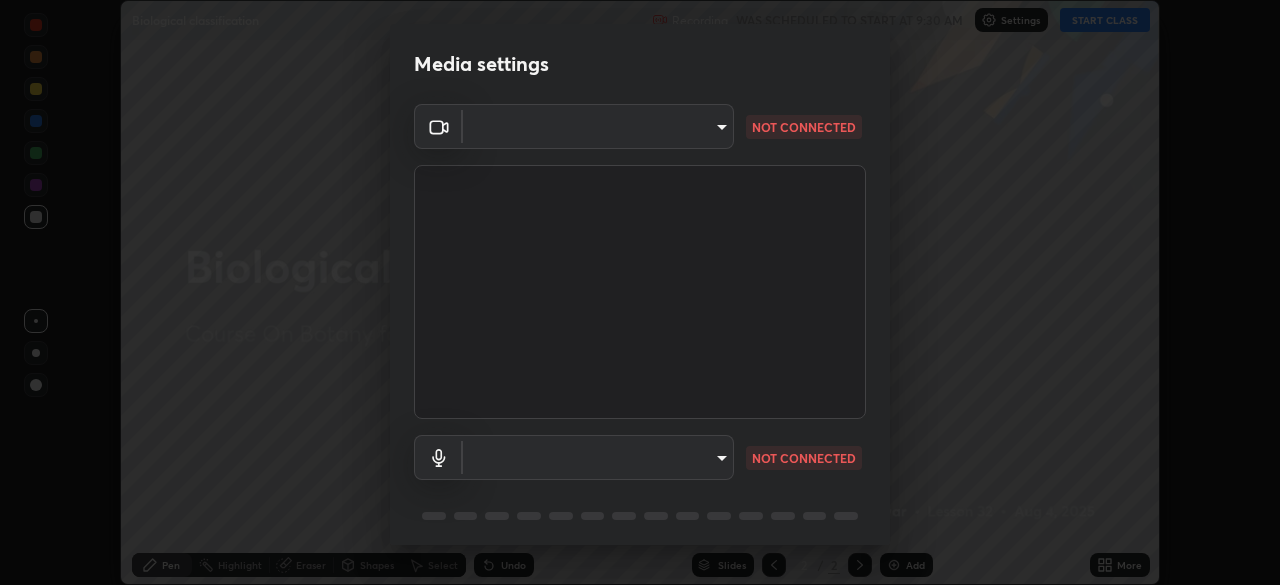 type on "1bbcfe3b1127be24ba7fa125fb83cb152f85e15c96893178e4a5d271d47187f7" 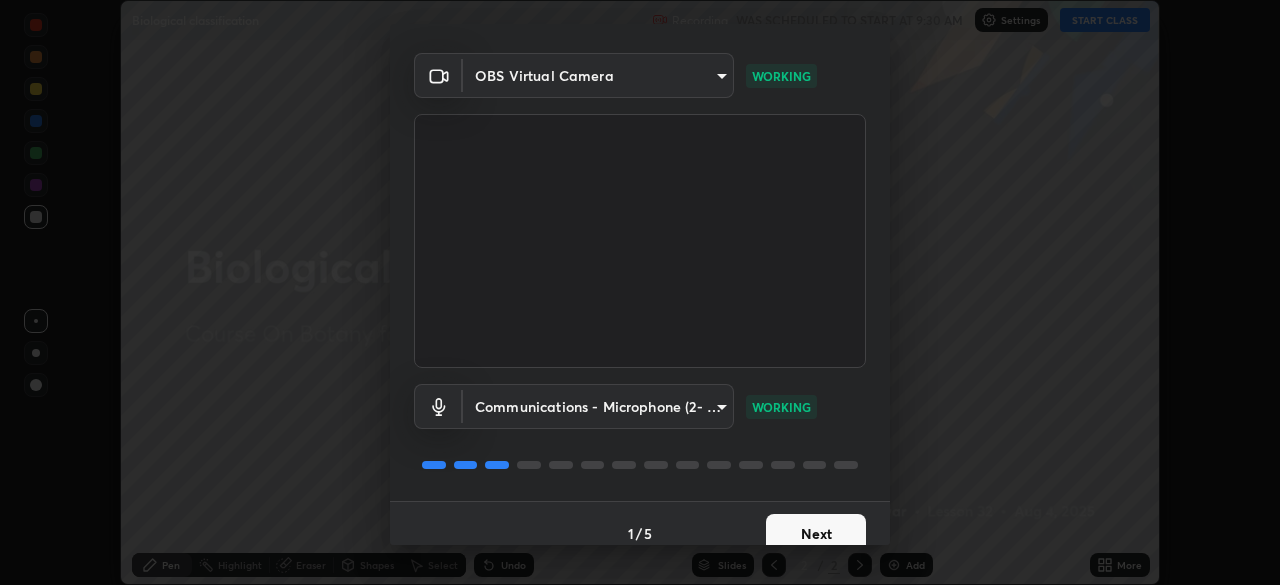 scroll, scrollTop: 71, scrollLeft: 0, axis: vertical 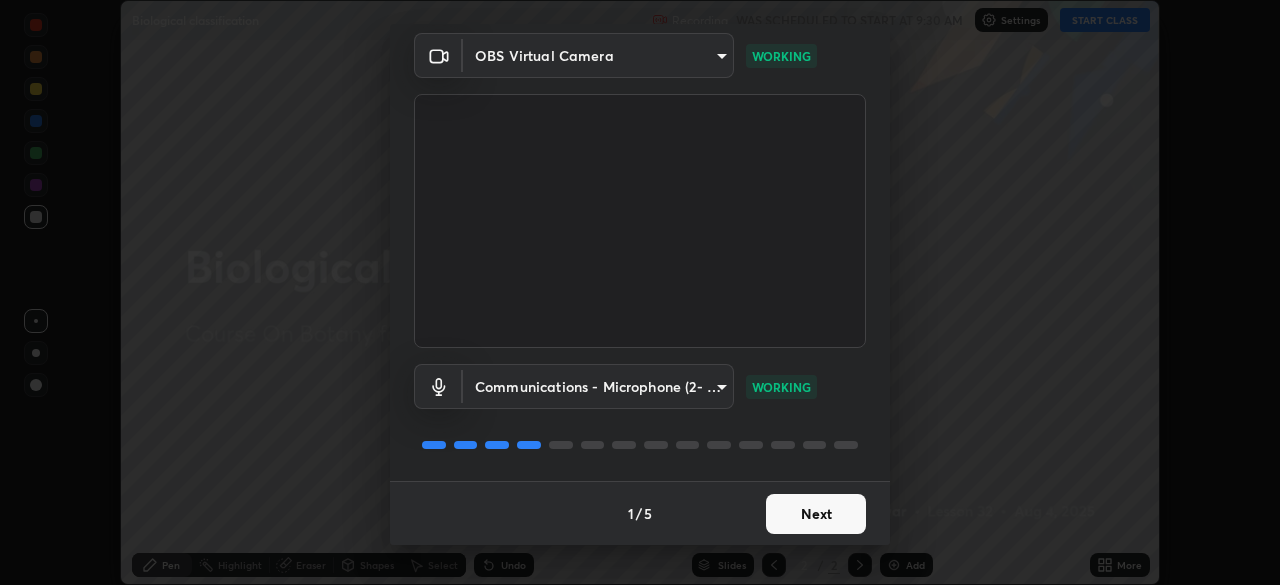 click on "Next" at bounding box center (816, 514) 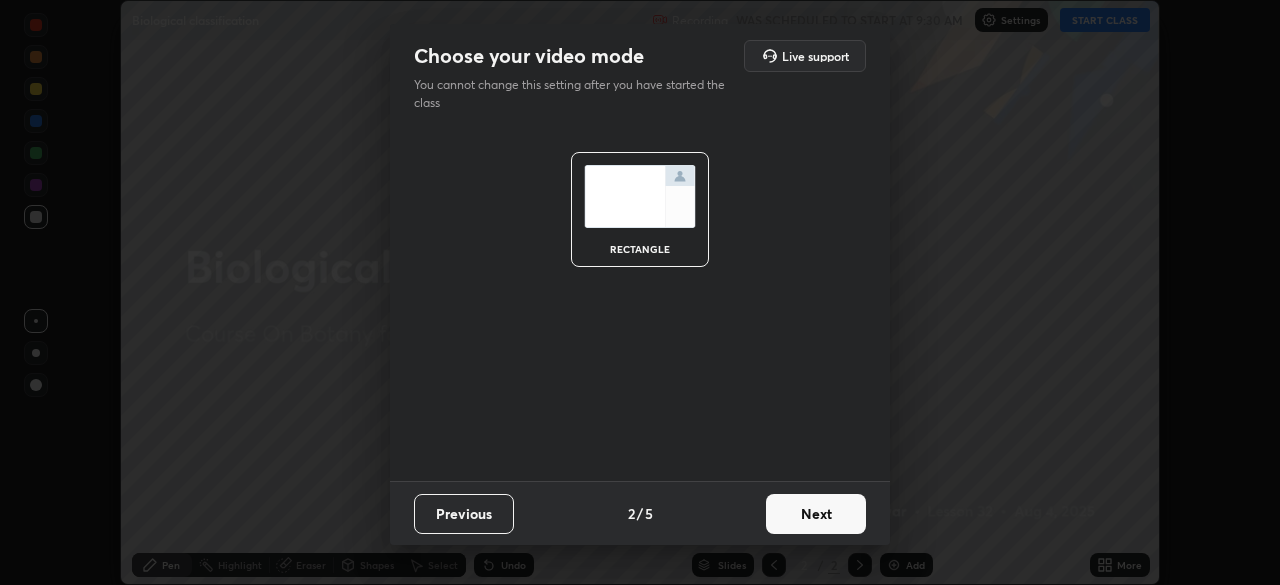 click on "Next" at bounding box center [816, 514] 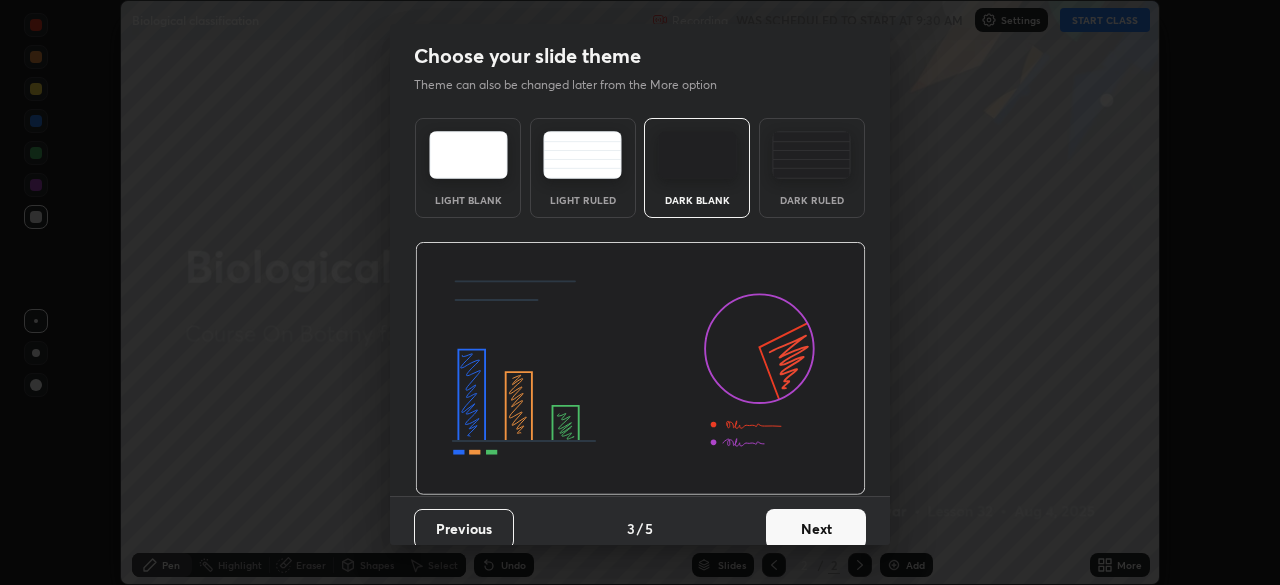 click on "Dark Ruled" at bounding box center [812, 168] 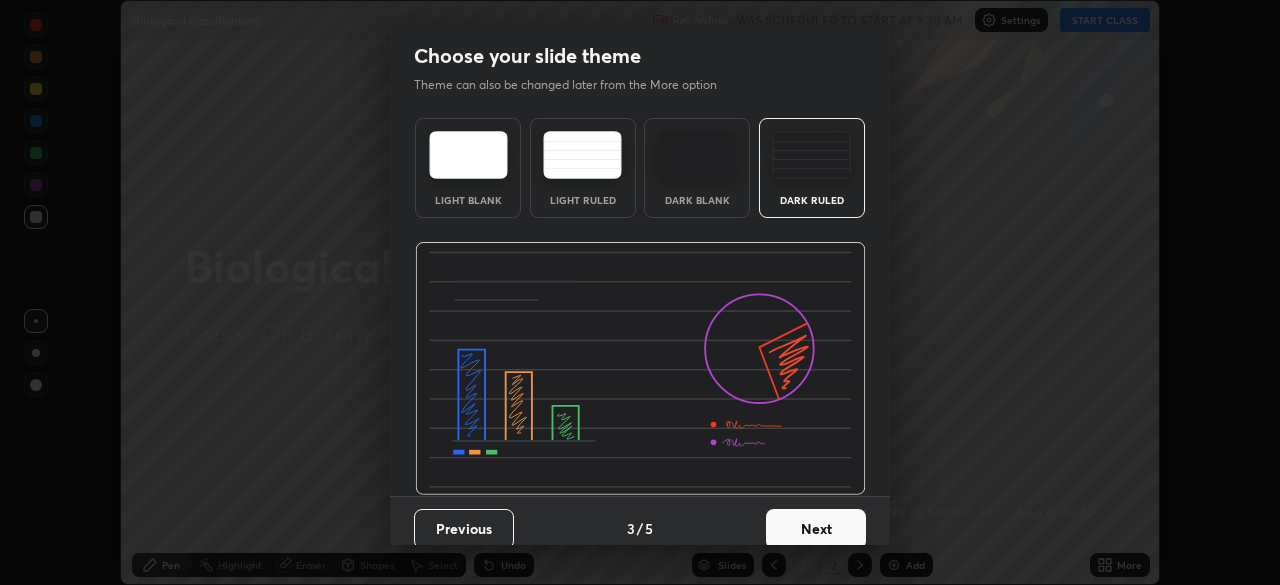 scroll, scrollTop: 15, scrollLeft: 0, axis: vertical 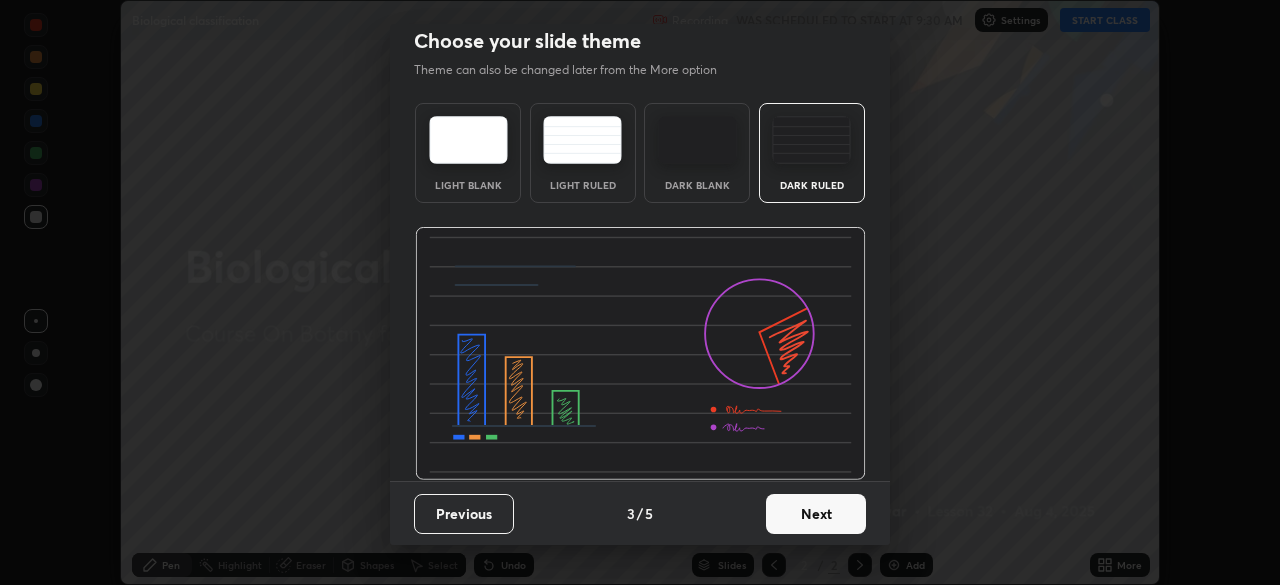 click on "Next" at bounding box center [816, 514] 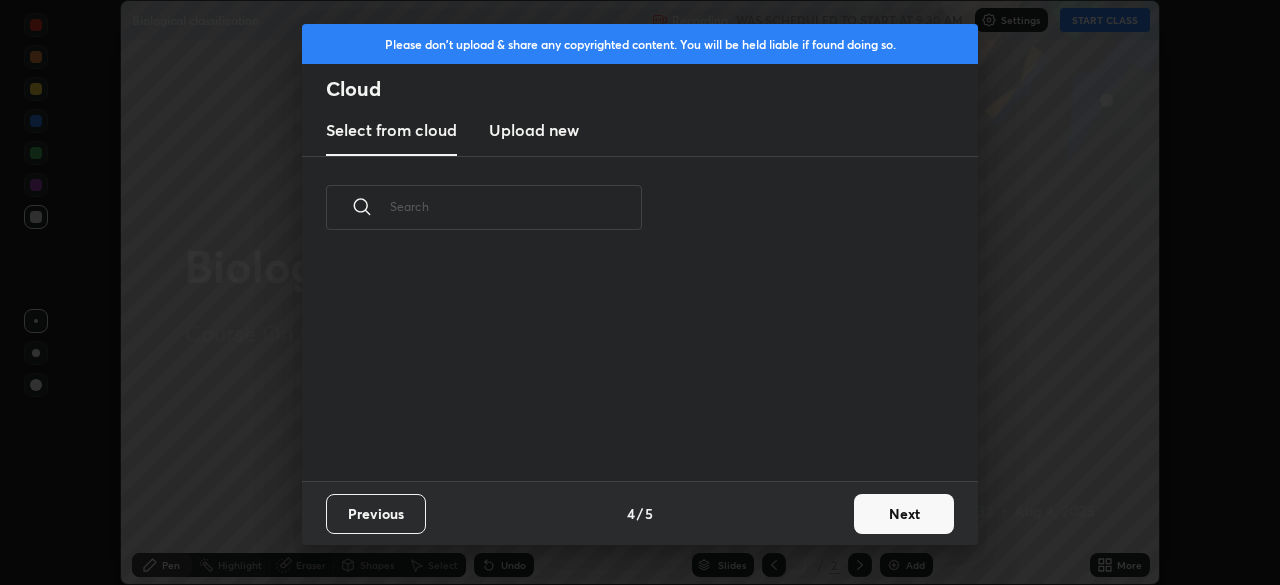 scroll, scrollTop: 0, scrollLeft: 0, axis: both 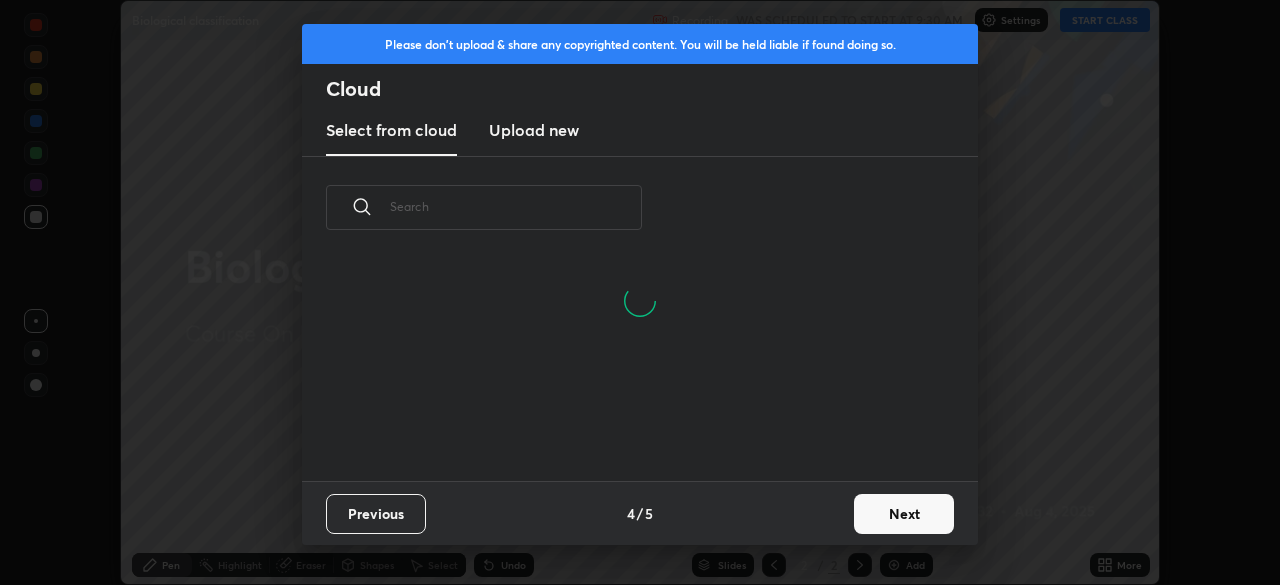 click on "Next" at bounding box center (904, 514) 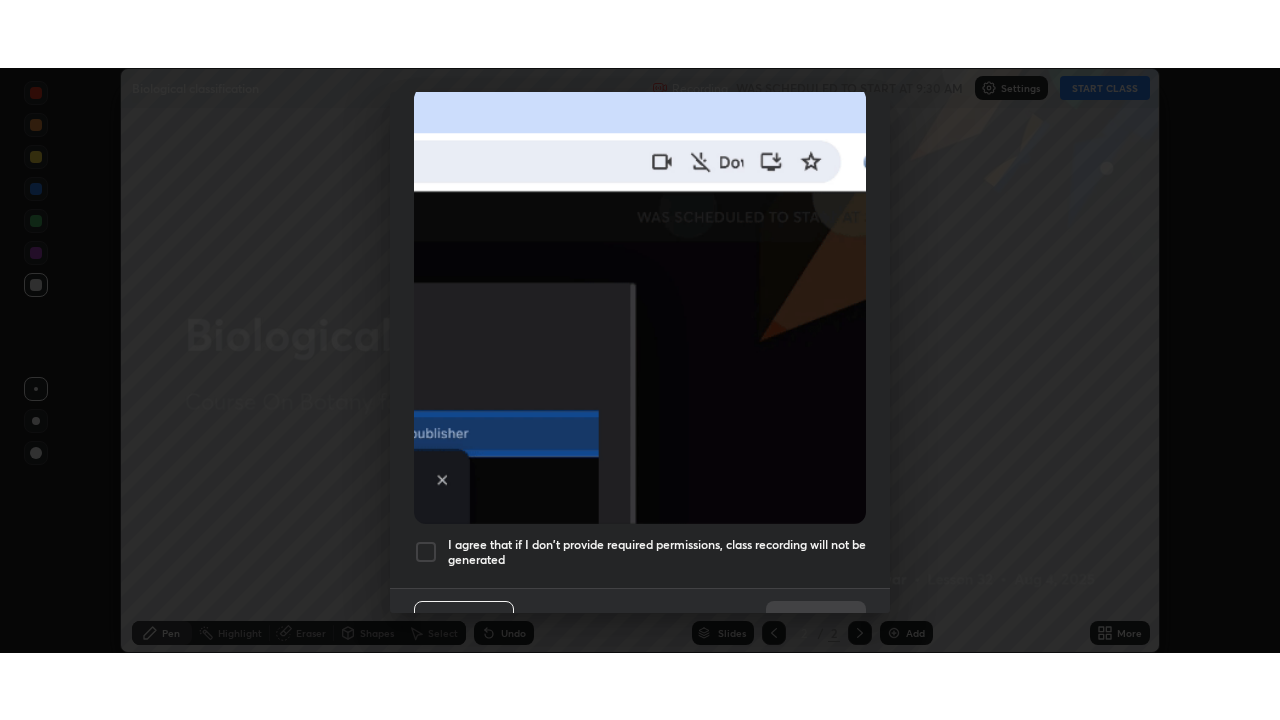 scroll, scrollTop: 479, scrollLeft: 0, axis: vertical 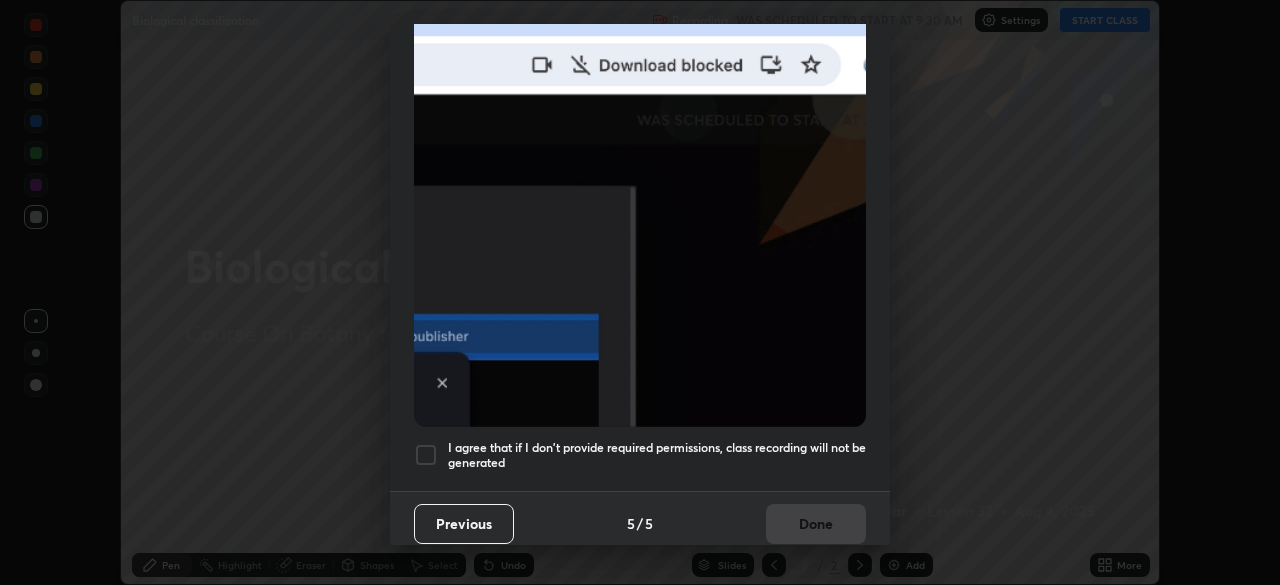click at bounding box center [426, 455] 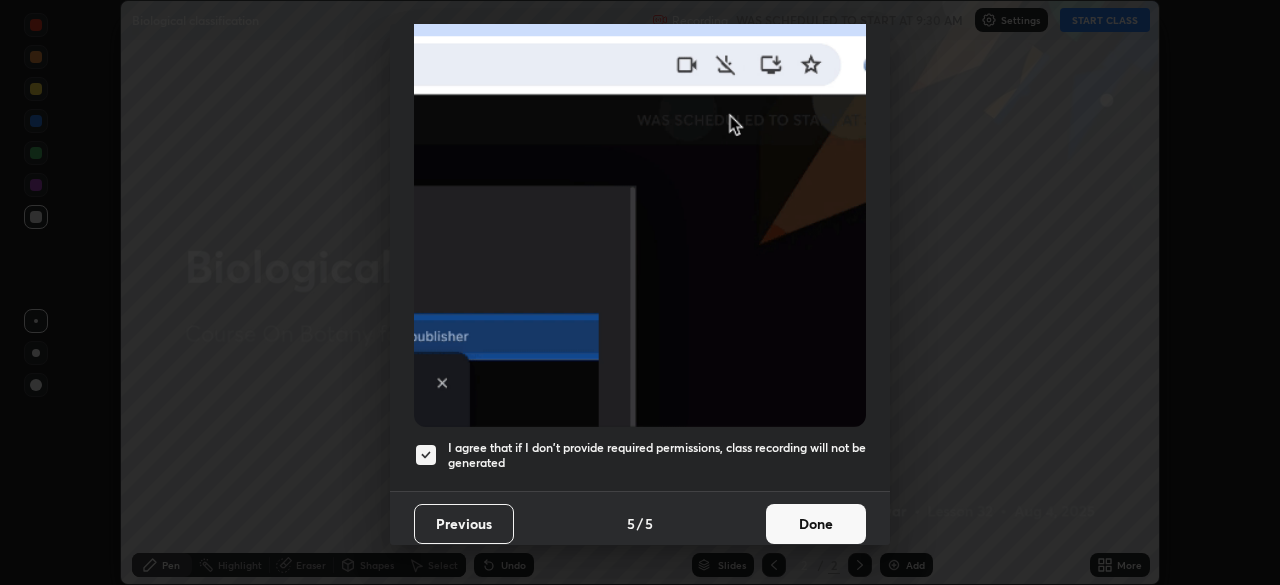 click on "Done" at bounding box center [816, 524] 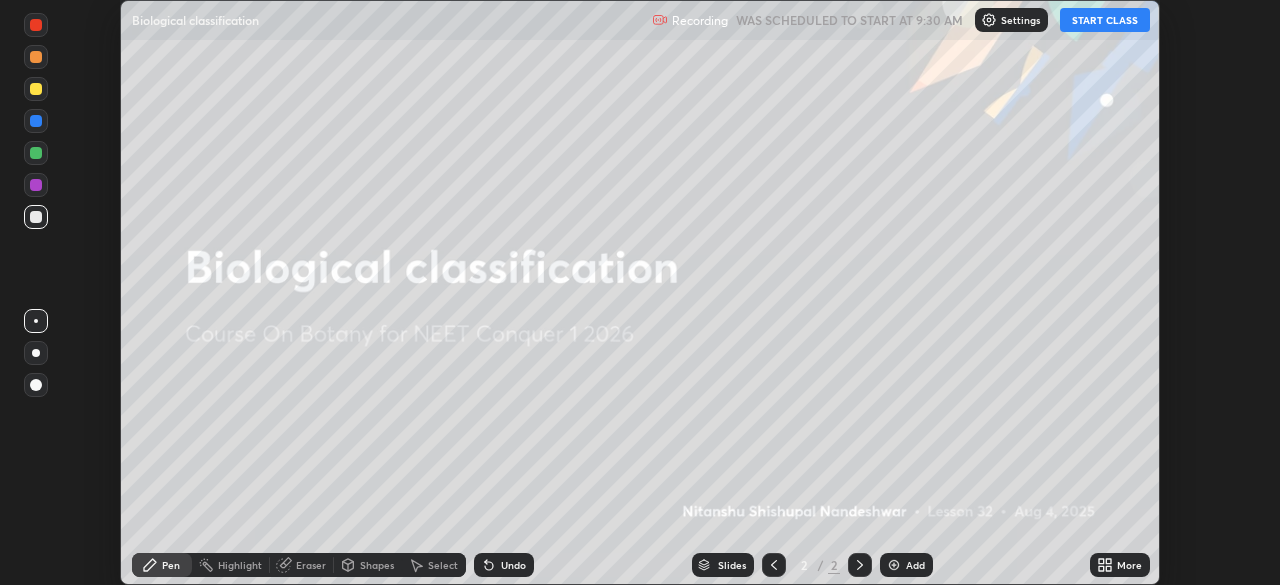 click 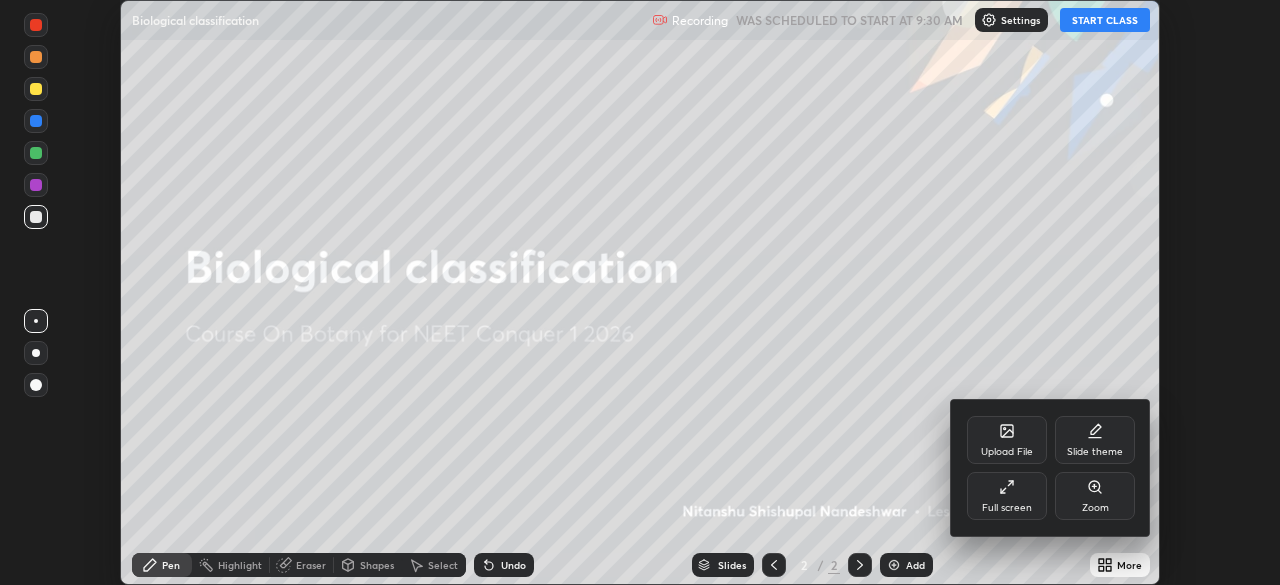 click on "Full screen" at bounding box center [1007, 496] 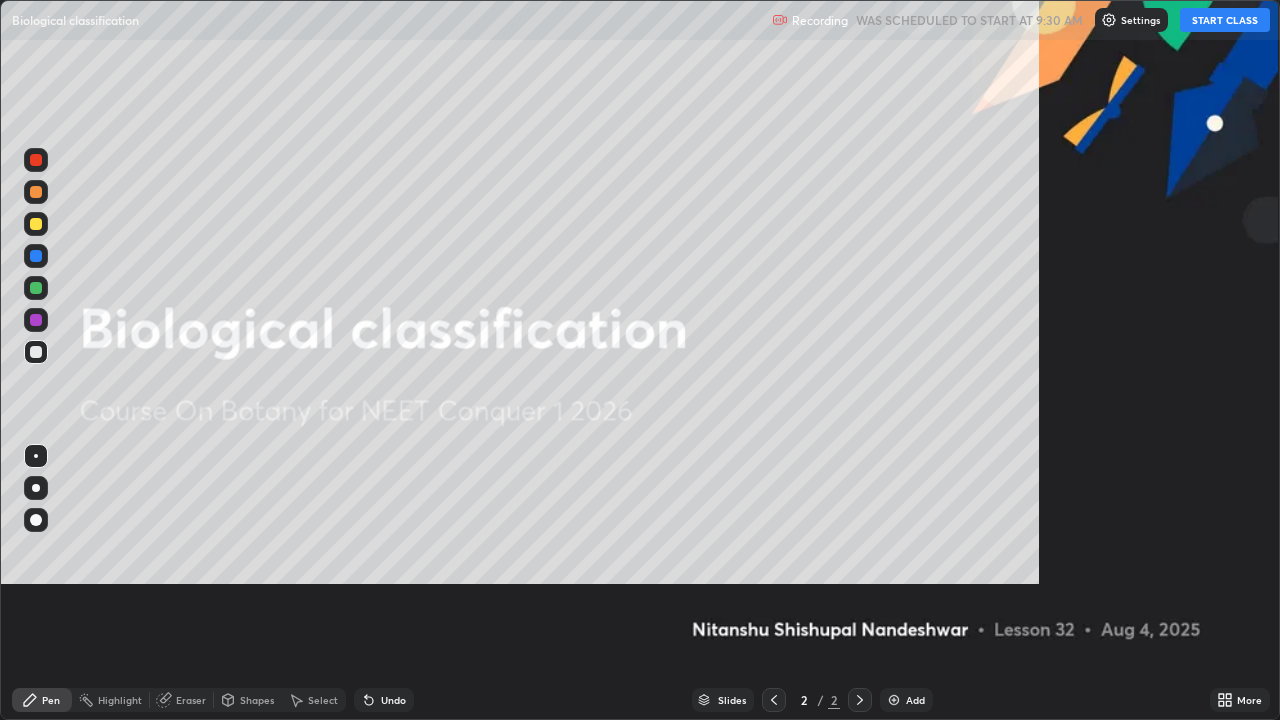 scroll, scrollTop: 99280, scrollLeft: 98720, axis: both 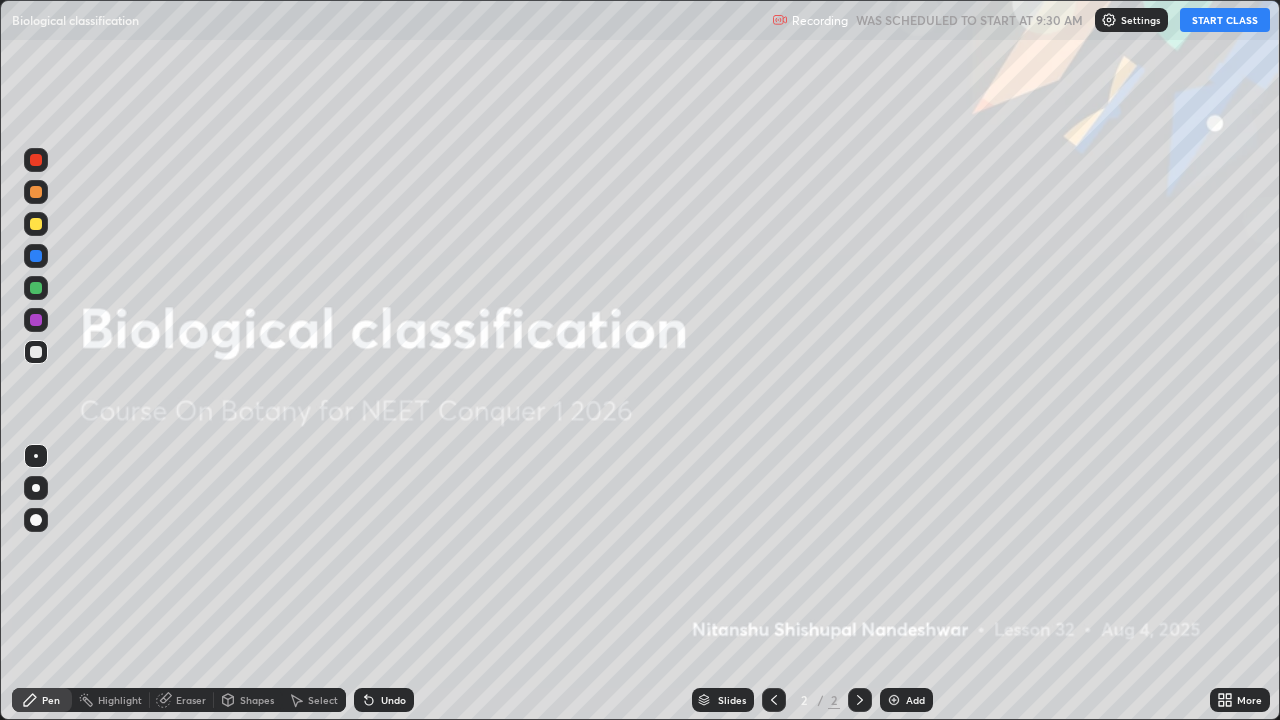 click on "START CLASS" at bounding box center (1225, 20) 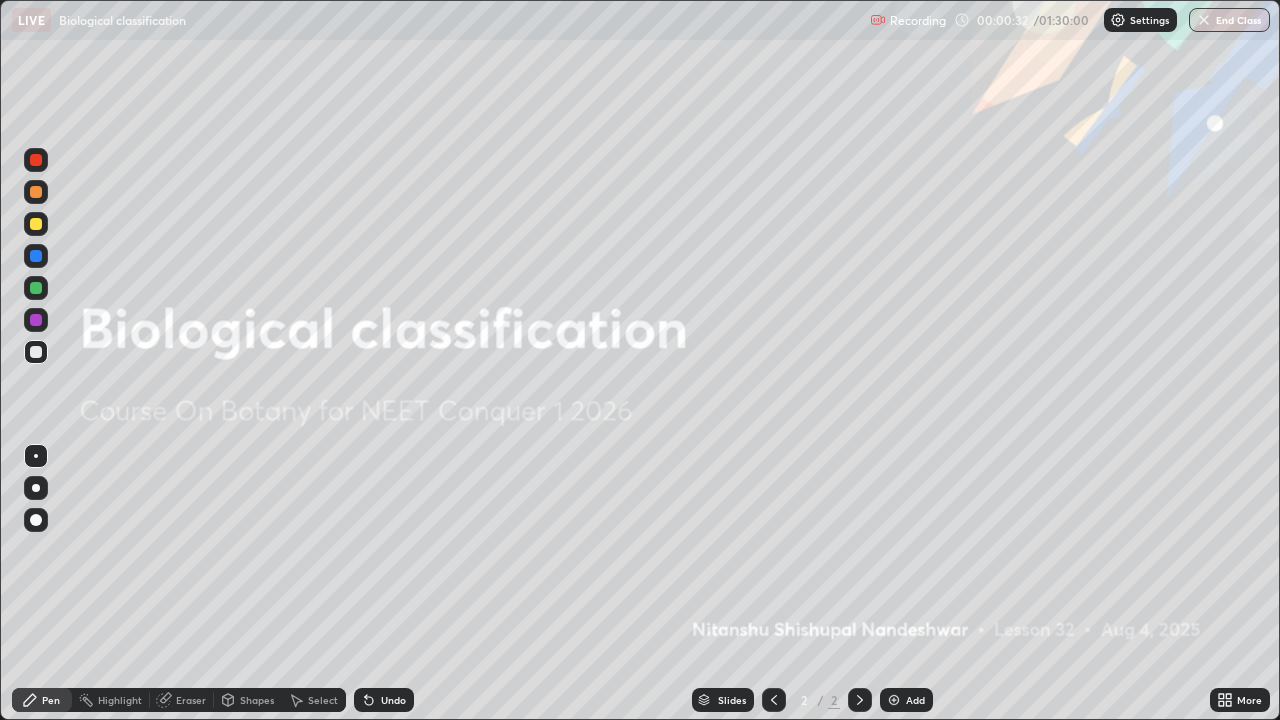 click at bounding box center (894, 700) 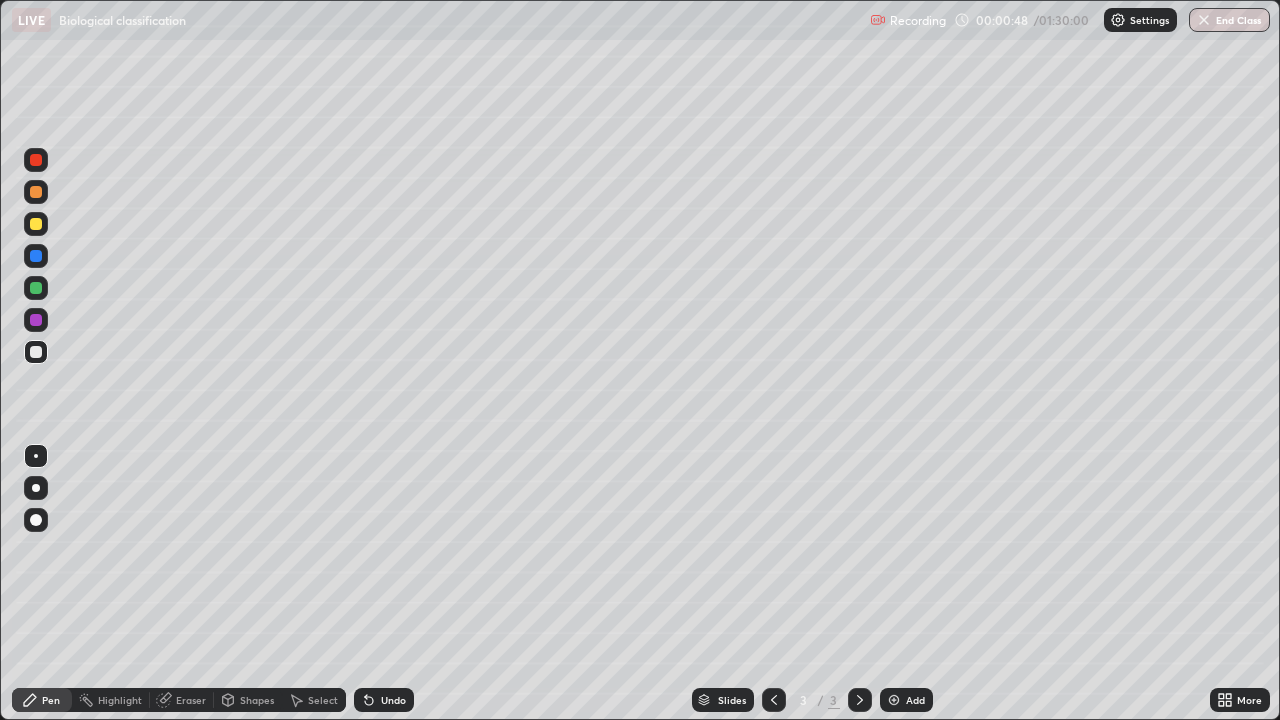 click at bounding box center [36, 192] 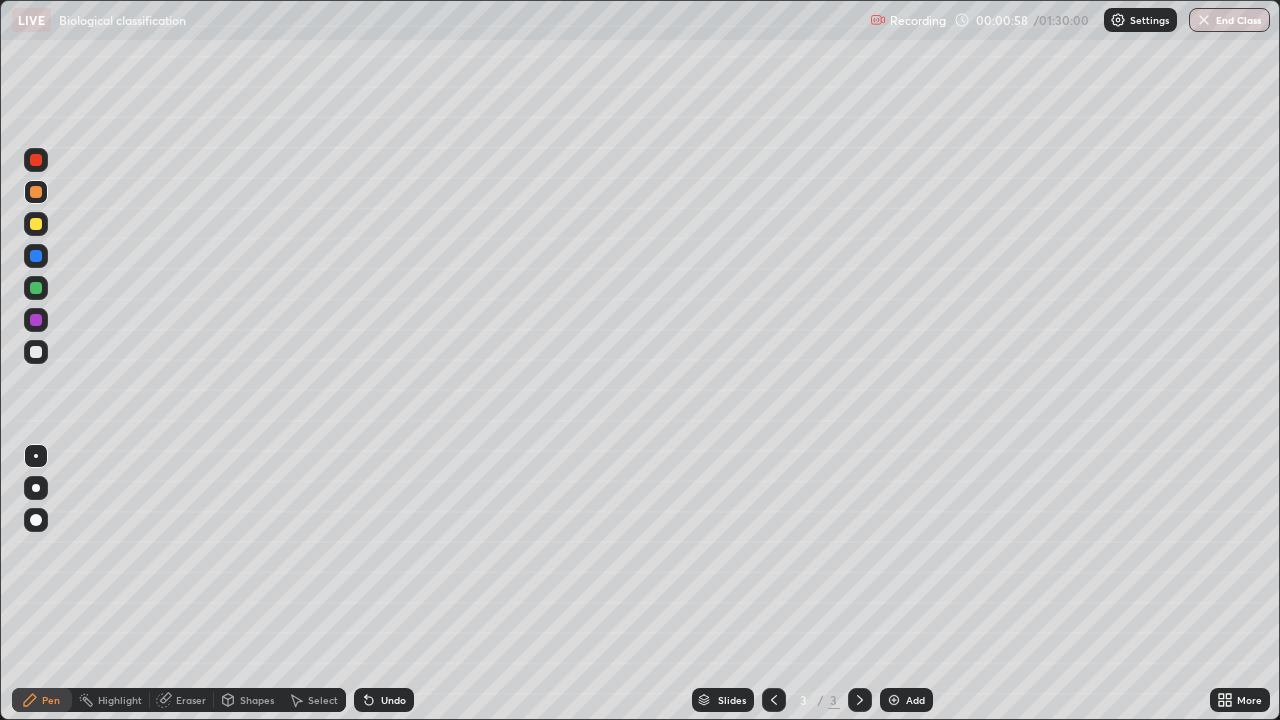 click at bounding box center (36, 224) 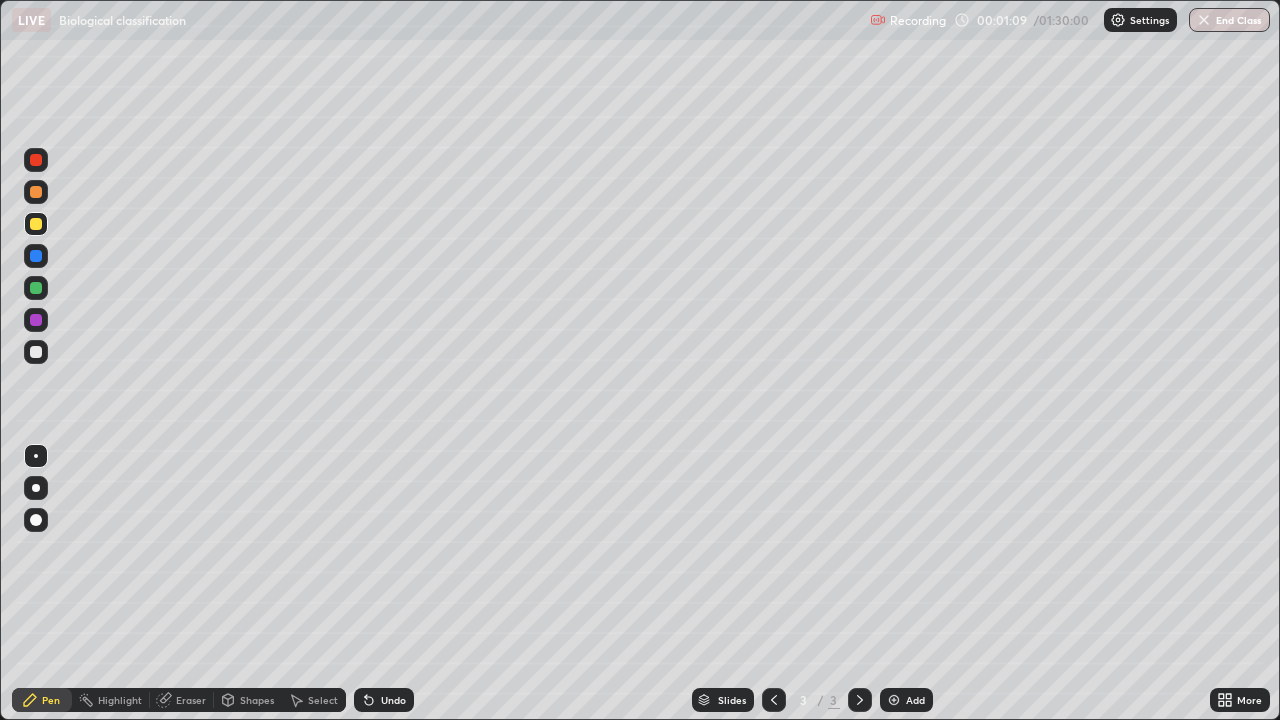 click at bounding box center (36, 352) 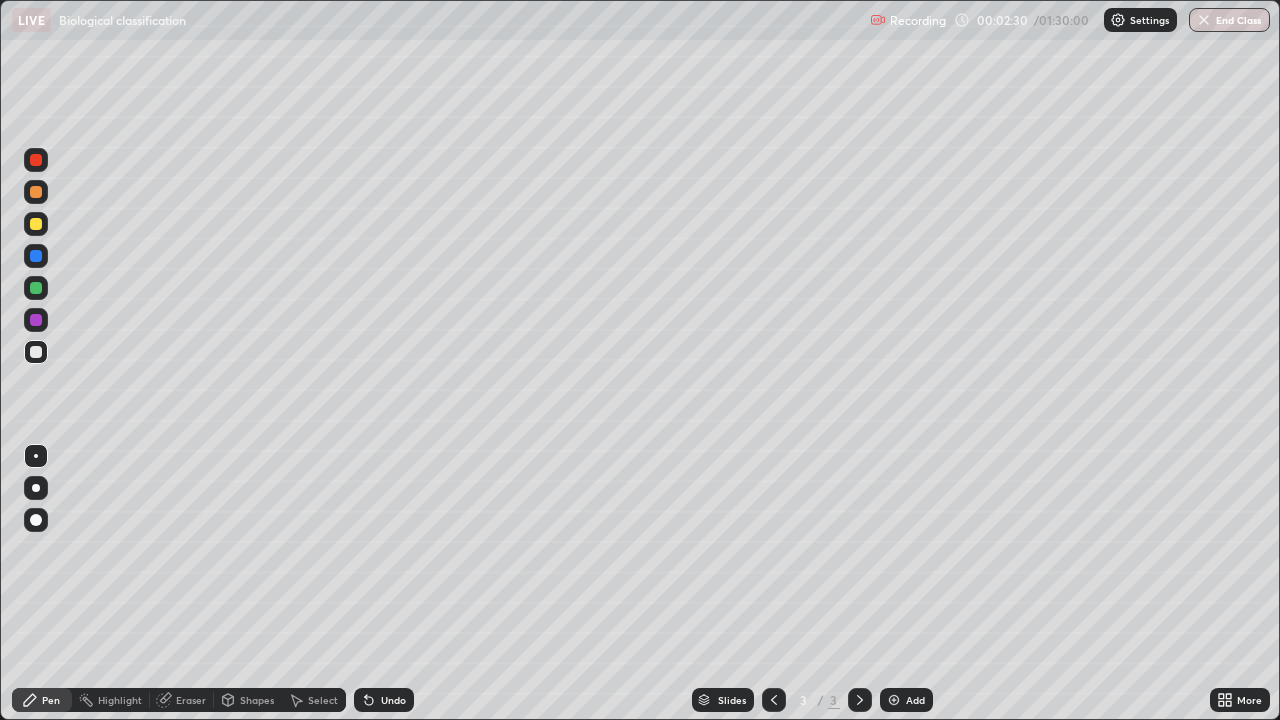 click at bounding box center [36, 192] 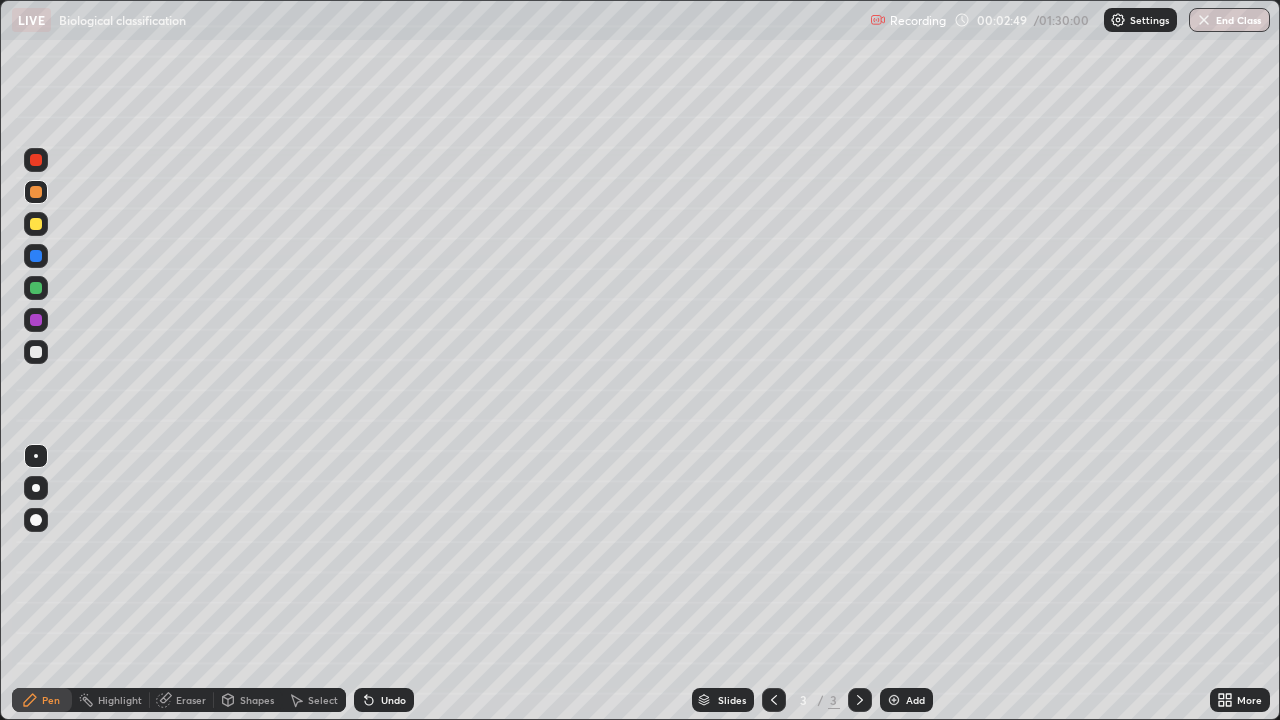 click at bounding box center (36, 352) 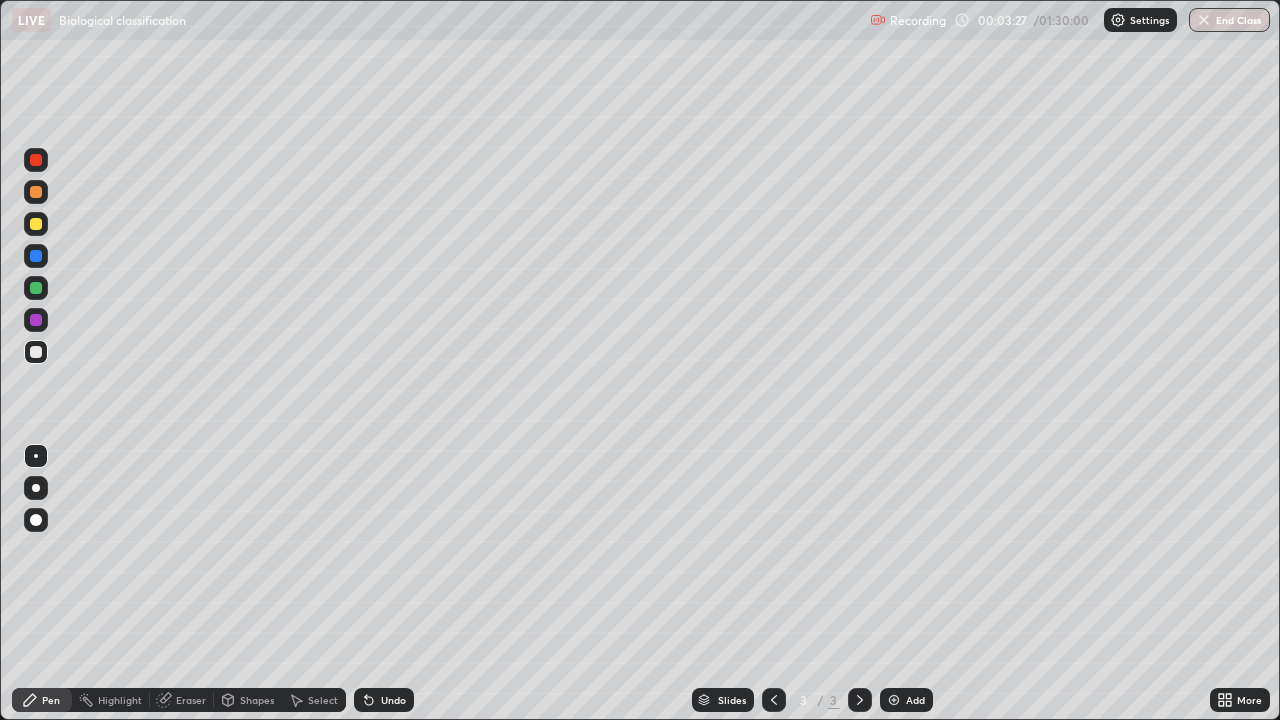 click at bounding box center [36, 320] 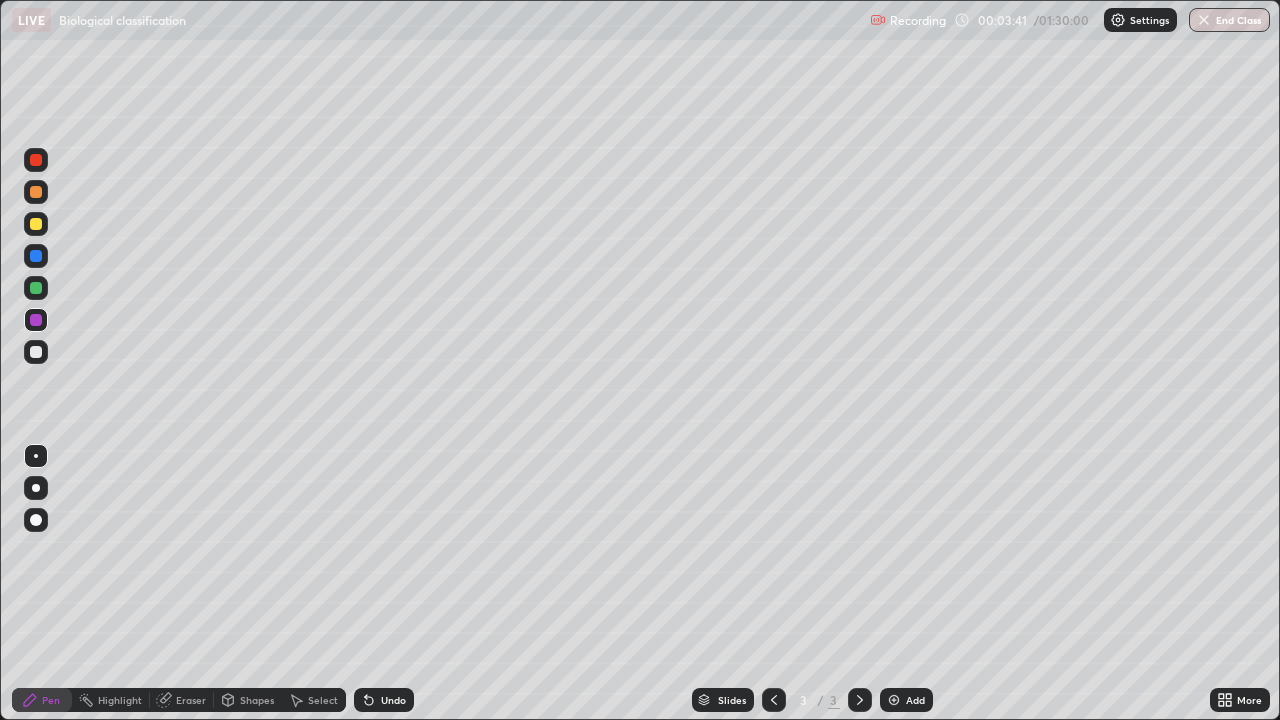 click at bounding box center [36, 352] 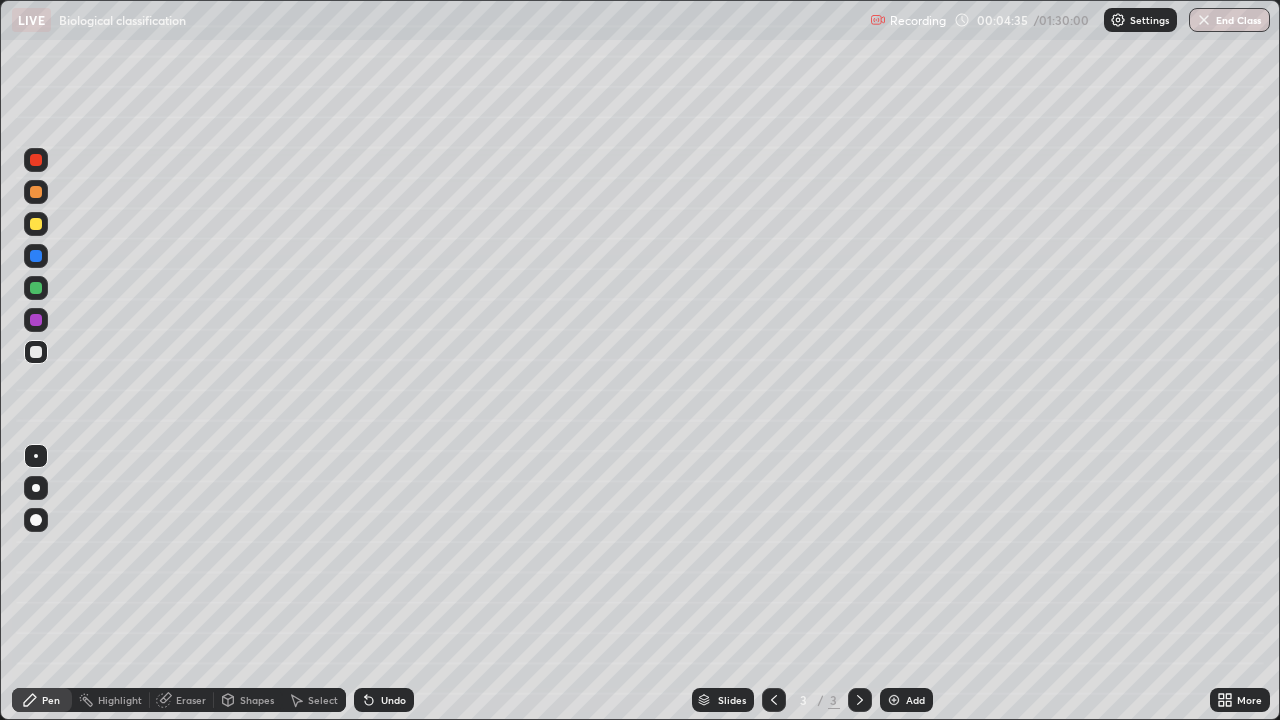 click at bounding box center [36, 192] 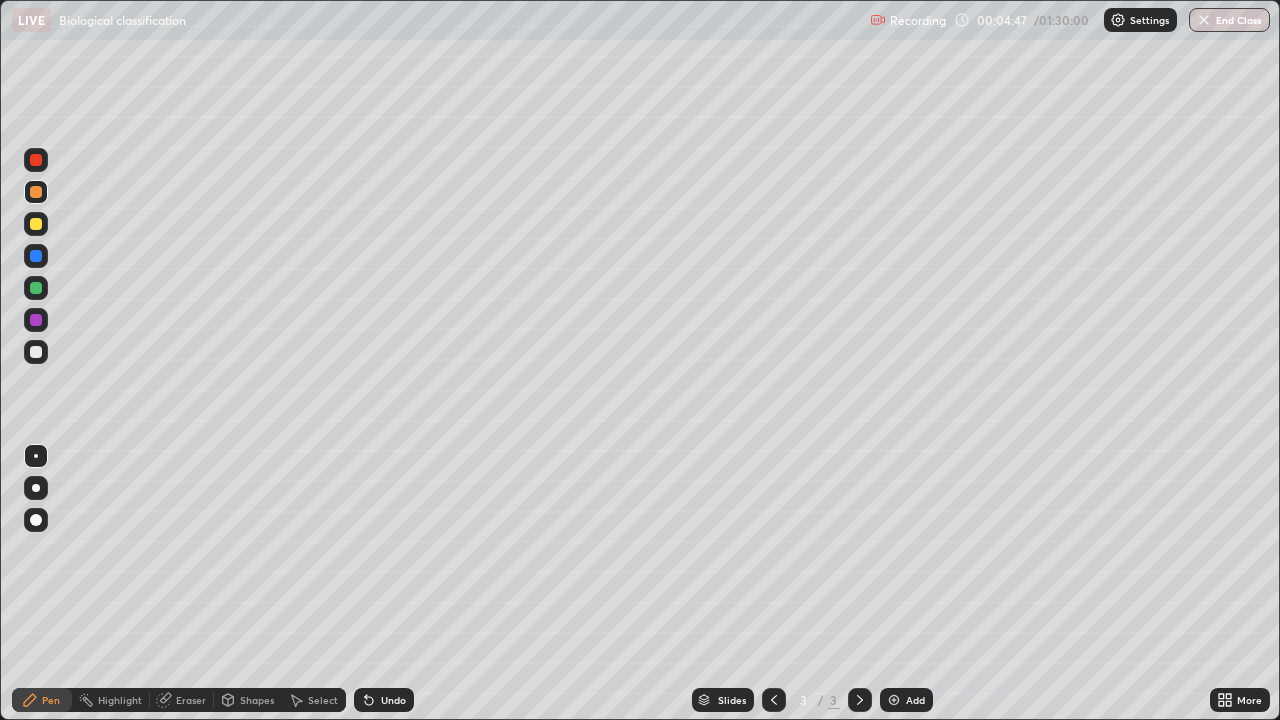 click at bounding box center (36, 352) 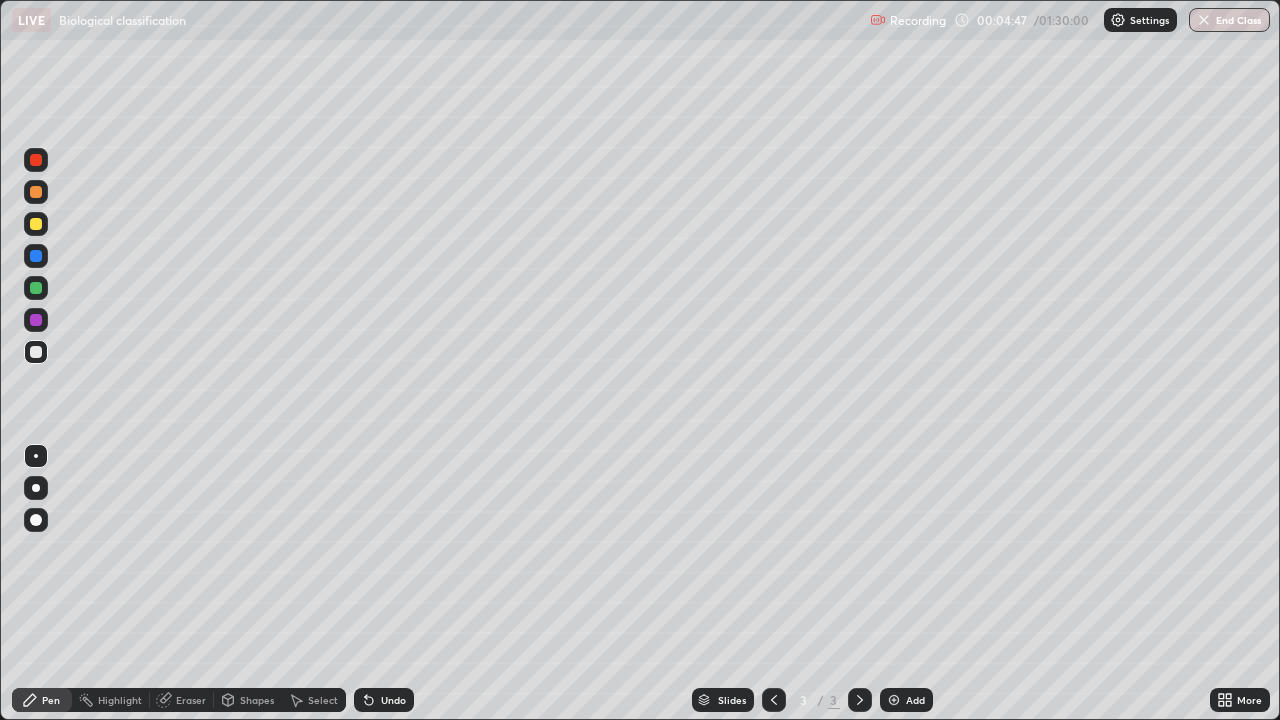 click at bounding box center [36, 352] 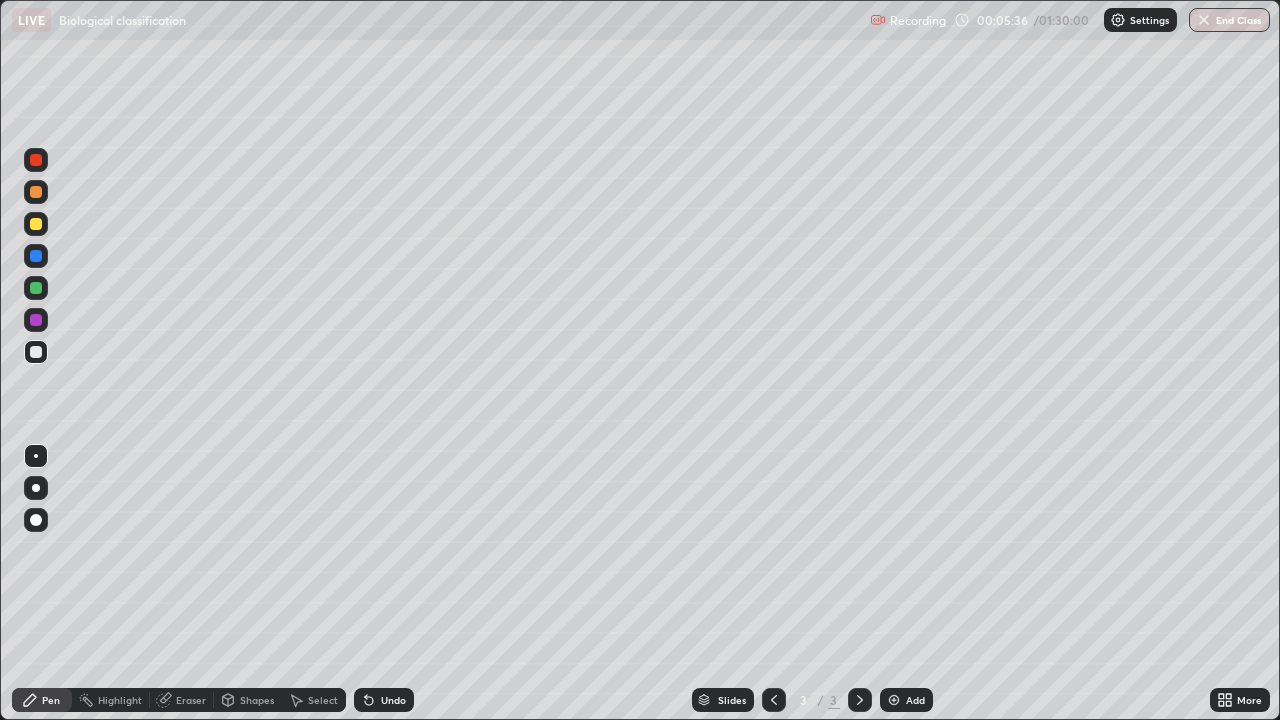 click at bounding box center [36, 192] 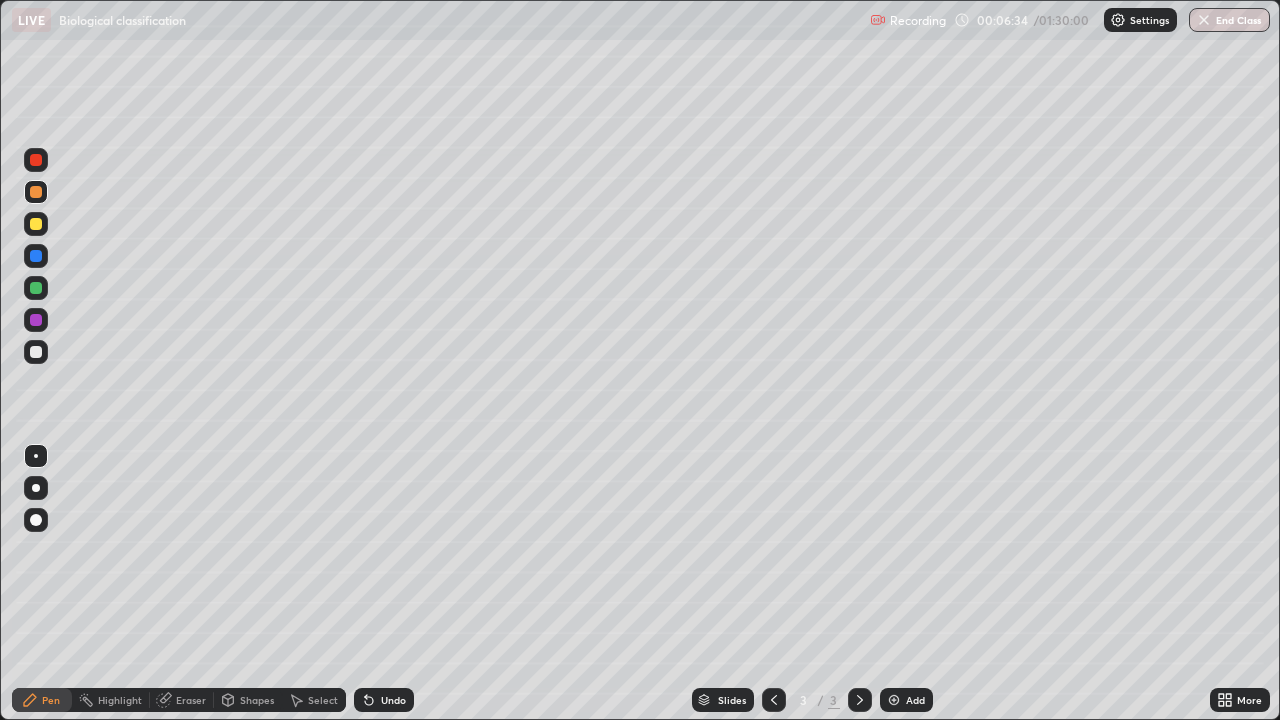 click at bounding box center (36, 352) 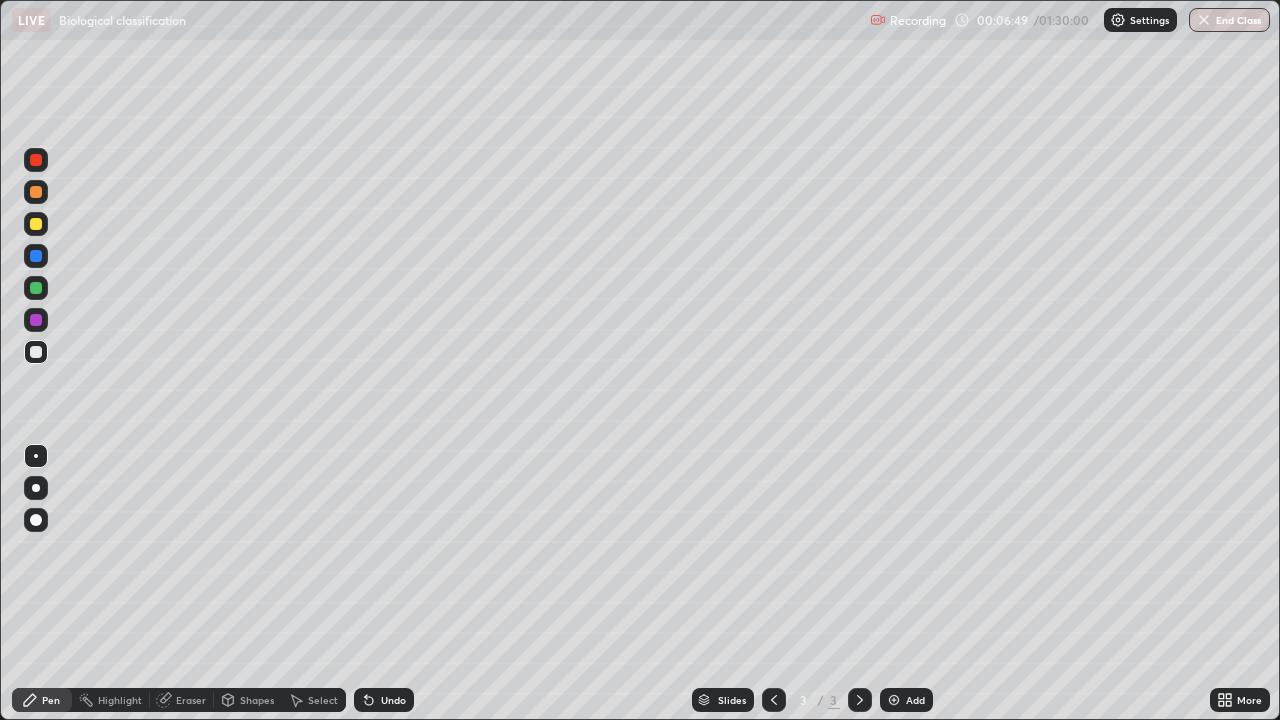 click at bounding box center [36, 288] 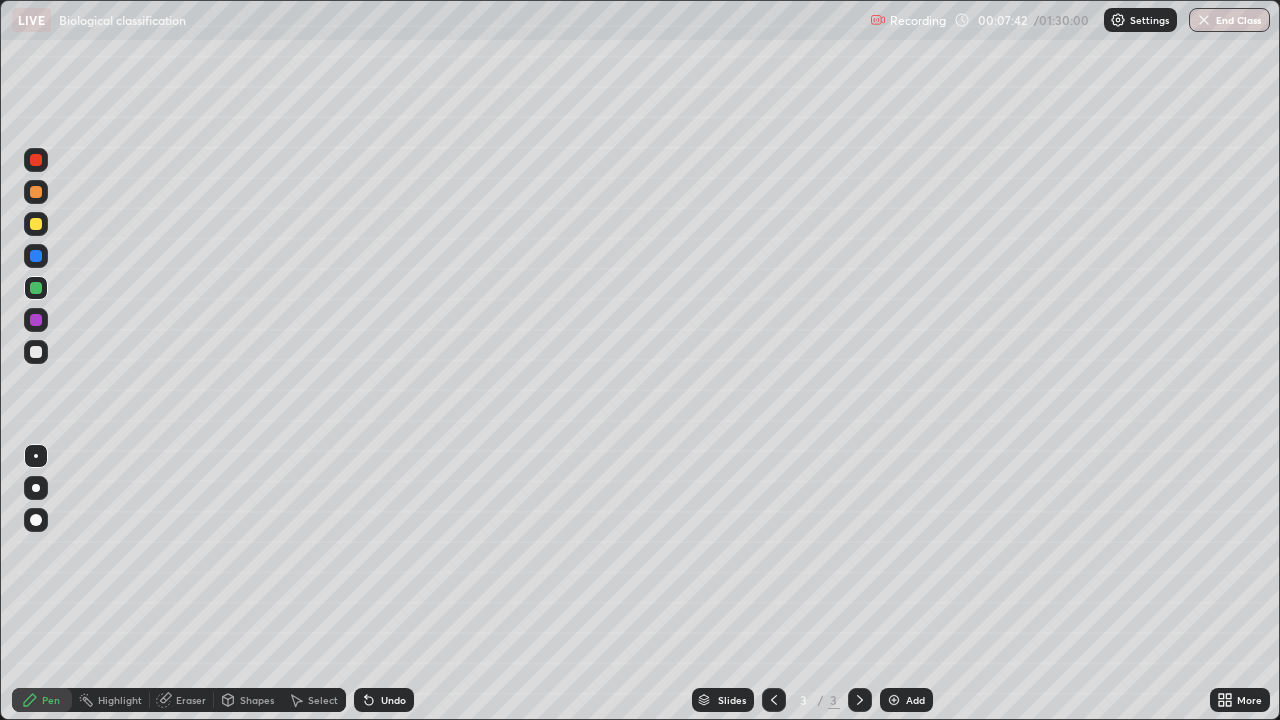 click at bounding box center (36, 352) 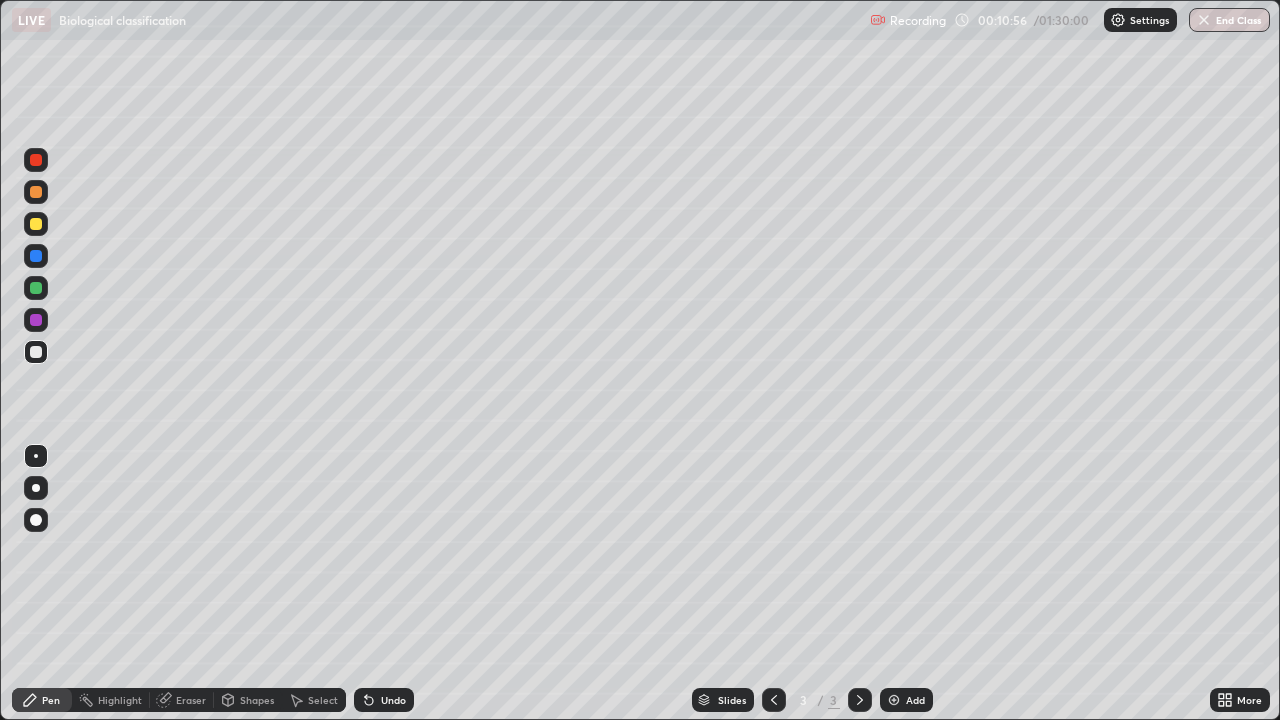 click on "Add" at bounding box center (906, 700) 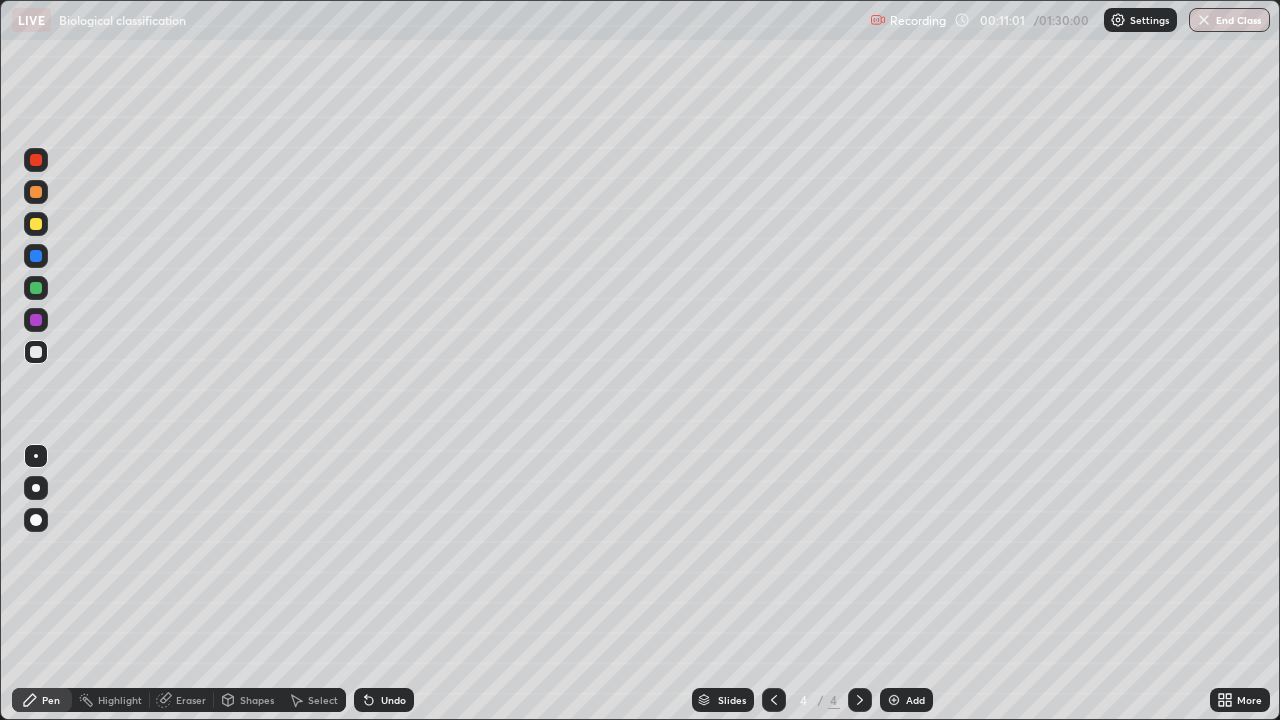 click at bounding box center [36, 288] 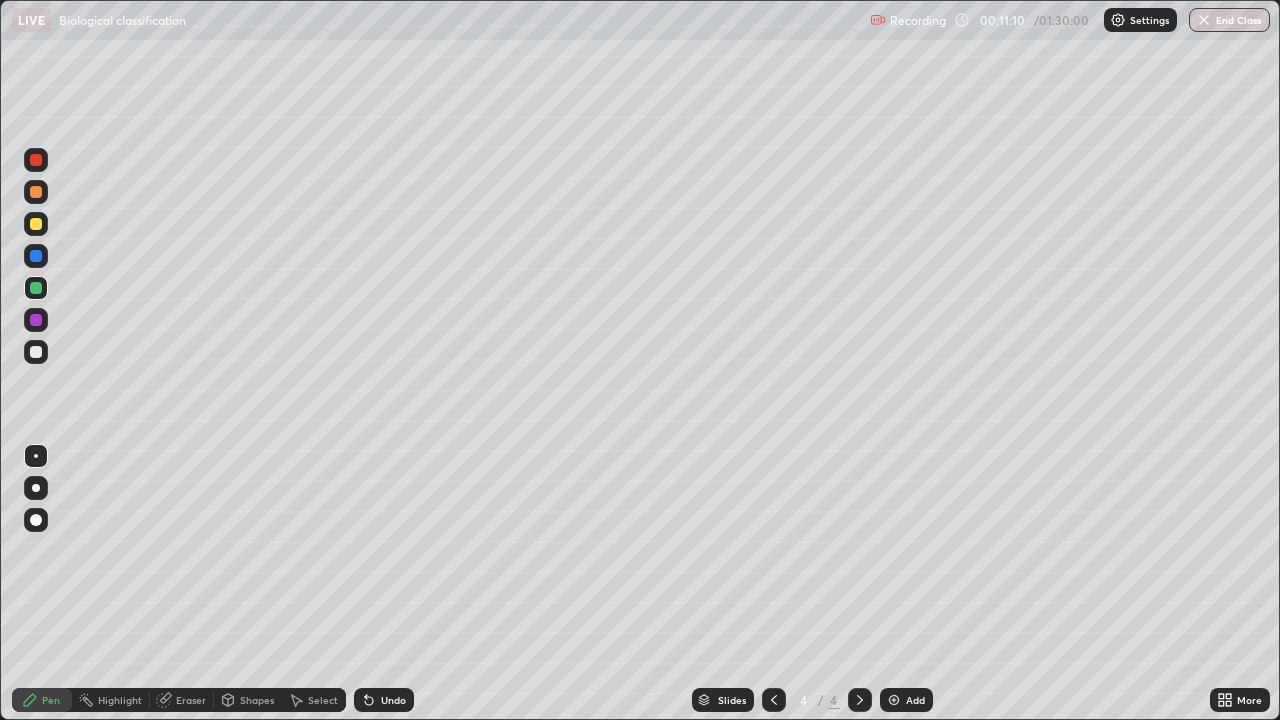 click at bounding box center [36, 352] 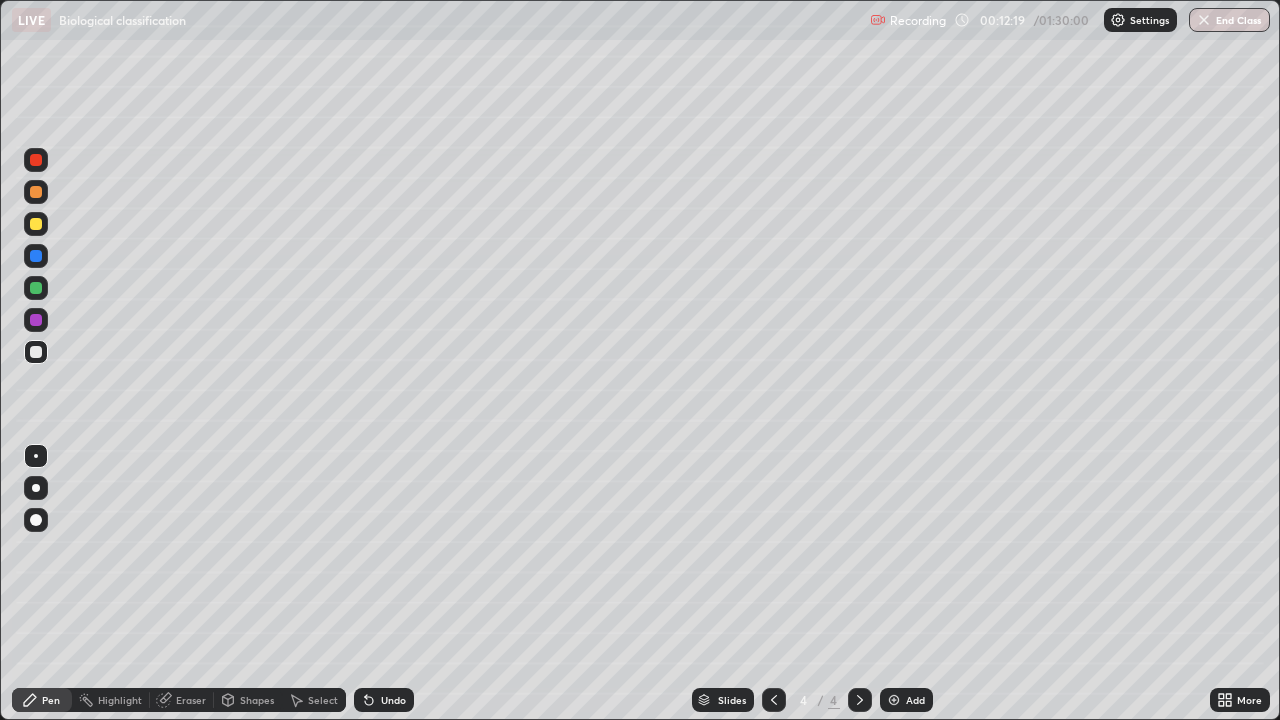 click at bounding box center [36, 192] 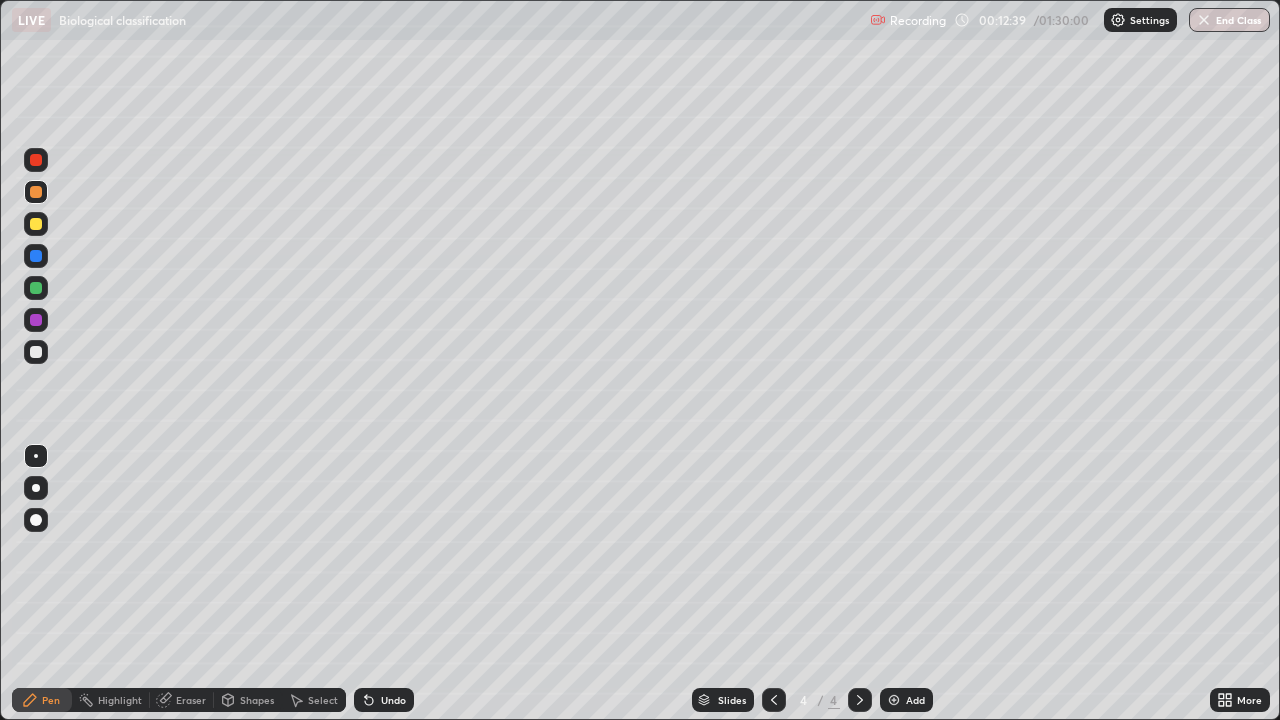click at bounding box center [36, 352] 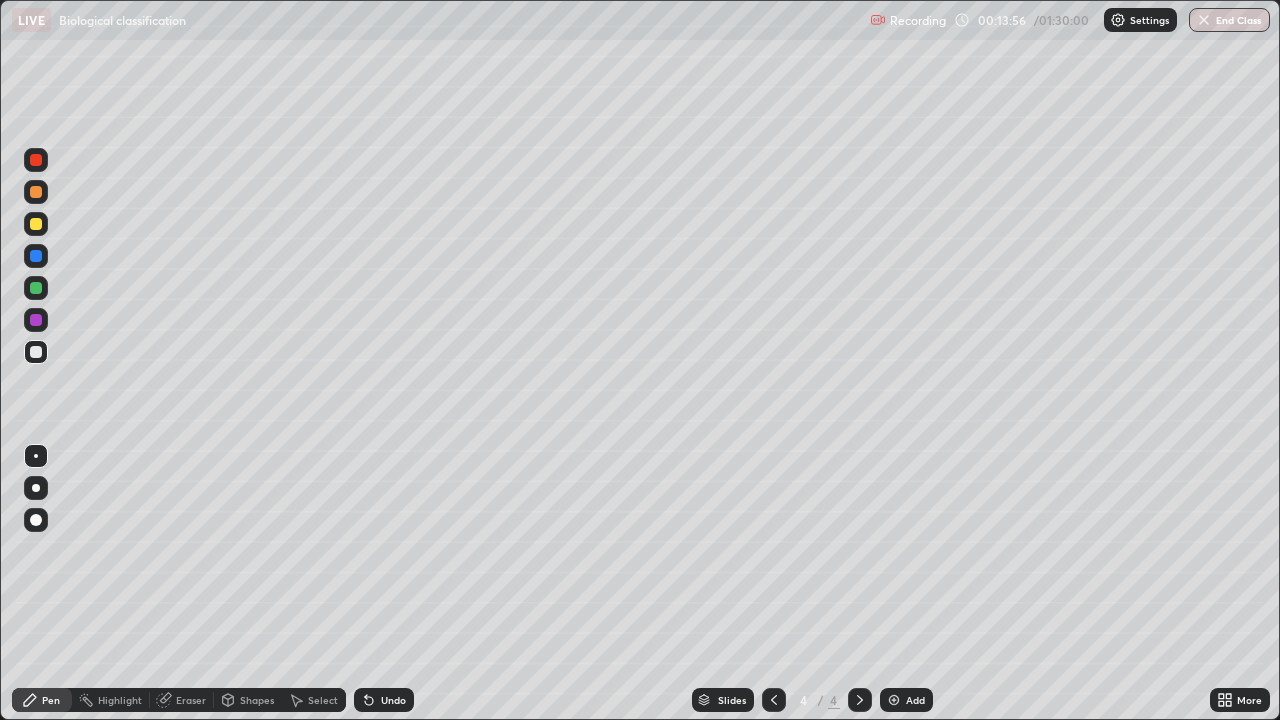 click at bounding box center (36, 288) 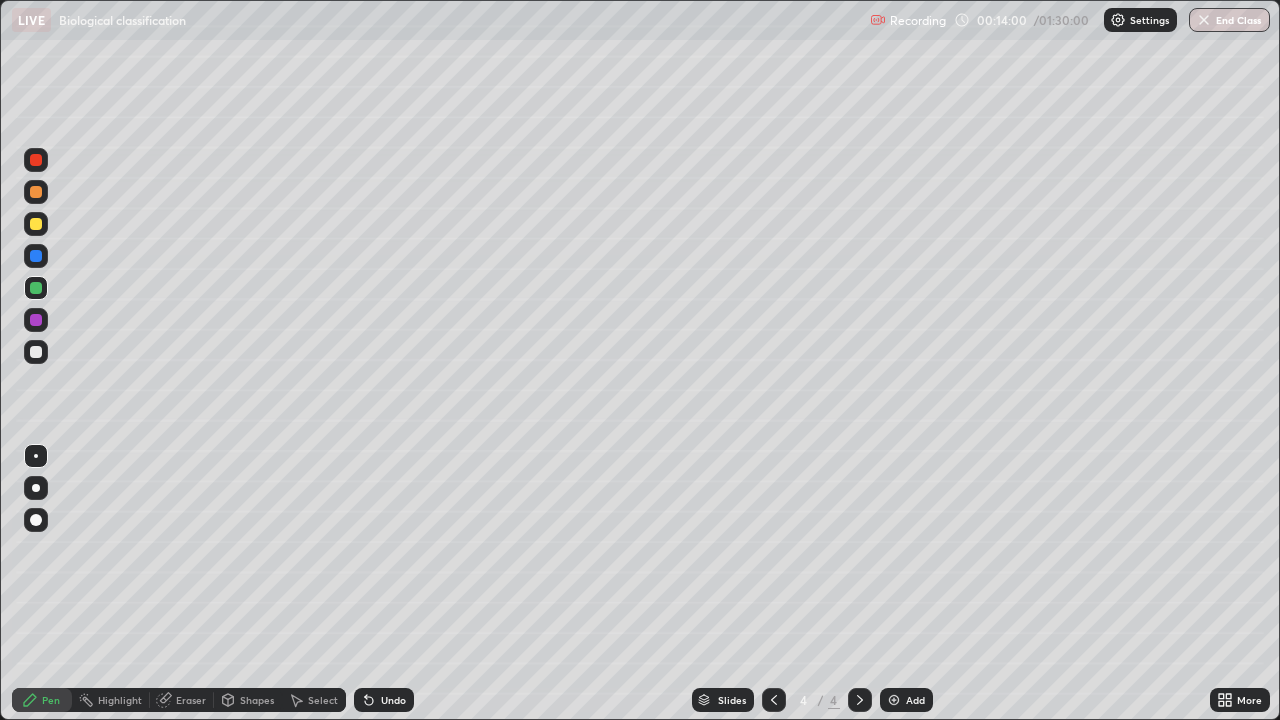 click at bounding box center [36, 352] 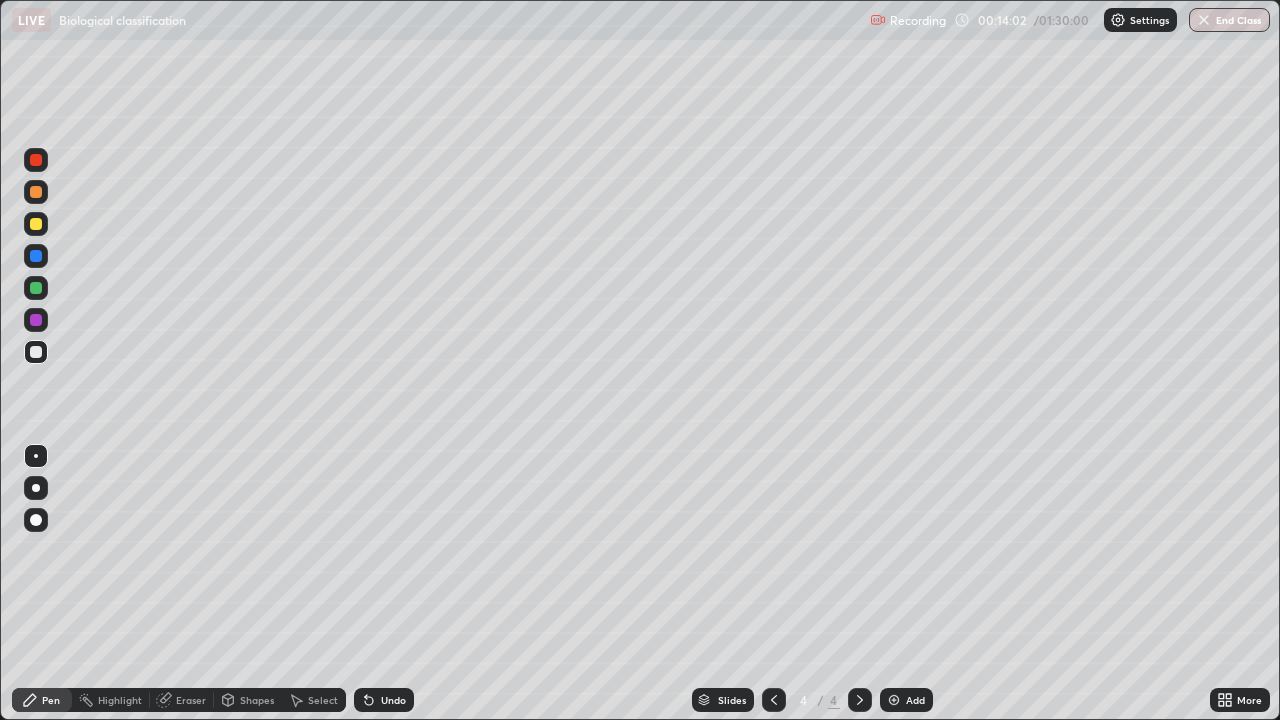 click at bounding box center [36, 288] 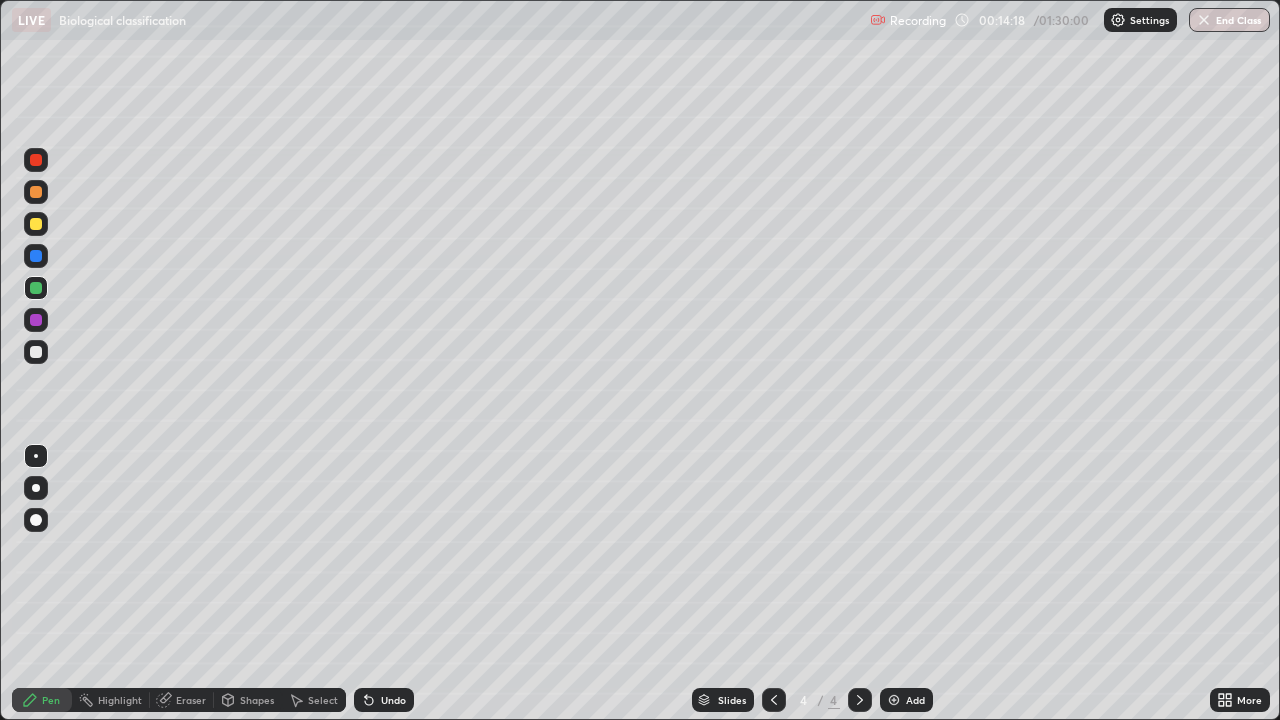 click at bounding box center [36, 352] 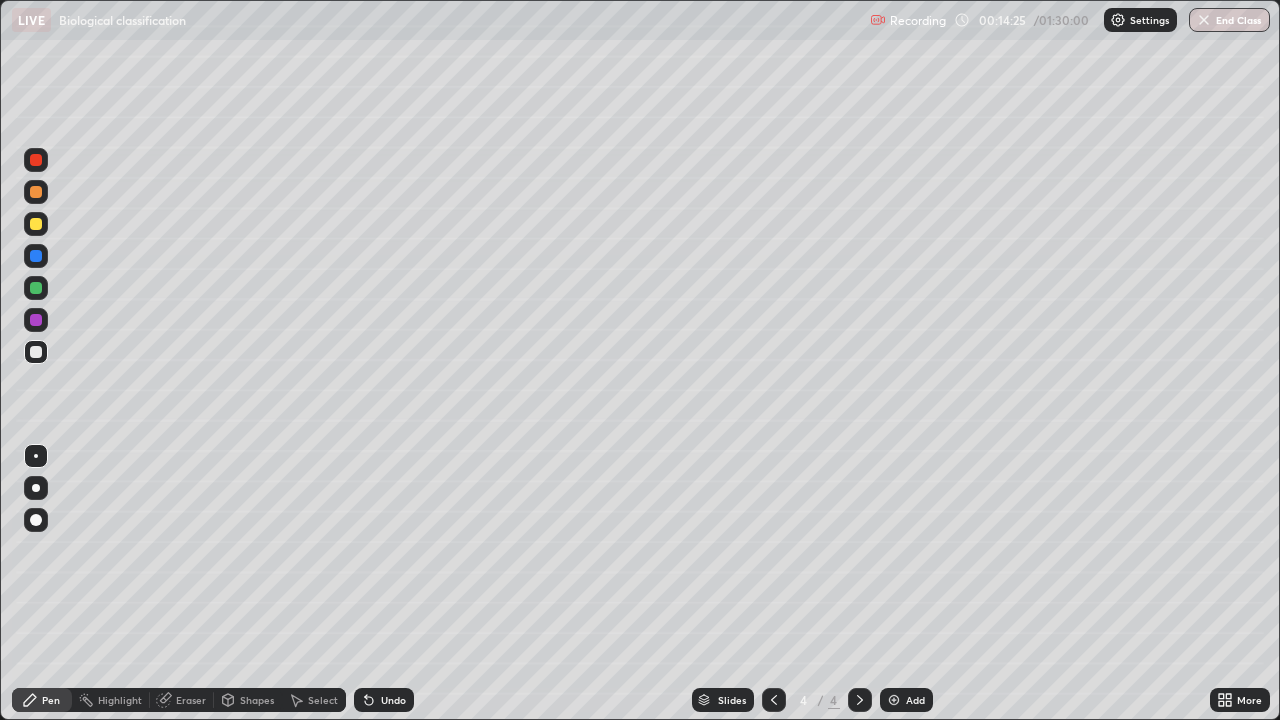 click at bounding box center [36, 288] 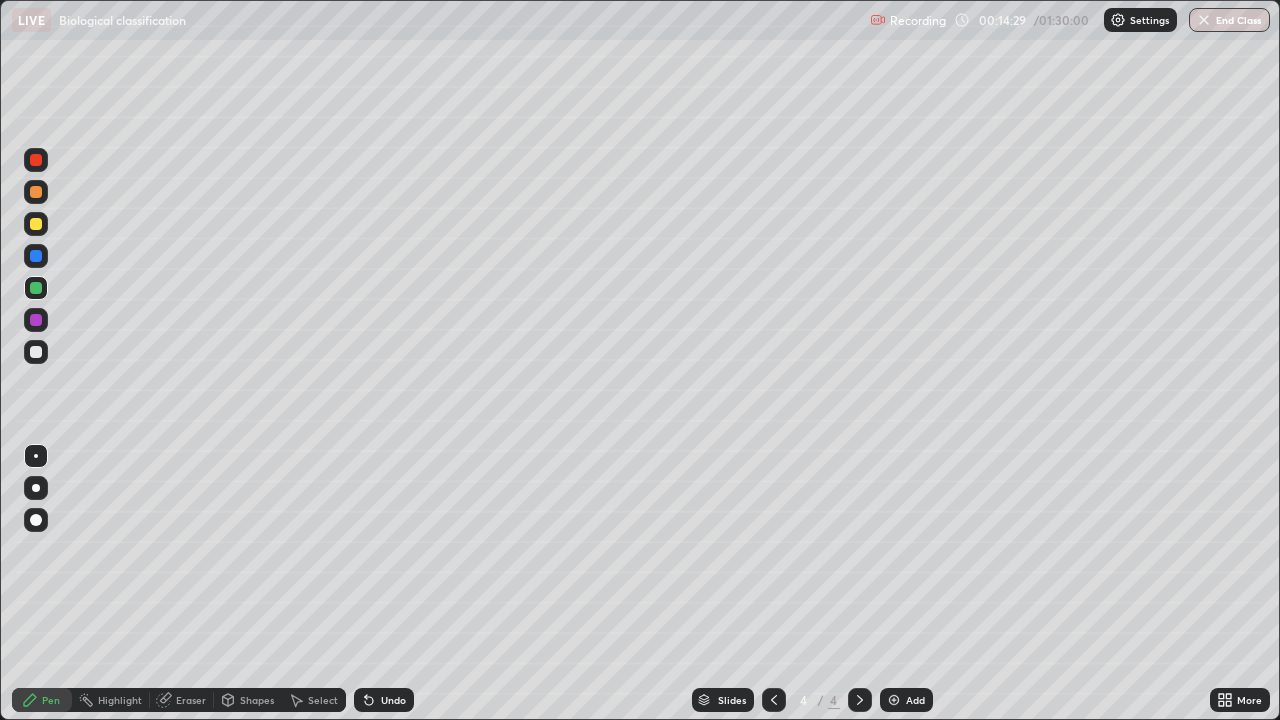 click at bounding box center (36, 352) 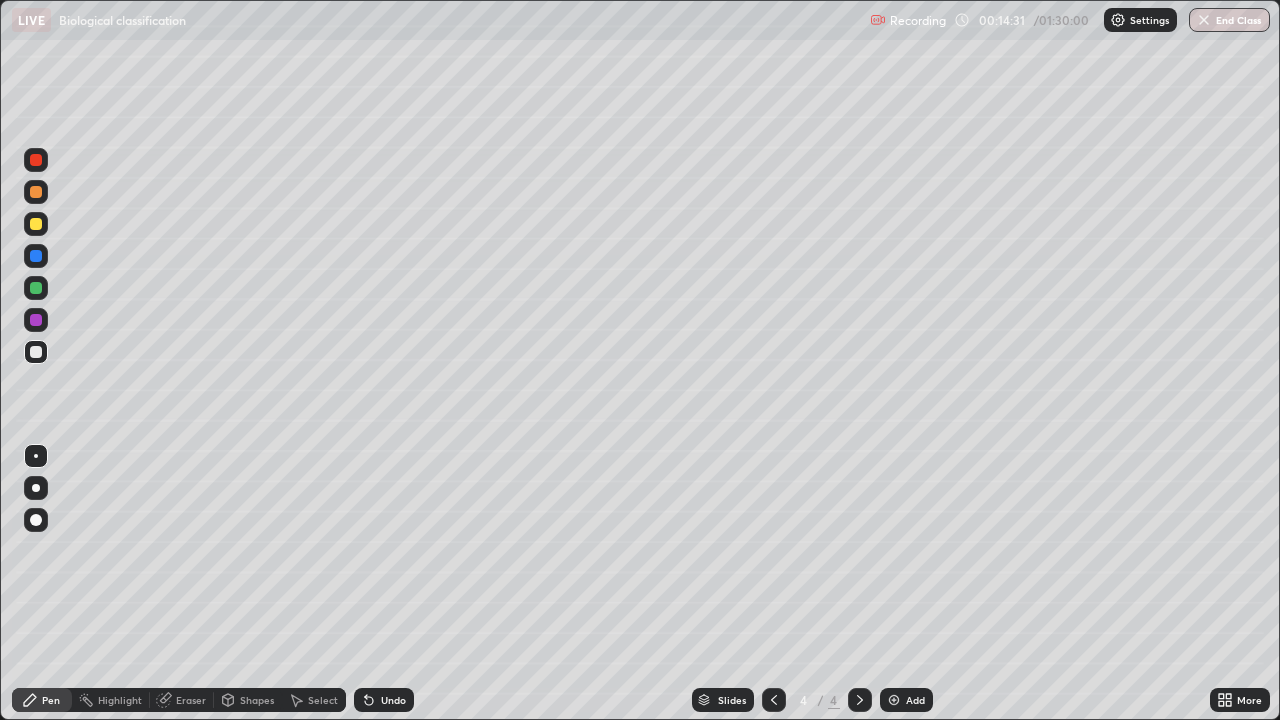 click at bounding box center [36, 288] 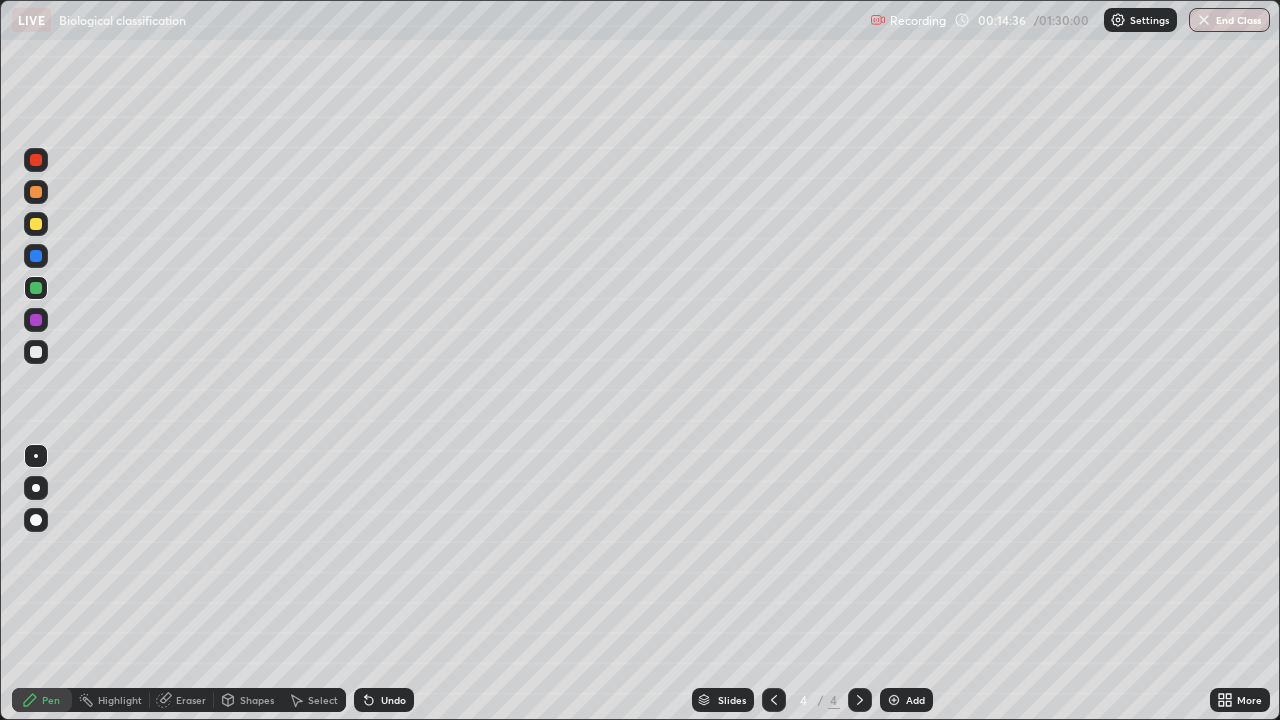 click at bounding box center [36, 352] 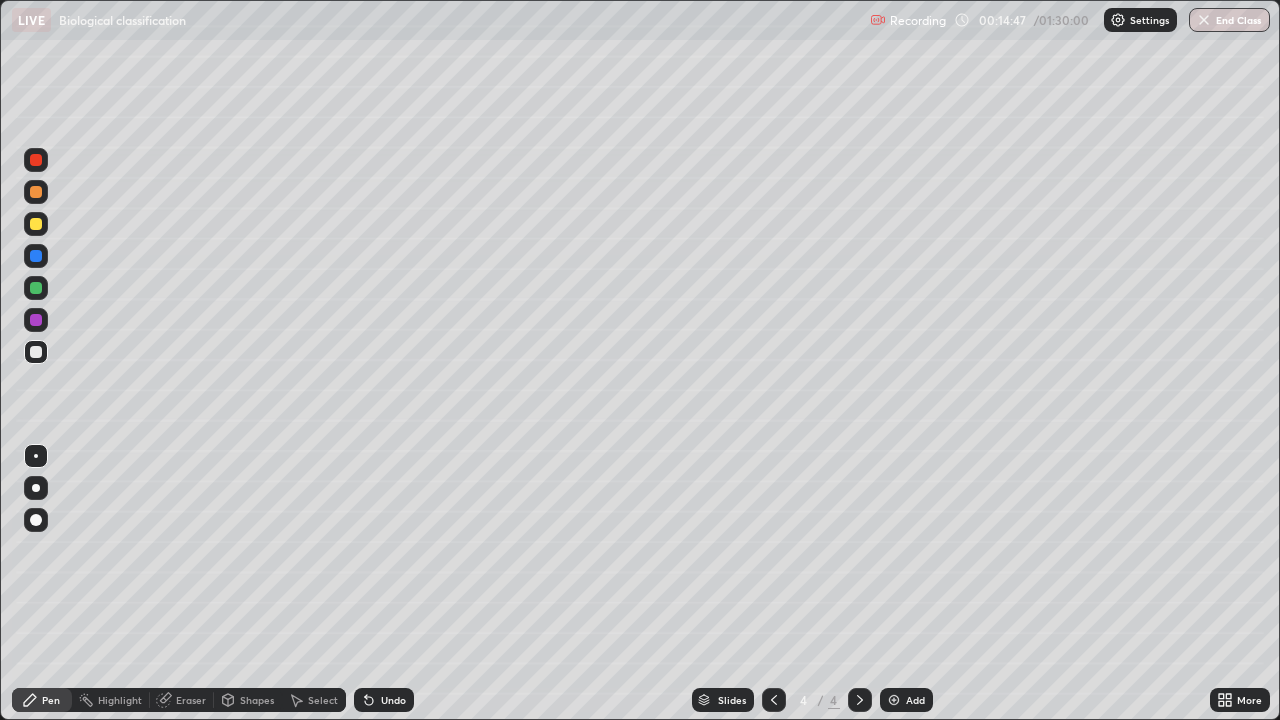 click at bounding box center [36, 288] 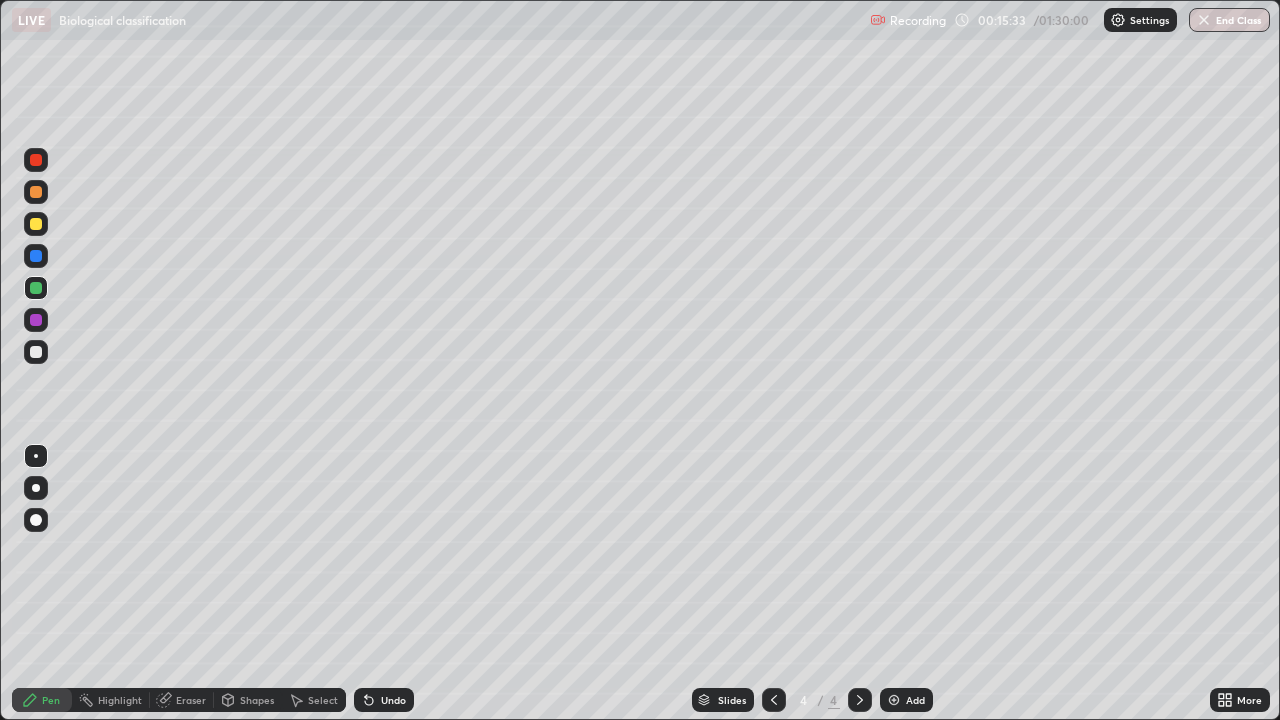 click at bounding box center (36, 352) 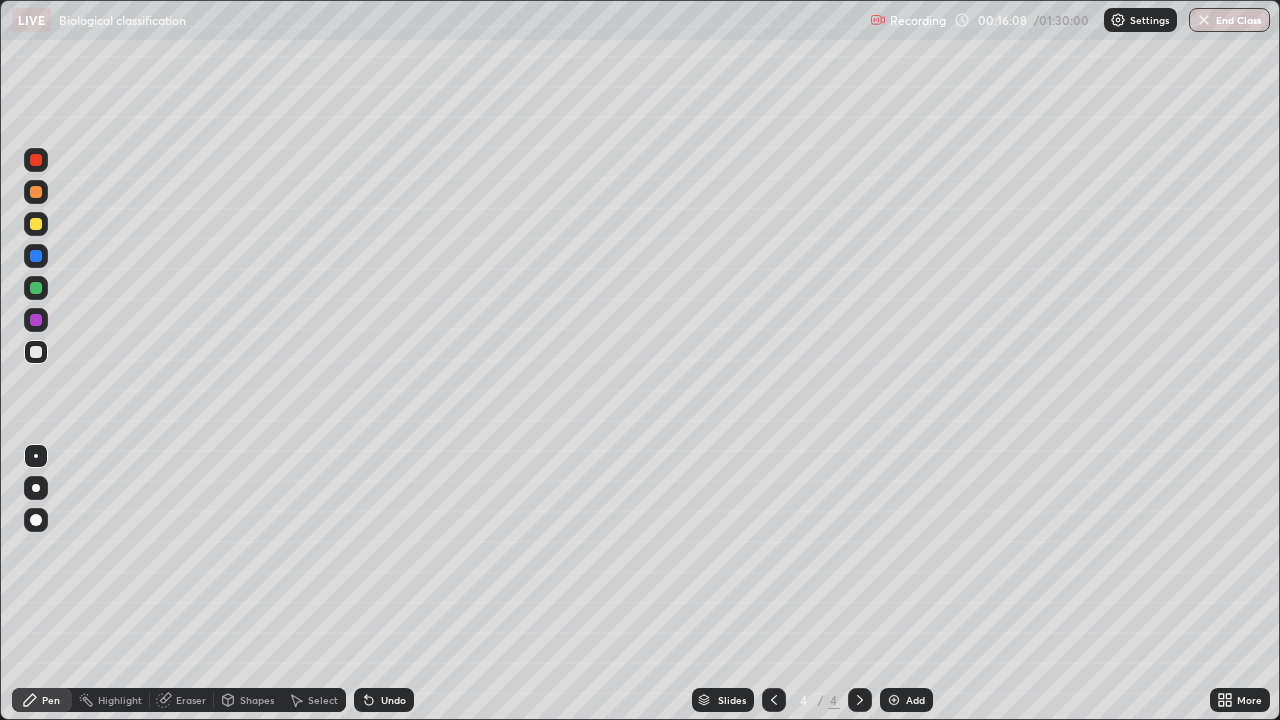 click at bounding box center [36, 352] 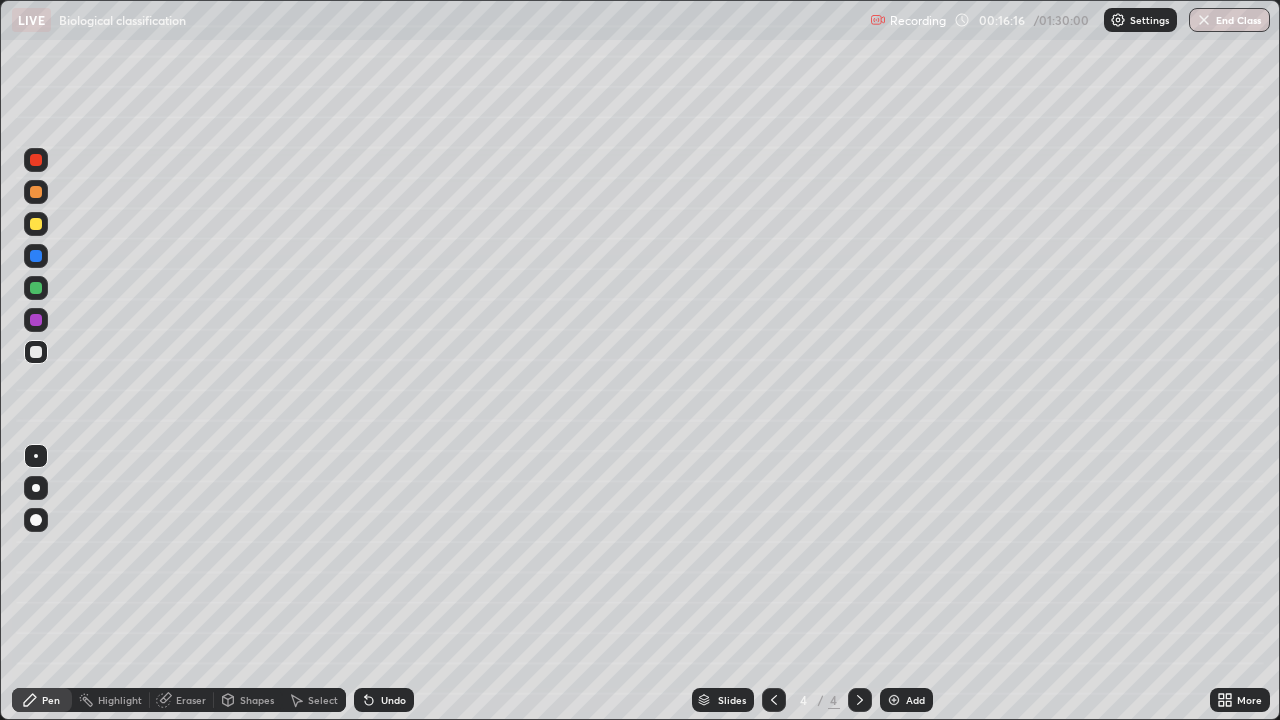 click at bounding box center [36, 320] 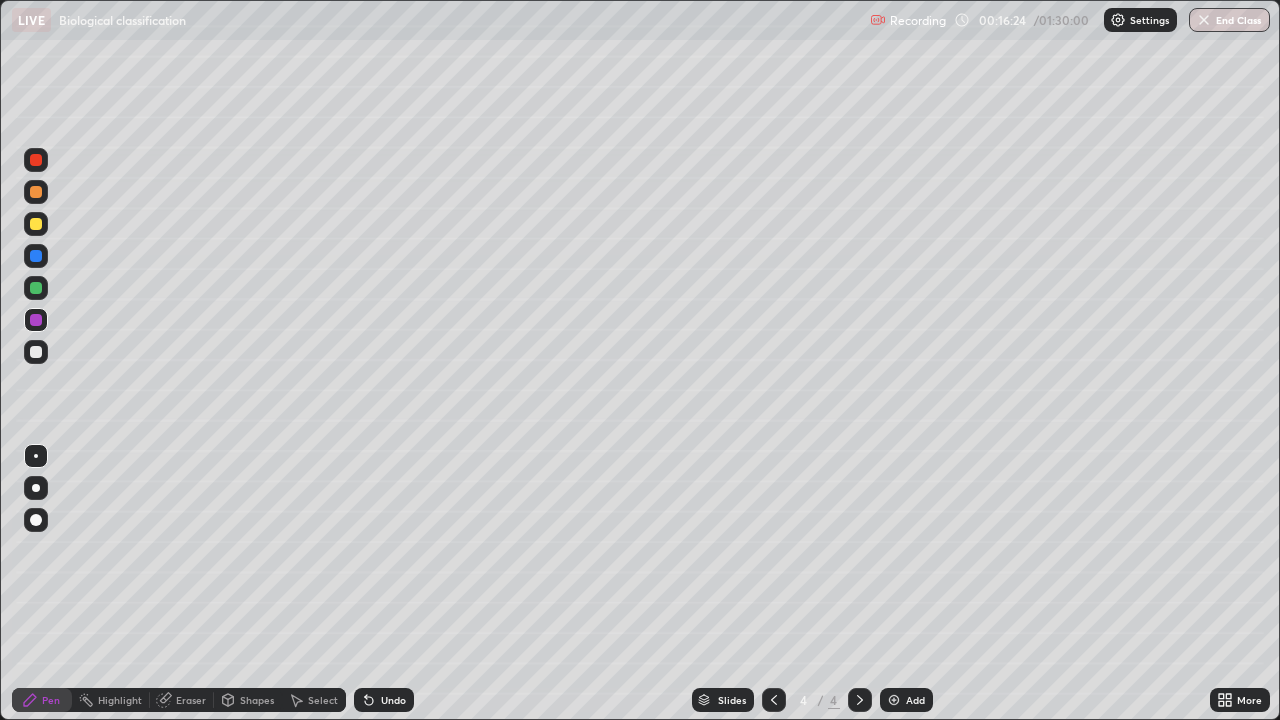 click at bounding box center (36, 352) 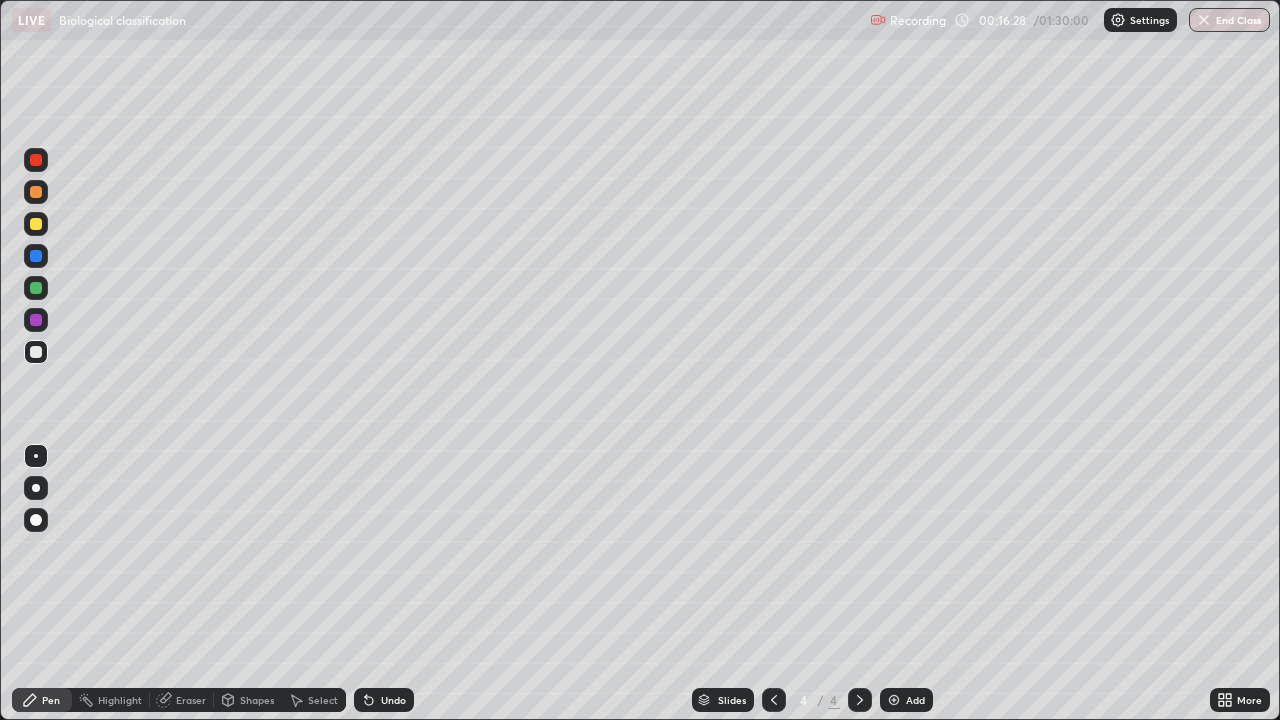 click at bounding box center [36, 320] 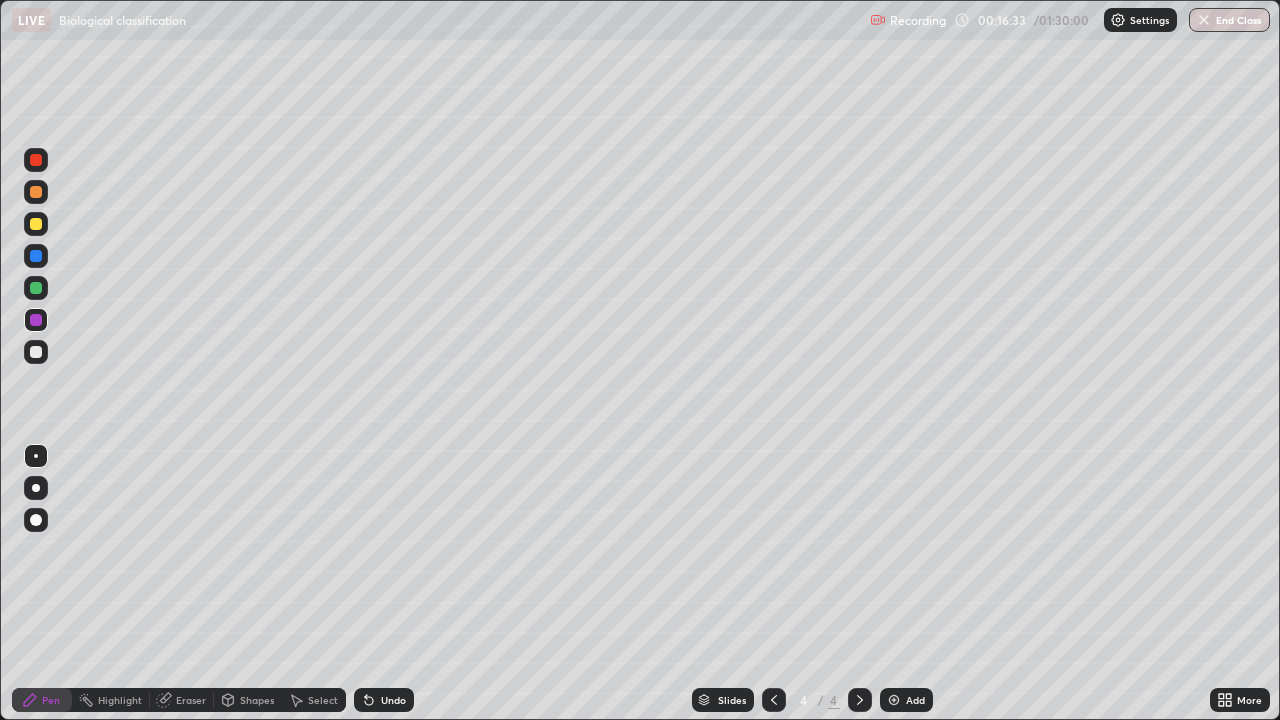 click at bounding box center [36, 352] 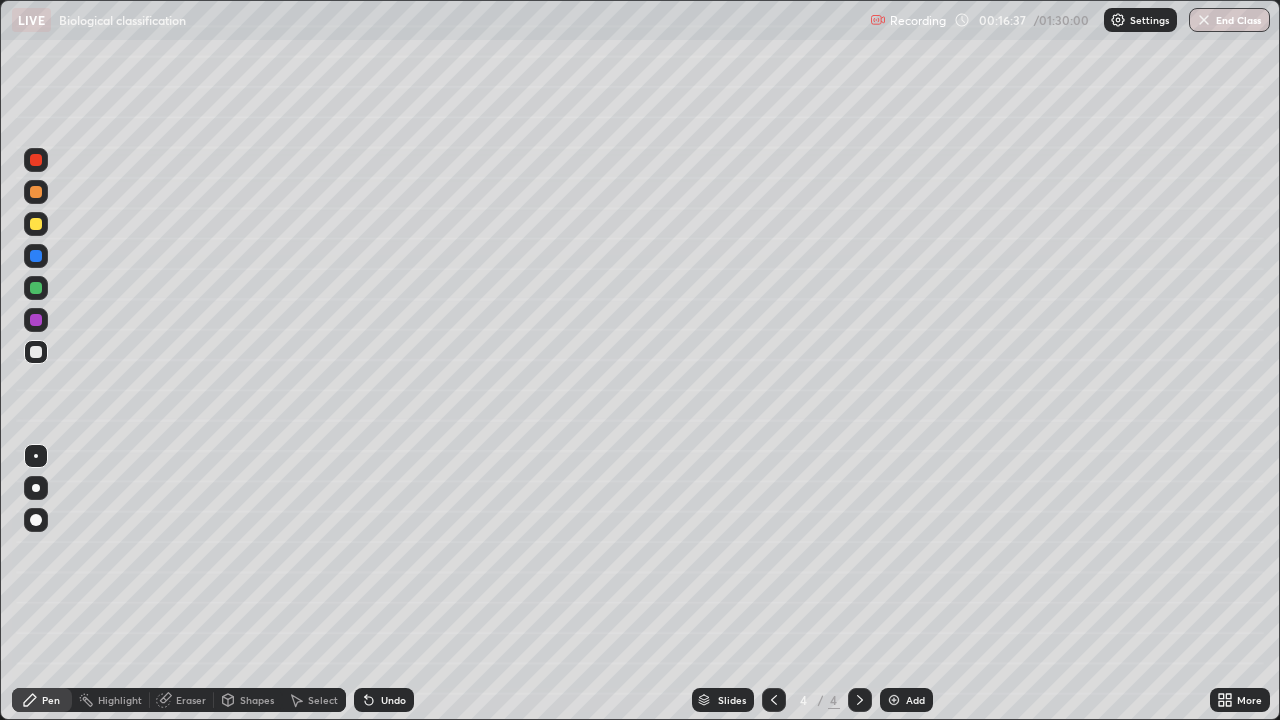 click at bounding box center [36, 320] 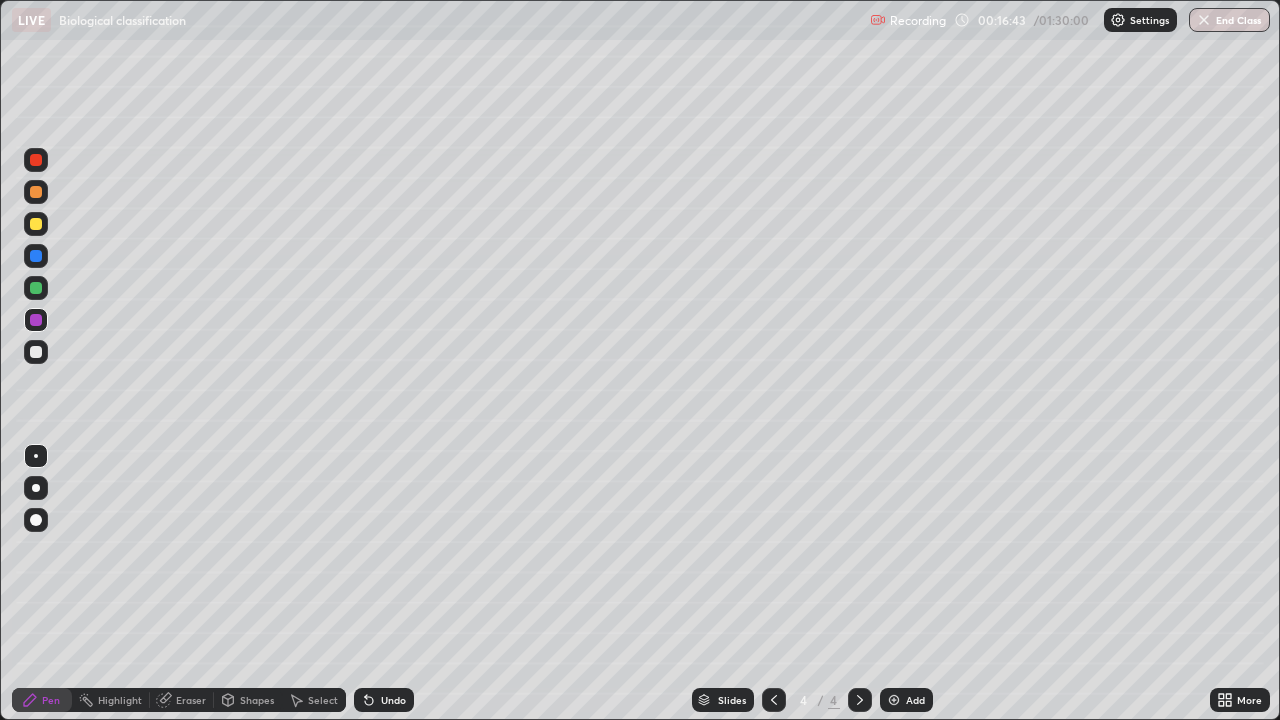 click at bounding box center (36, 352) 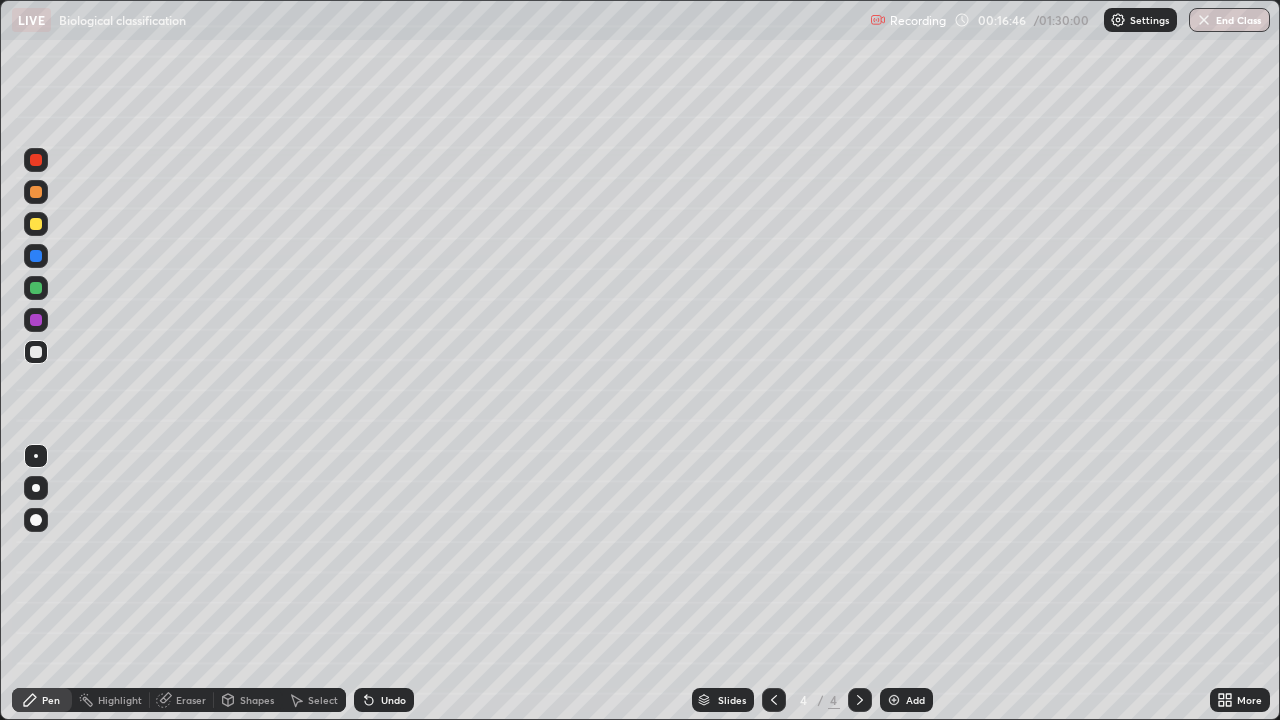 click at bounding box center (36, 320) 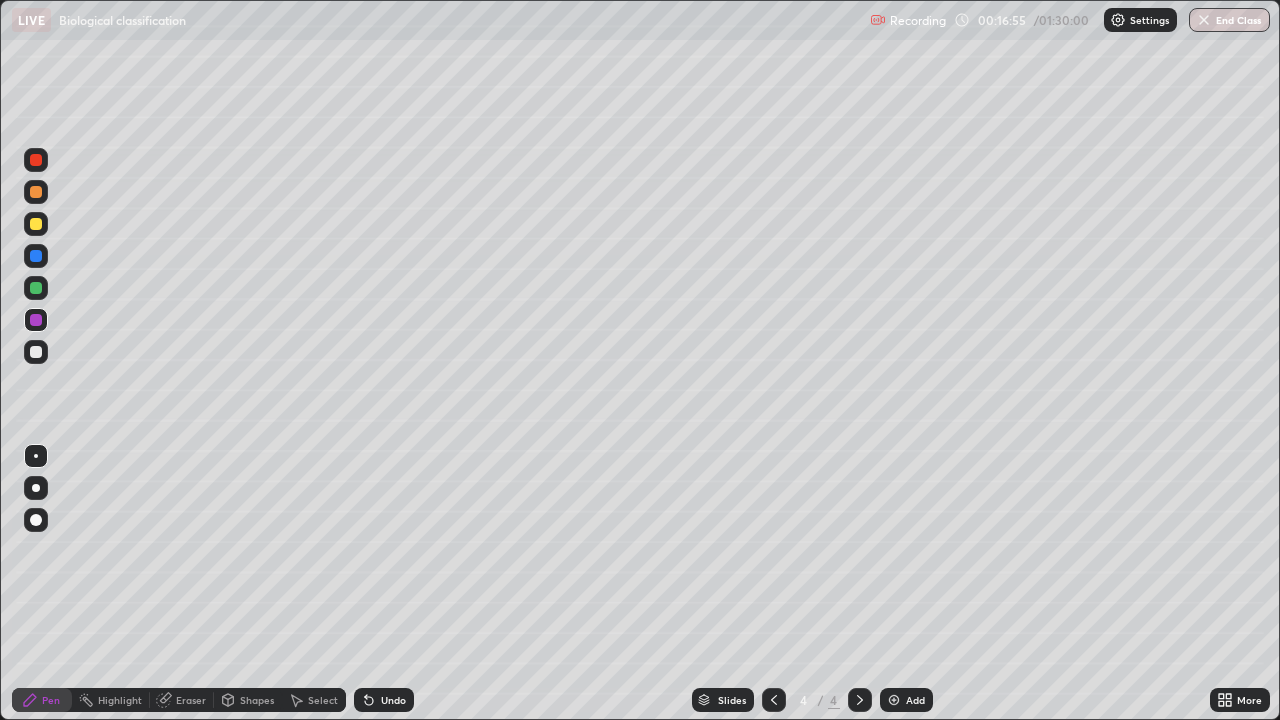 click at bounding box center (36, 352) 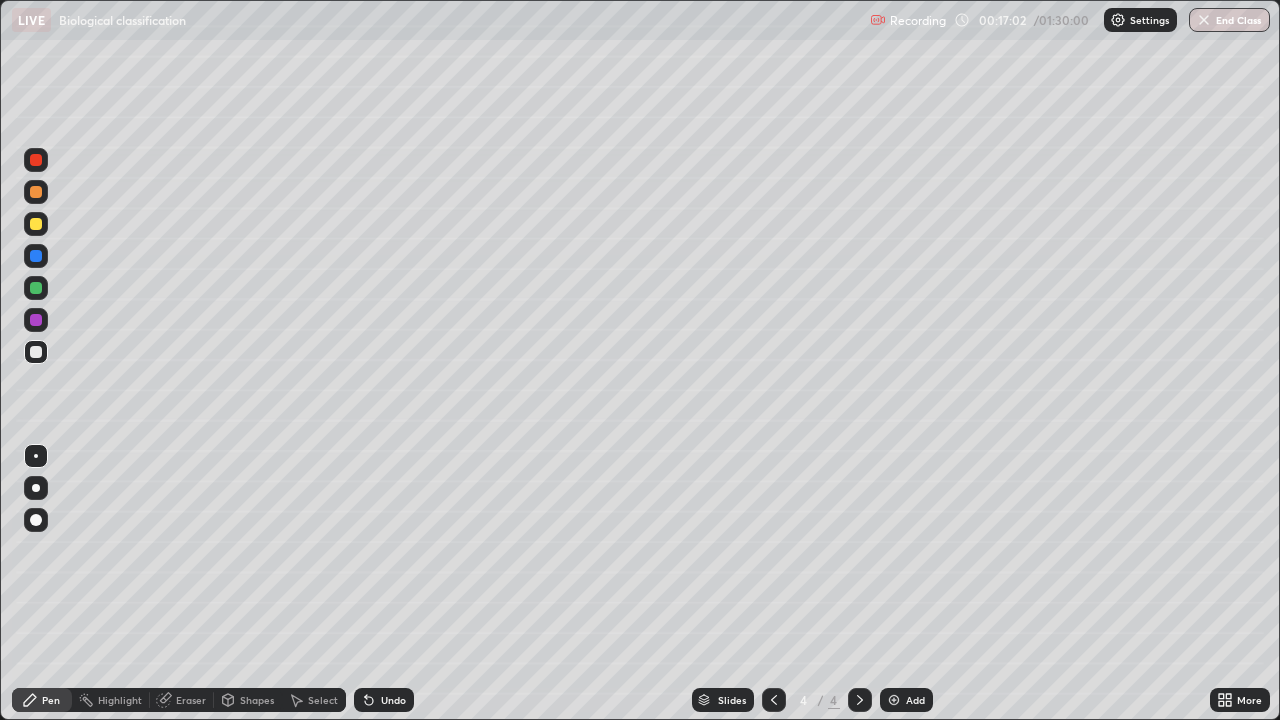 click at bounding box center (36, 352) 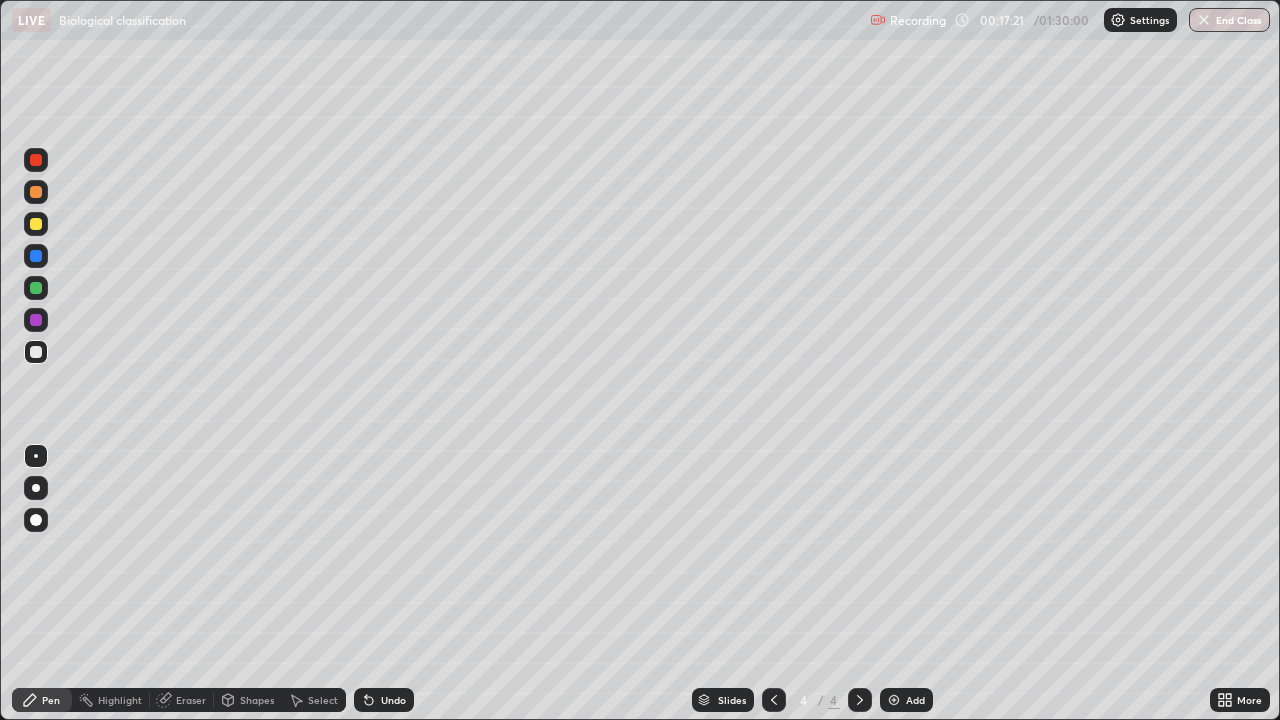 click at bounding box center [36, 288] 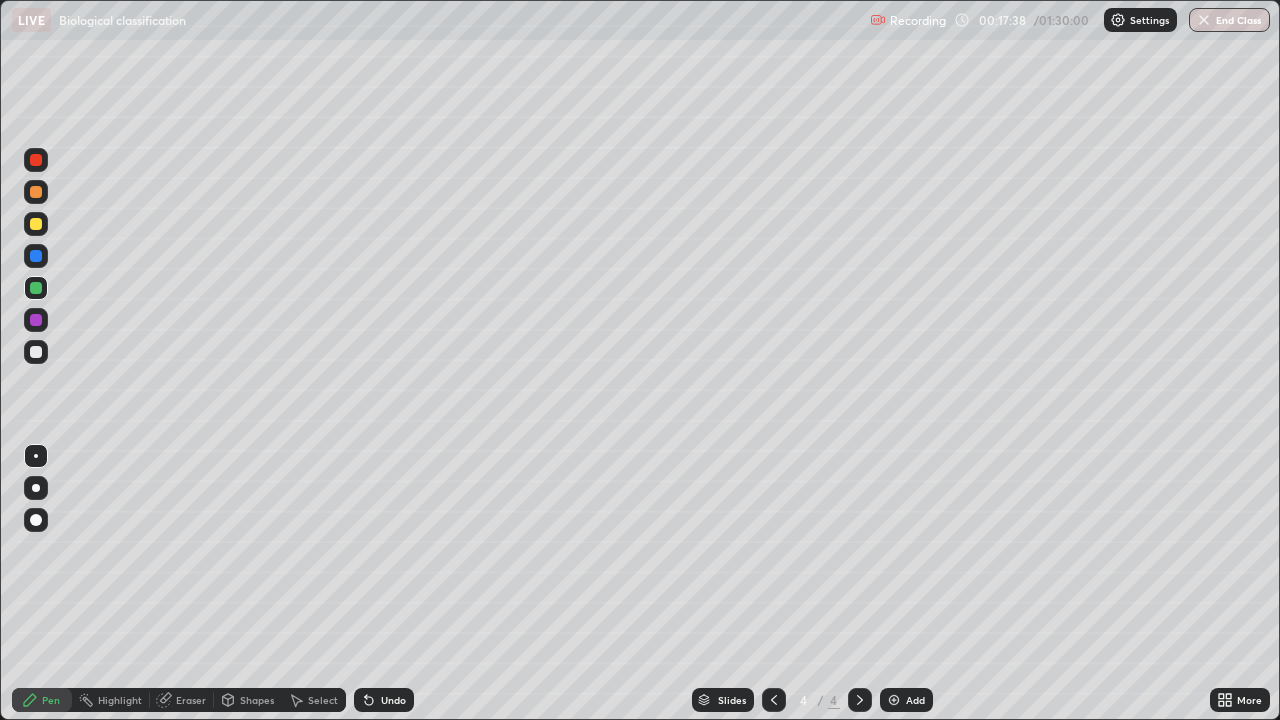 click at bounding box center [36, 352] 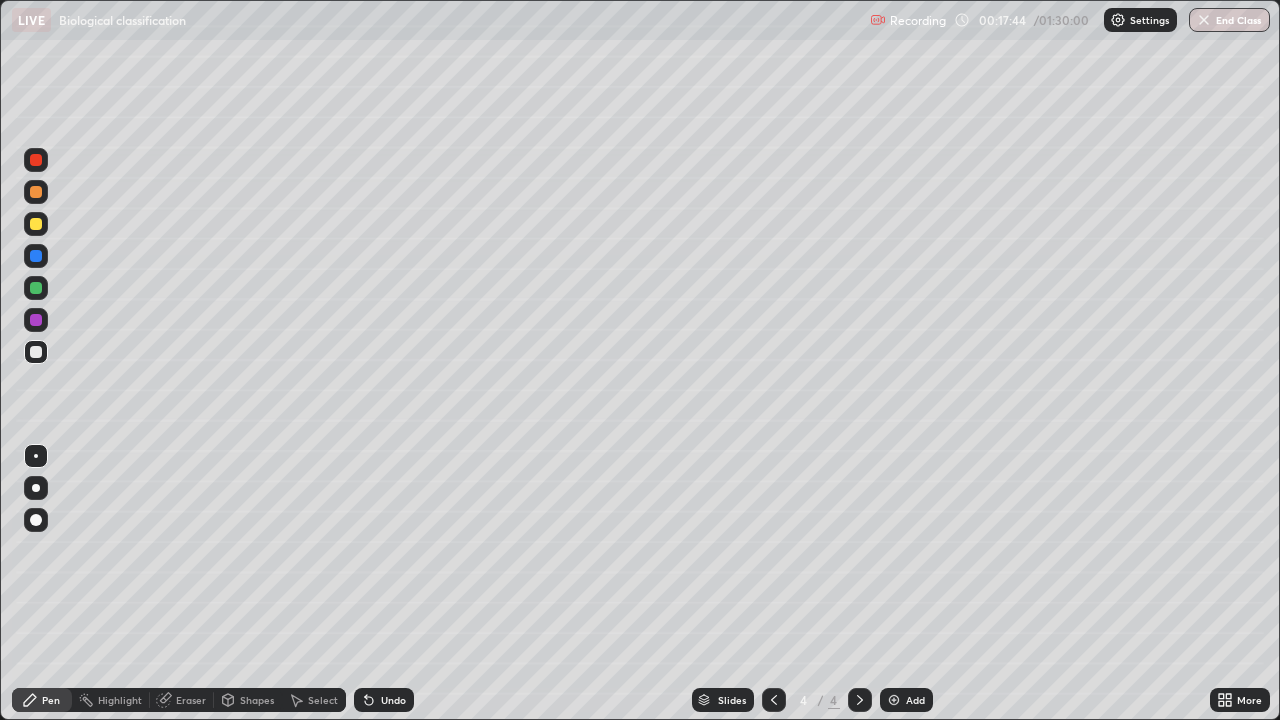 click at bounding box center [36, 288] 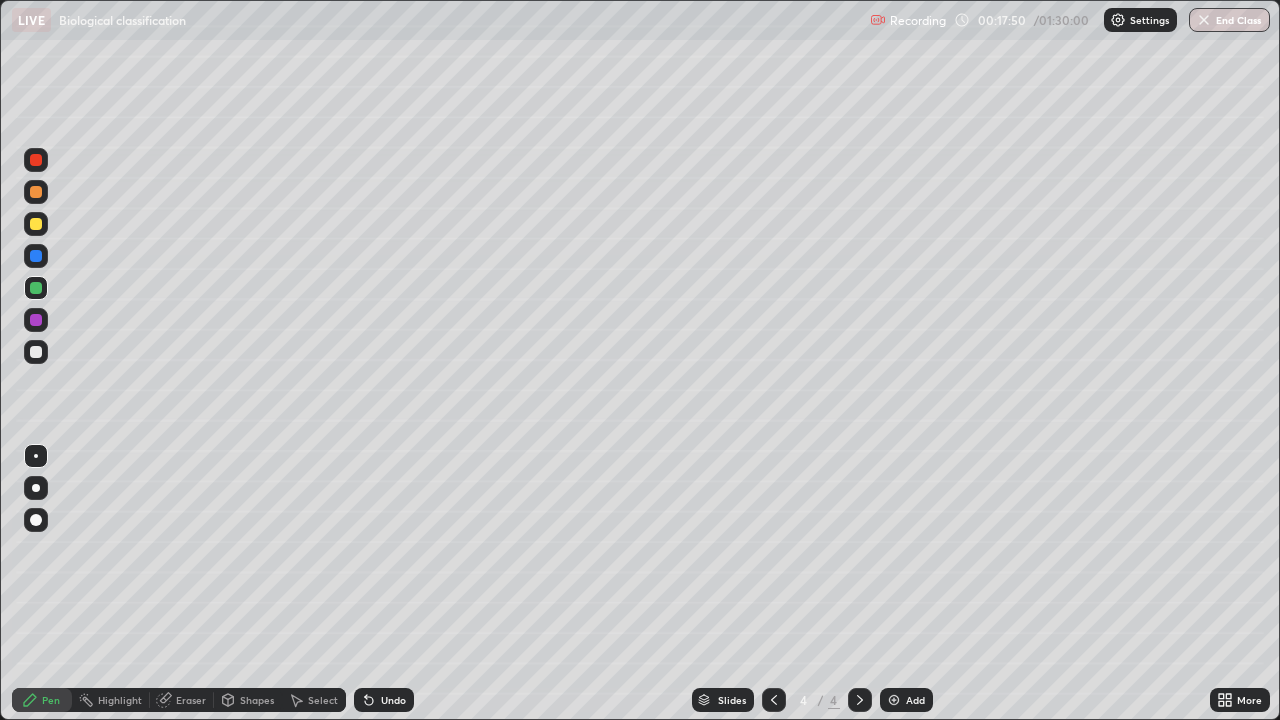 click at bounding box center [36, 352] 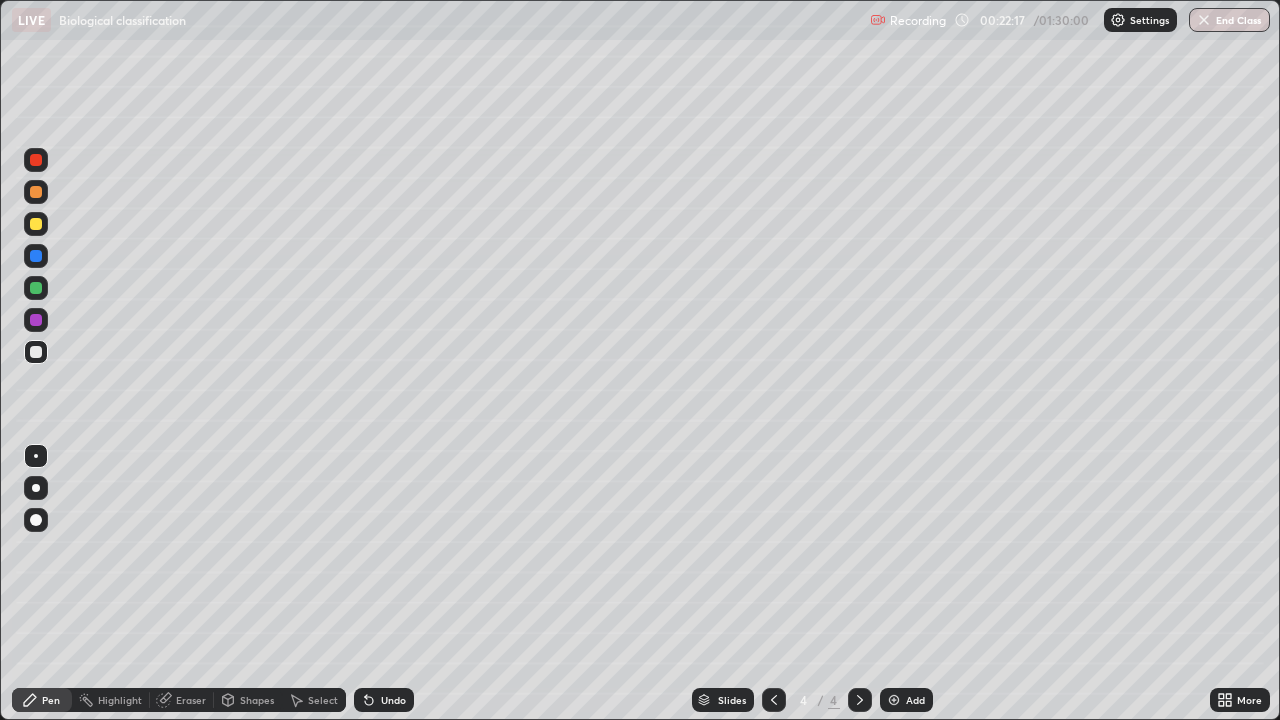 click at bounding box center (894, 700) 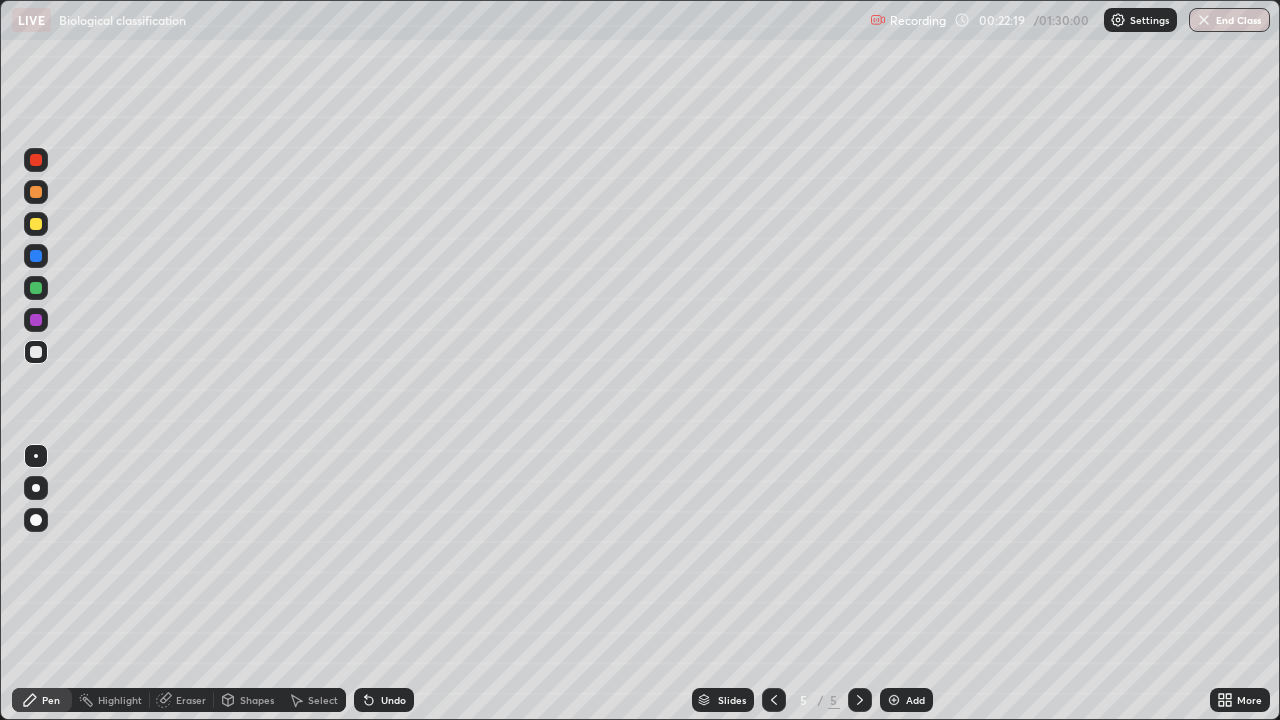click at bounding box center (36, 192) 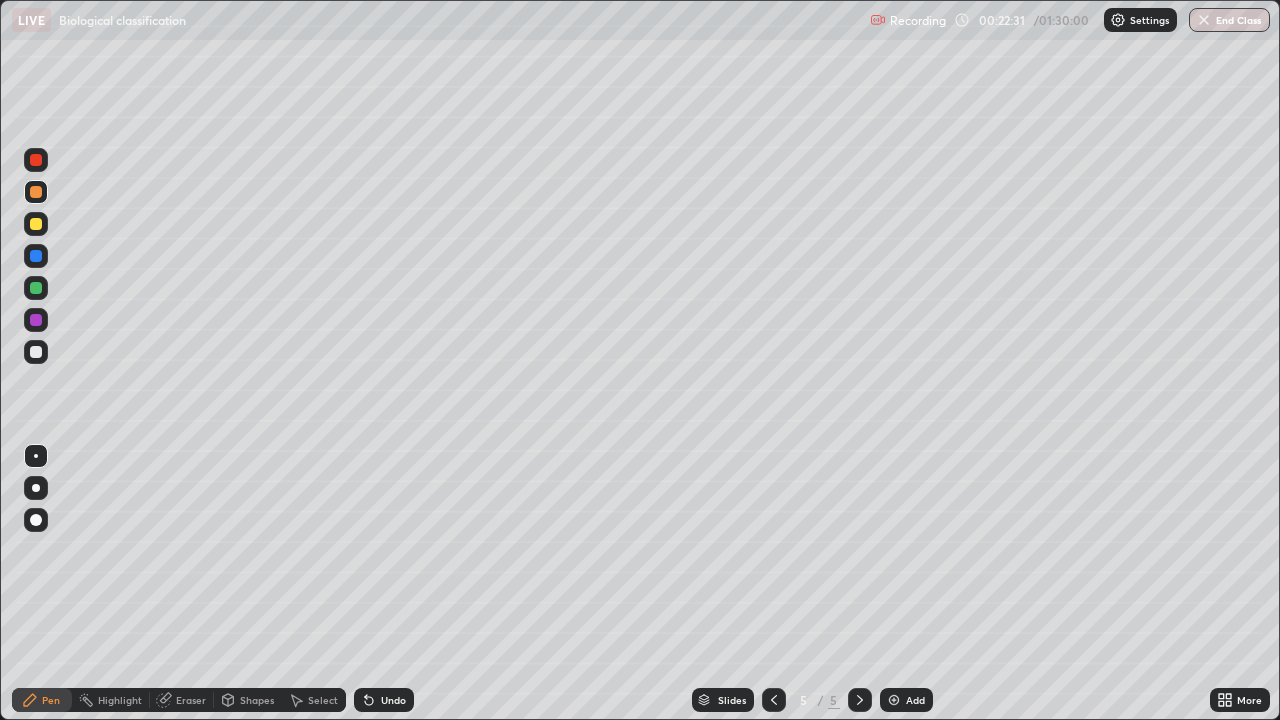 click at bounding box center [36, 352] 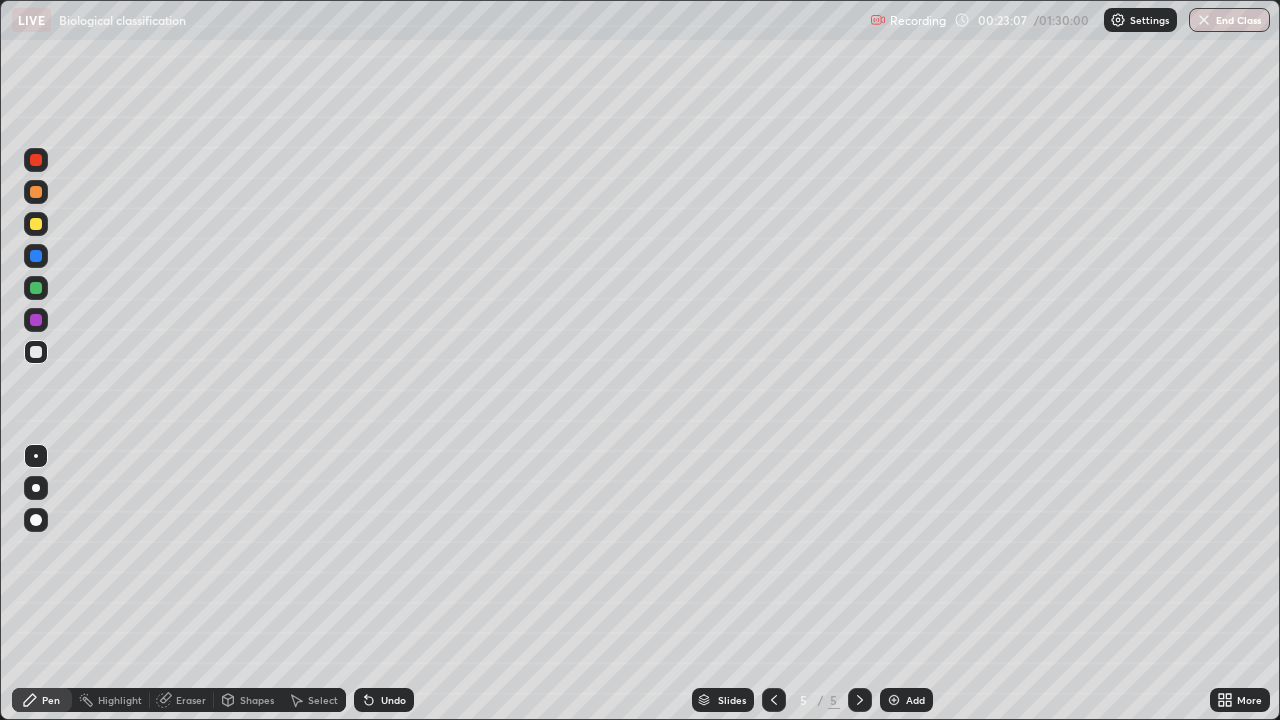 click at bounding box center [36, 320] 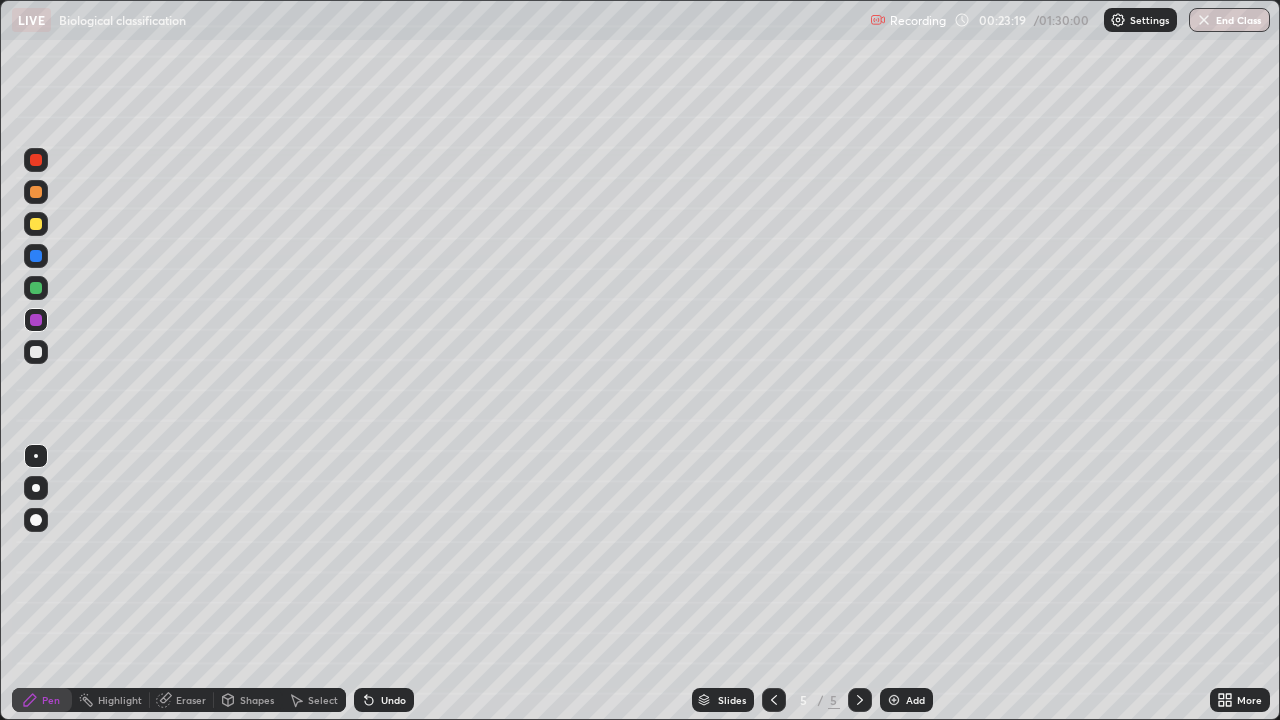 click at bounding box center (36, 352) 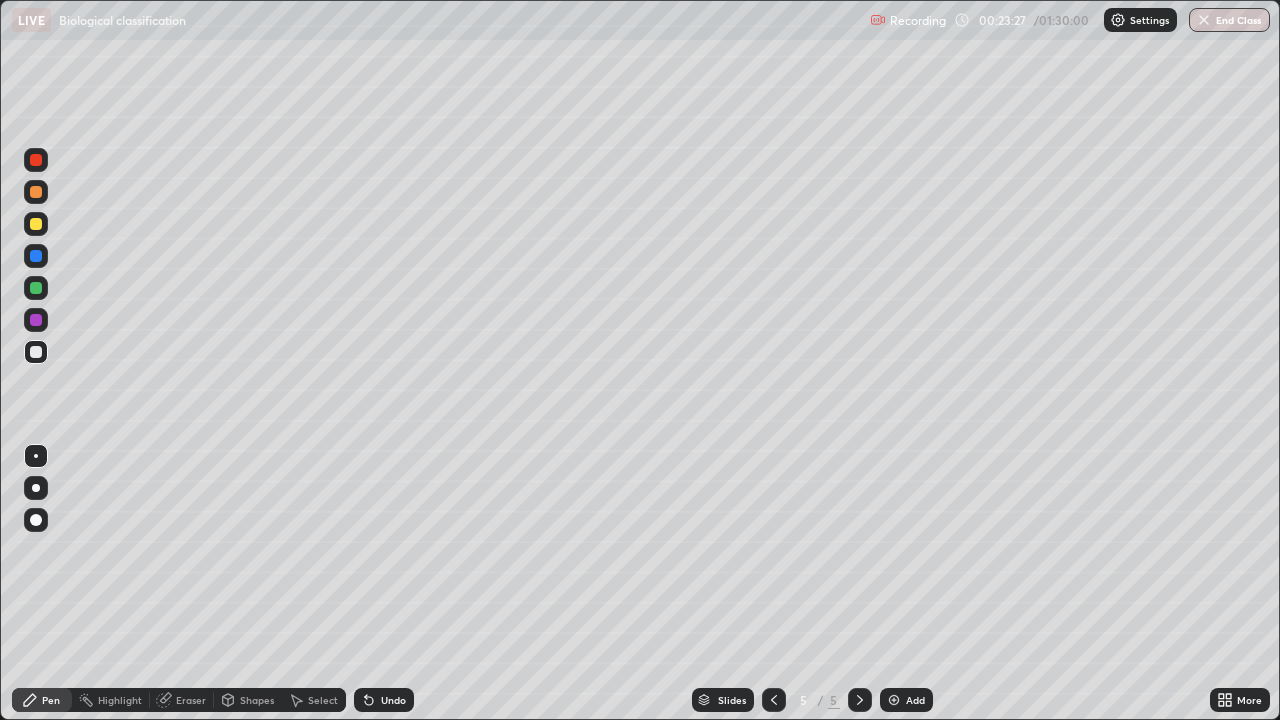 click at bounding box center (36, 320) 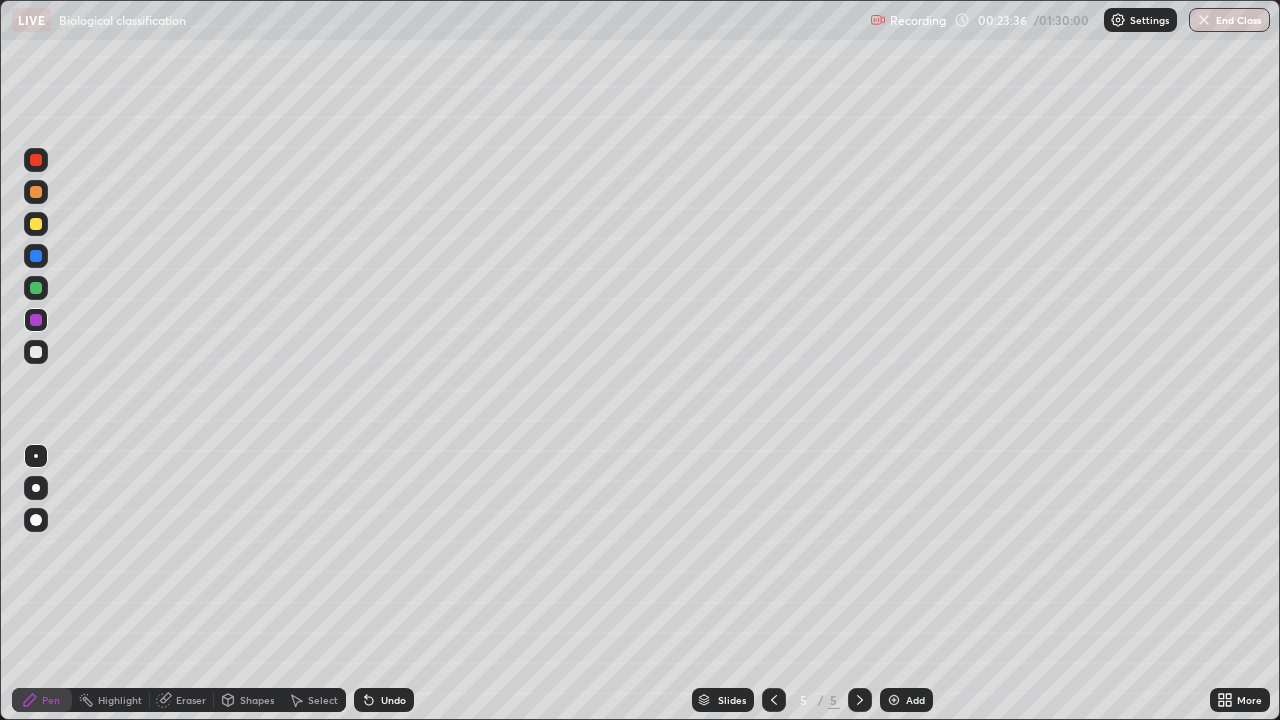 click at bounding box center [36, 352] 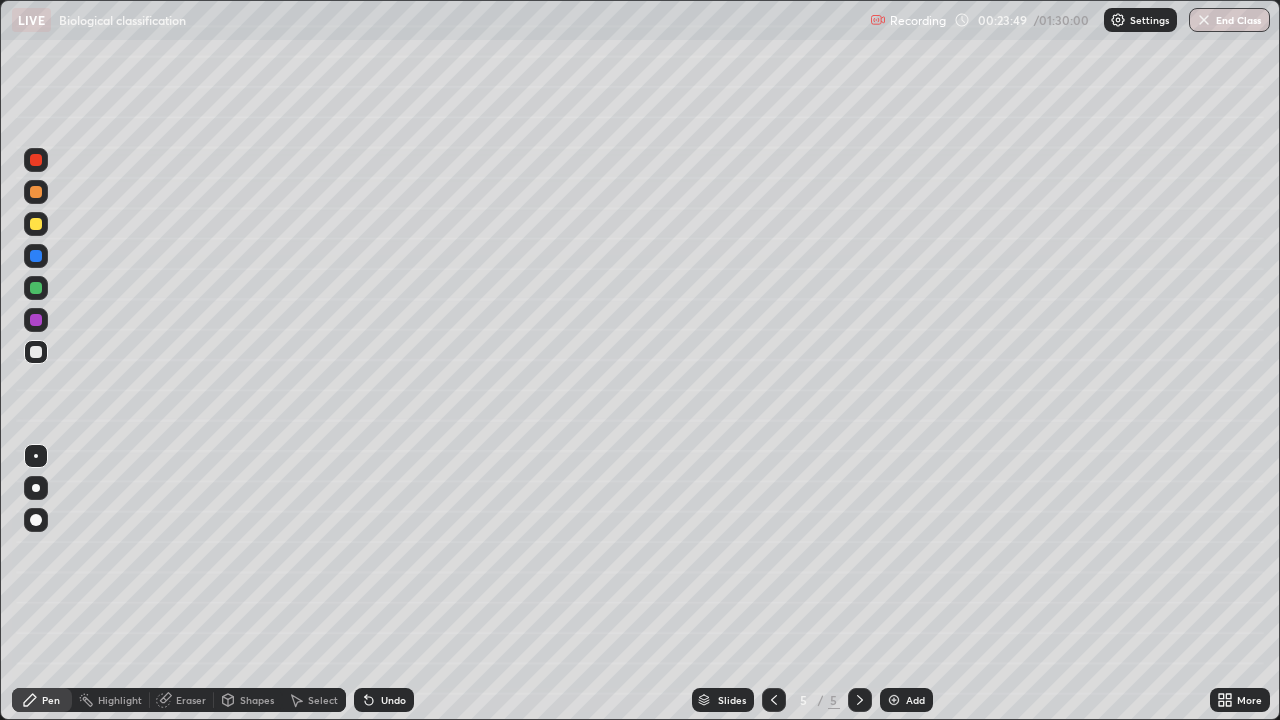 click at bounding box center (36, 320) 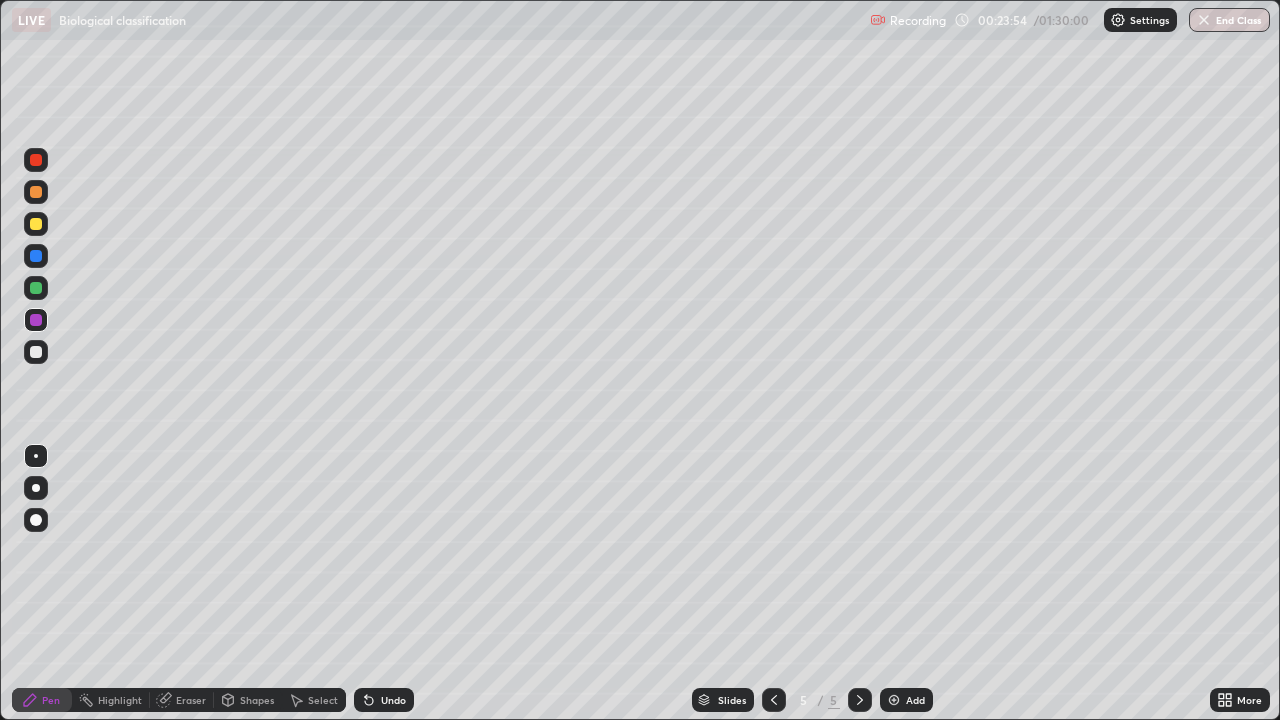 click at bounding box center (36, 352) 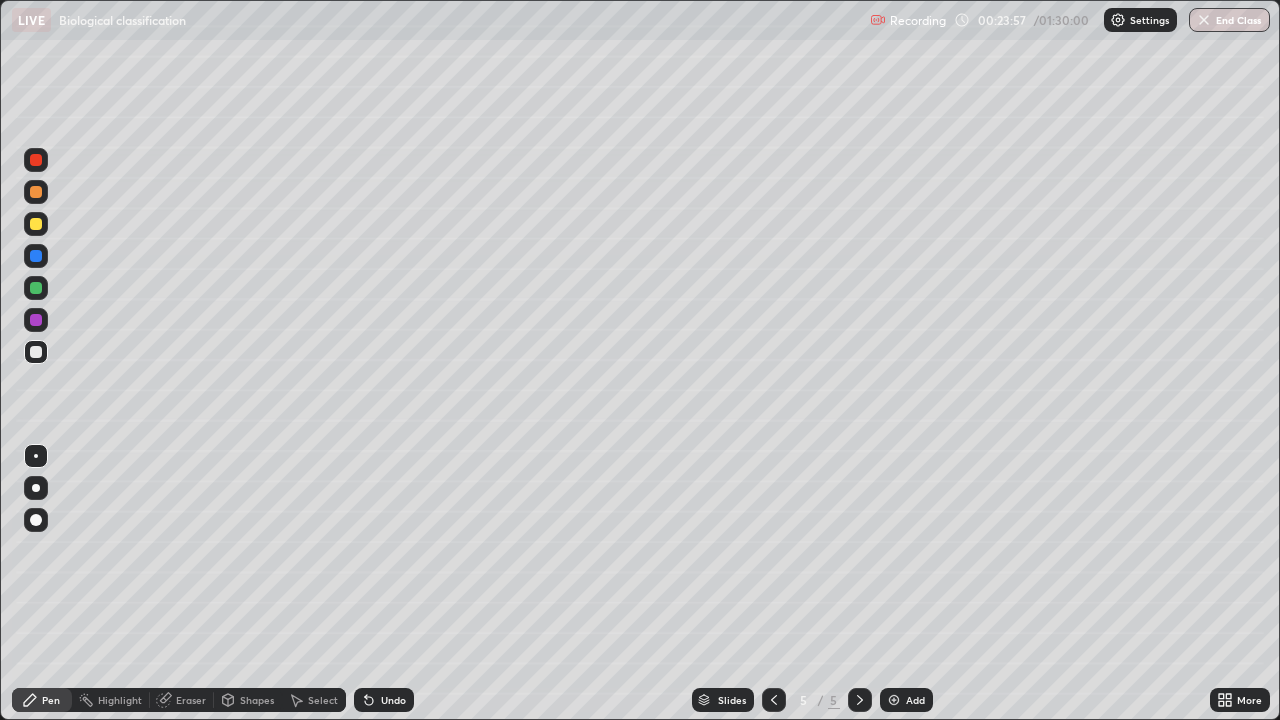 click at bounding box center [36, 192] 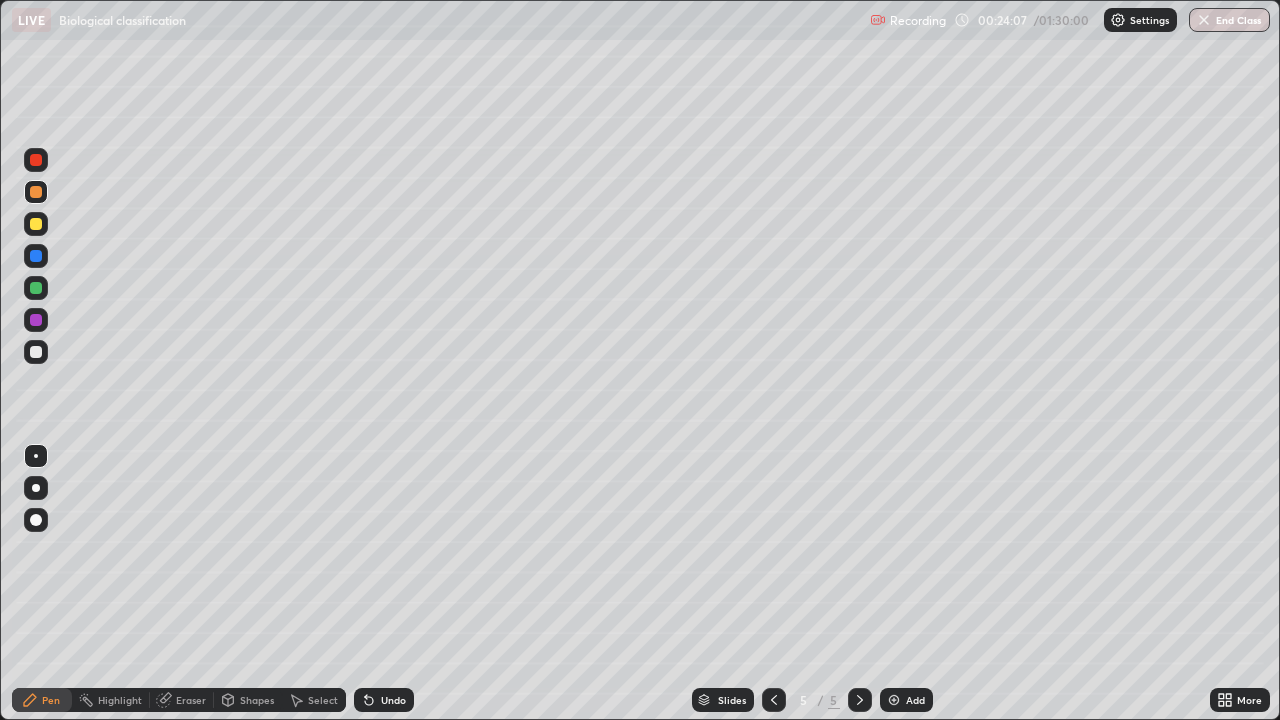 click at bounding box center [36, 352] 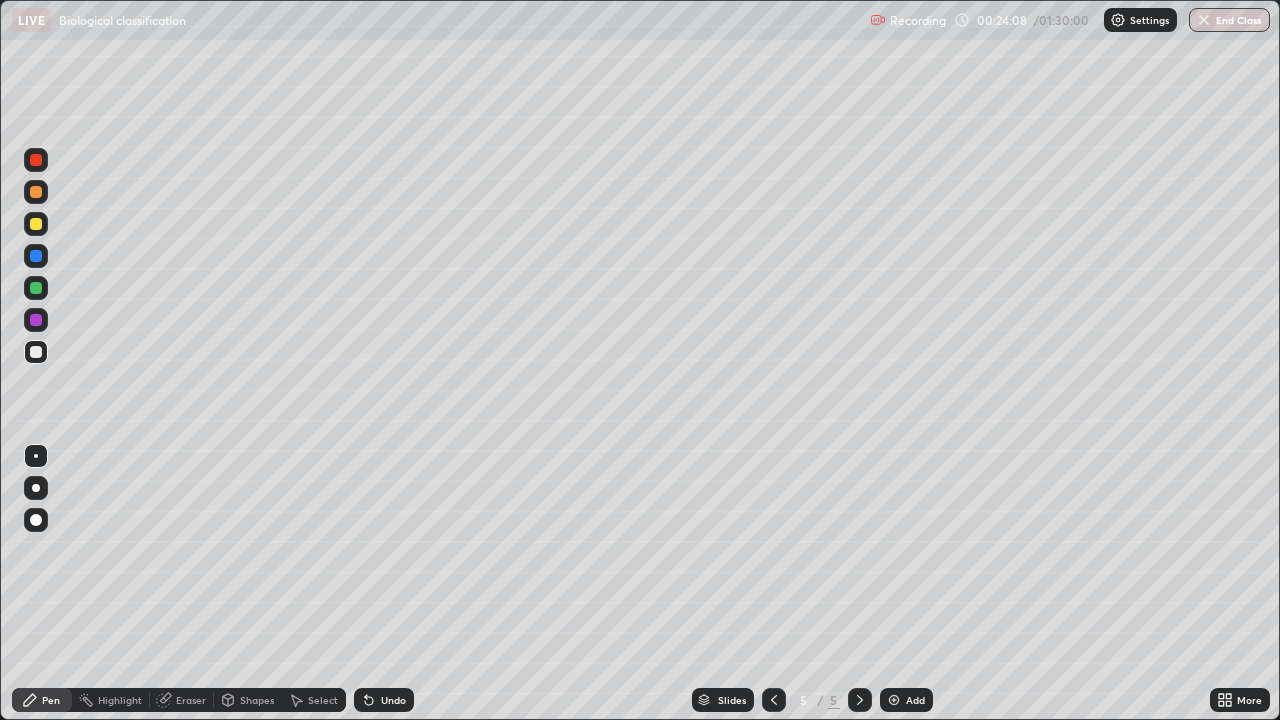 click at bounding box center [36, 320] 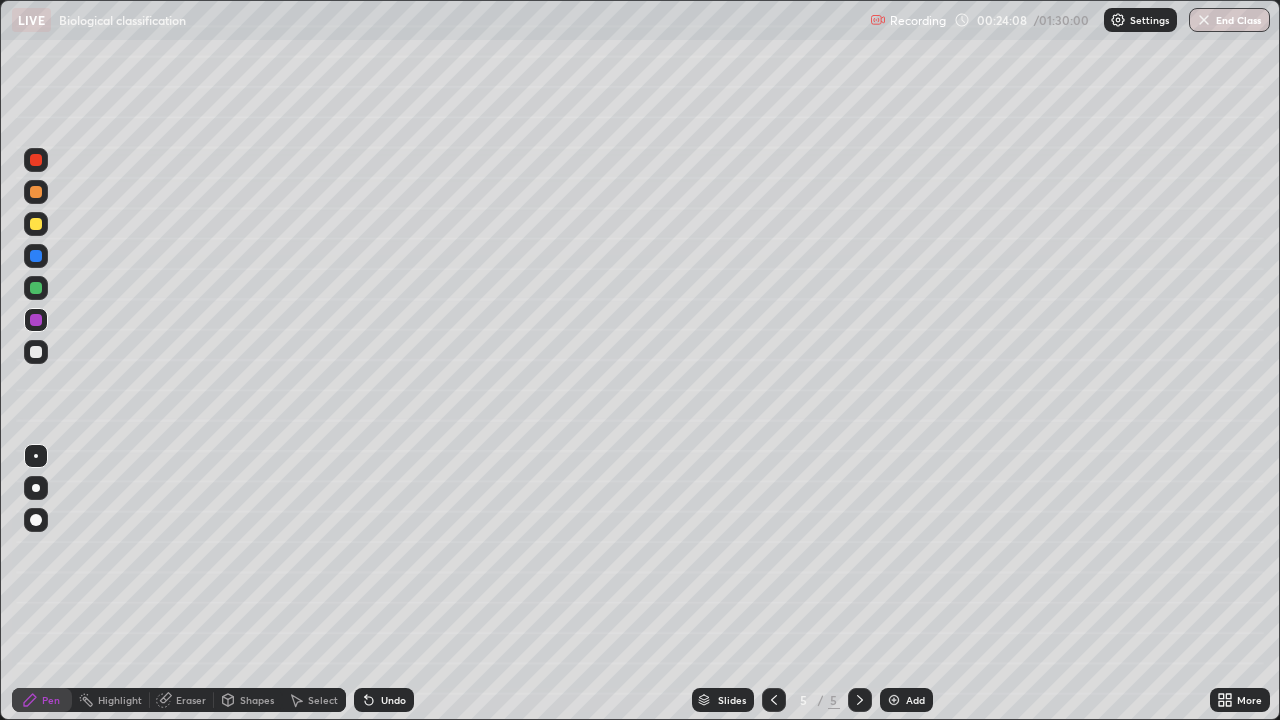 click at bounding box center (36, 288) 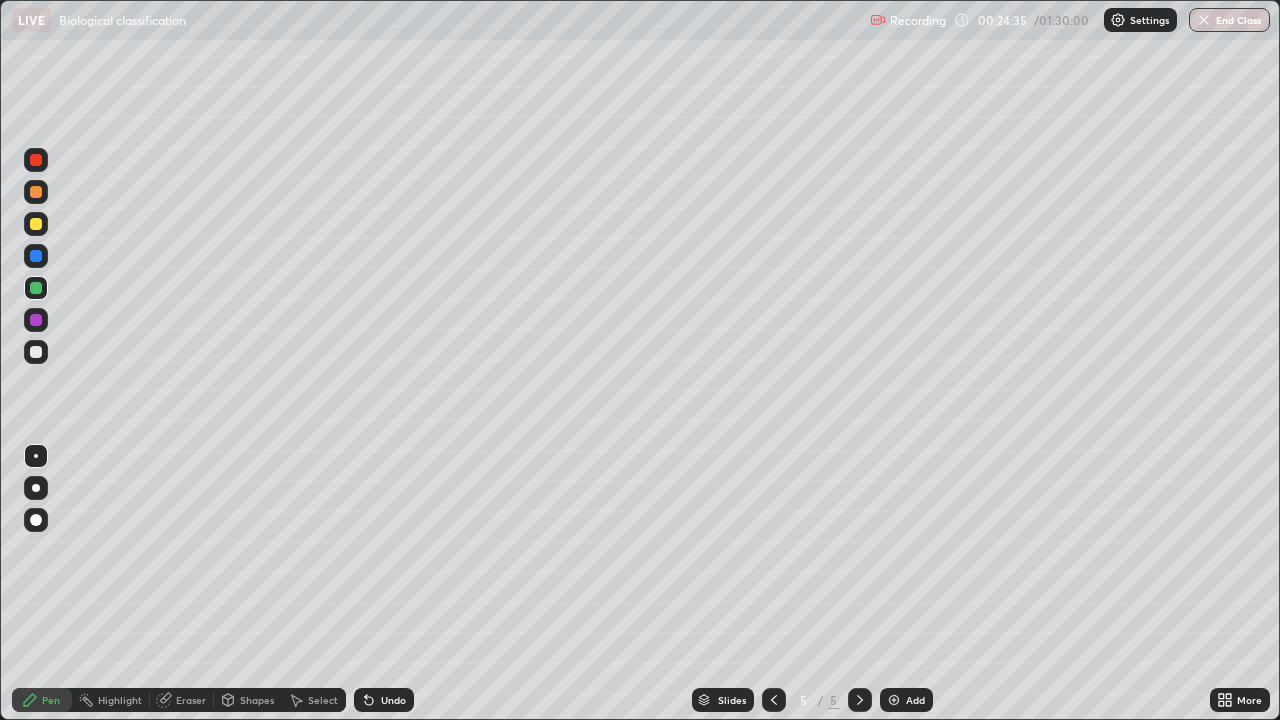click at bounding box center [36, 352] 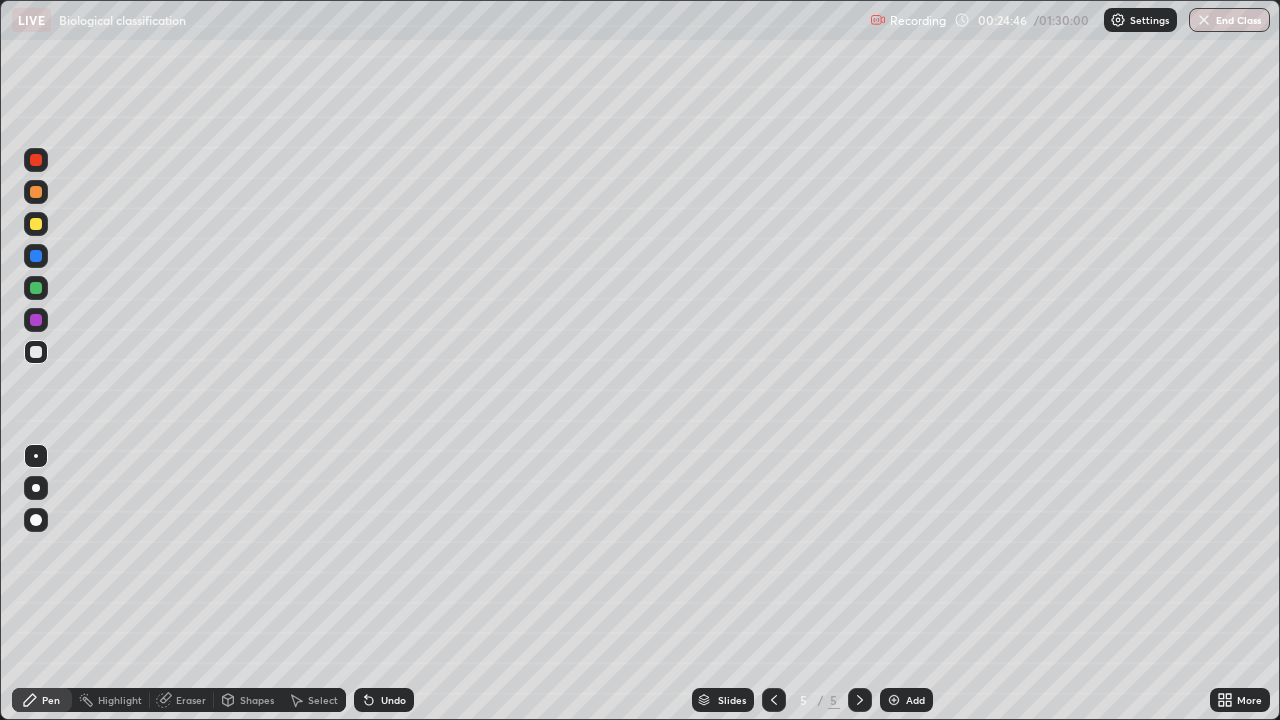 click at bounding box center (36, 320) 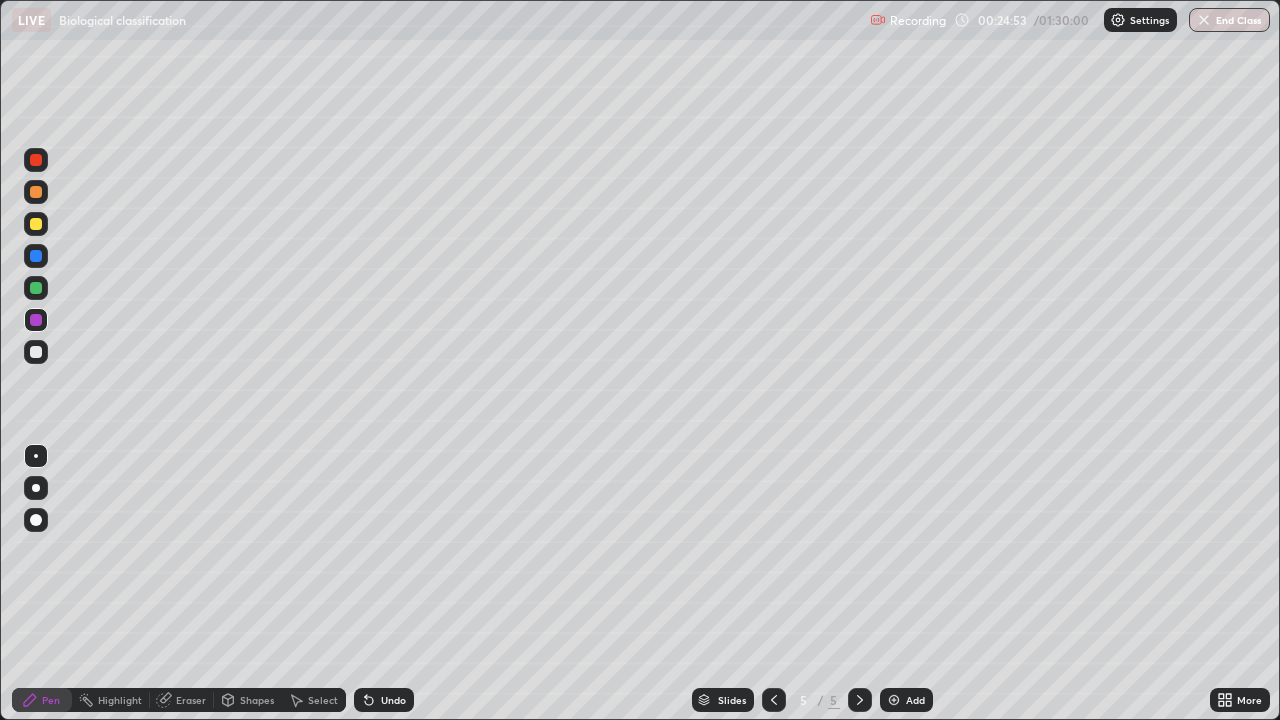 click at bounding box center (36, 352) 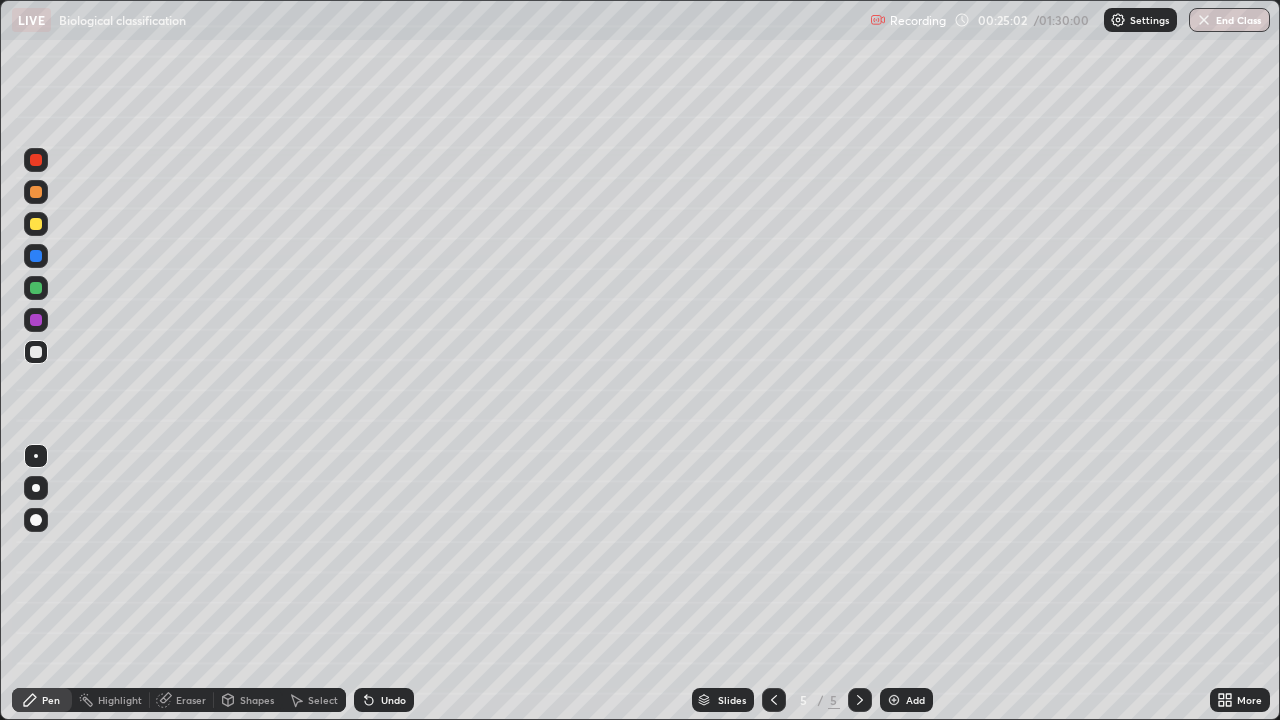 click at bounding box center [36, 320] 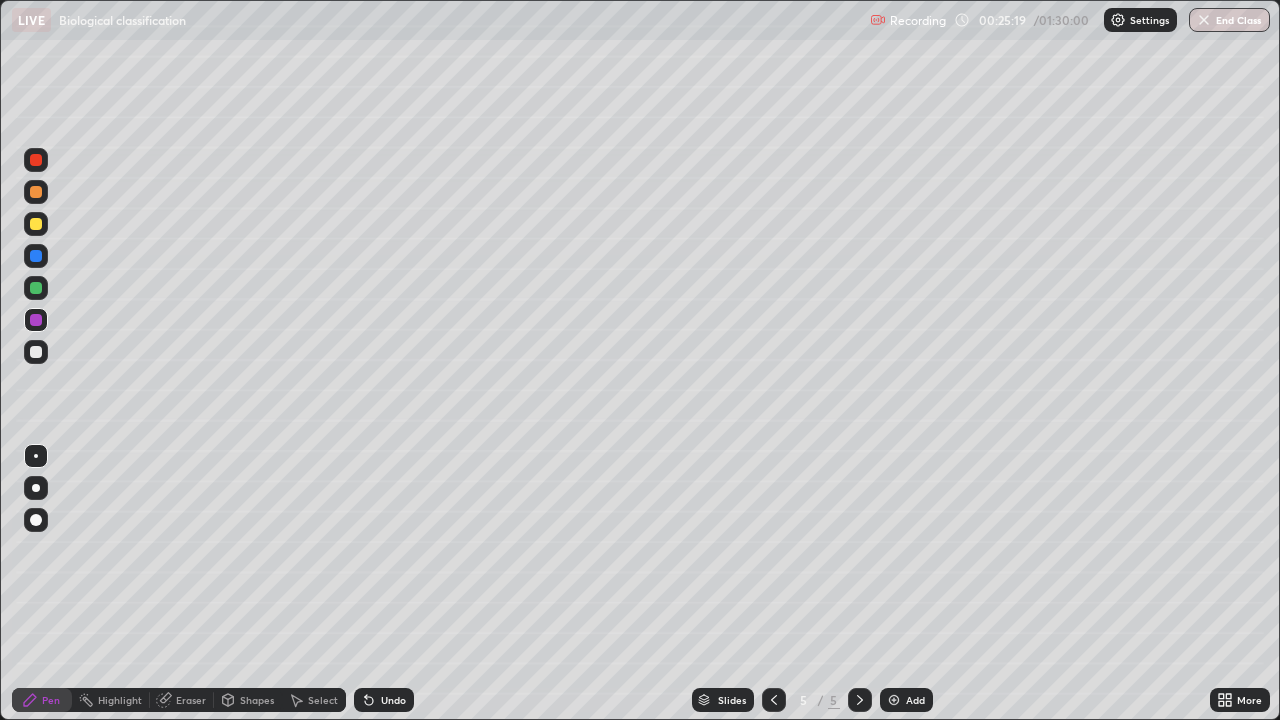 click on "Undo" at bounding box center [393, 700] 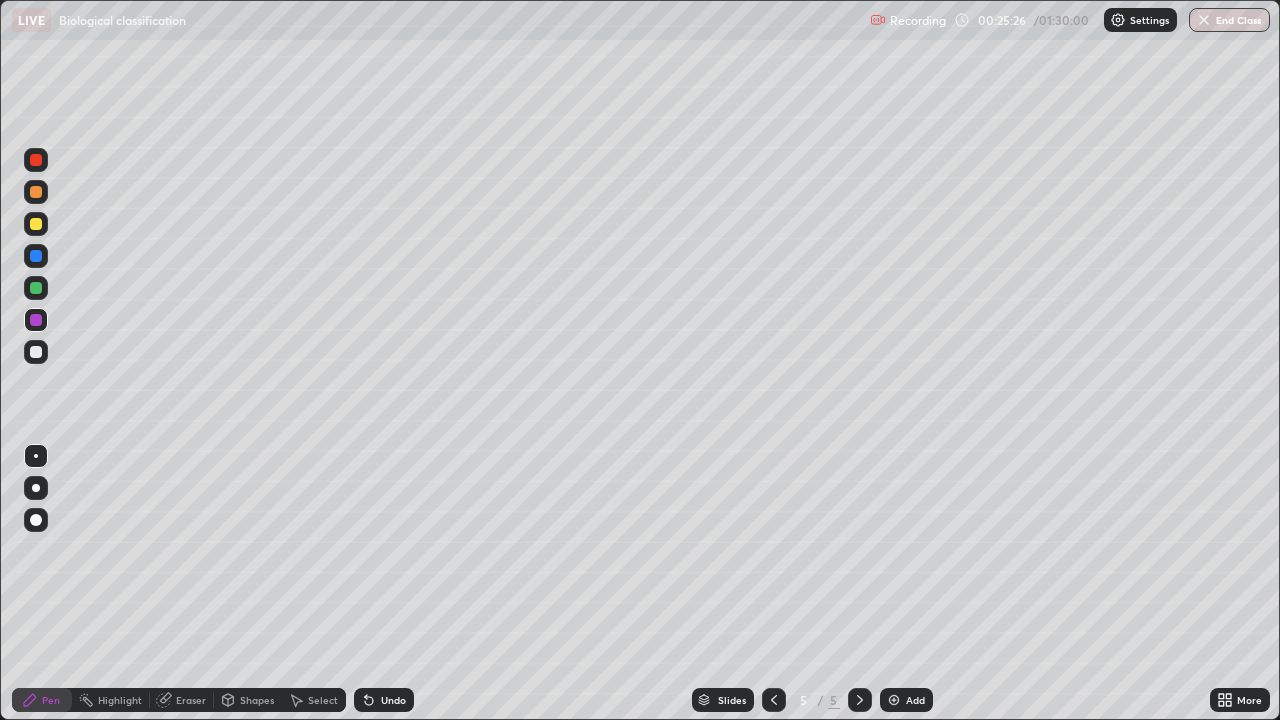 click at bounding box center [36, 352] 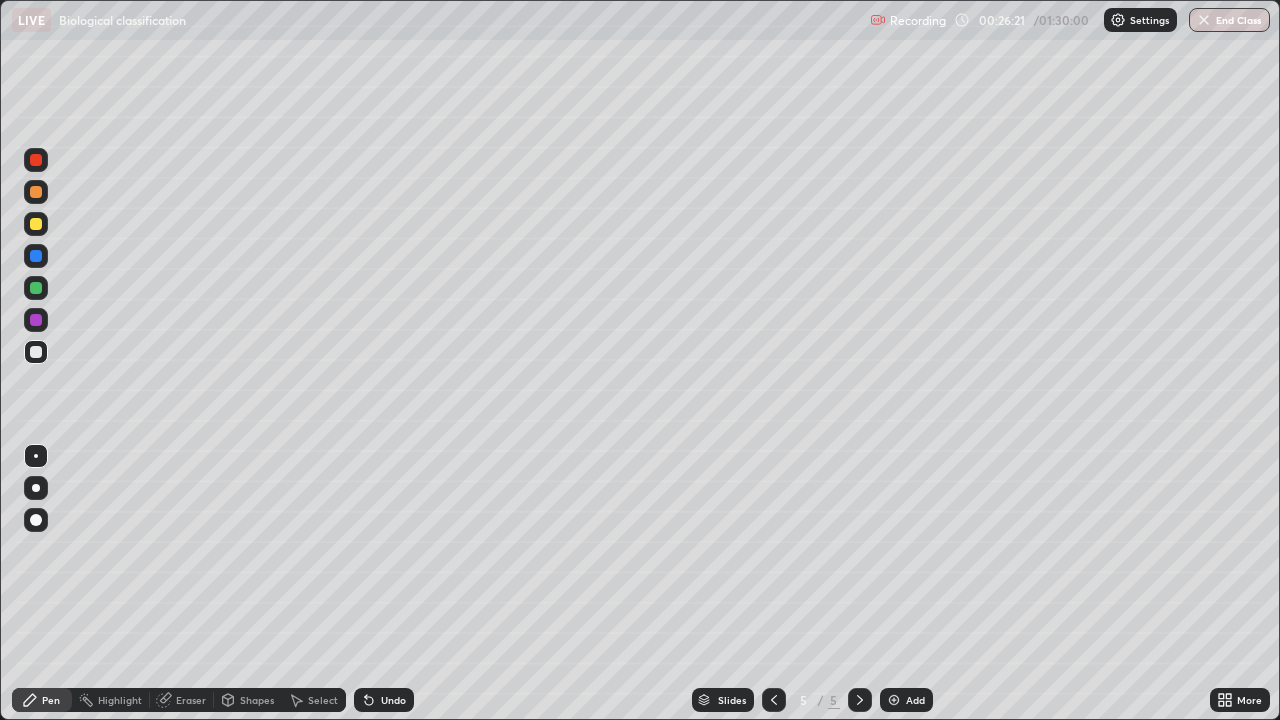 click on "Undo" at bounding box center (393, 700) 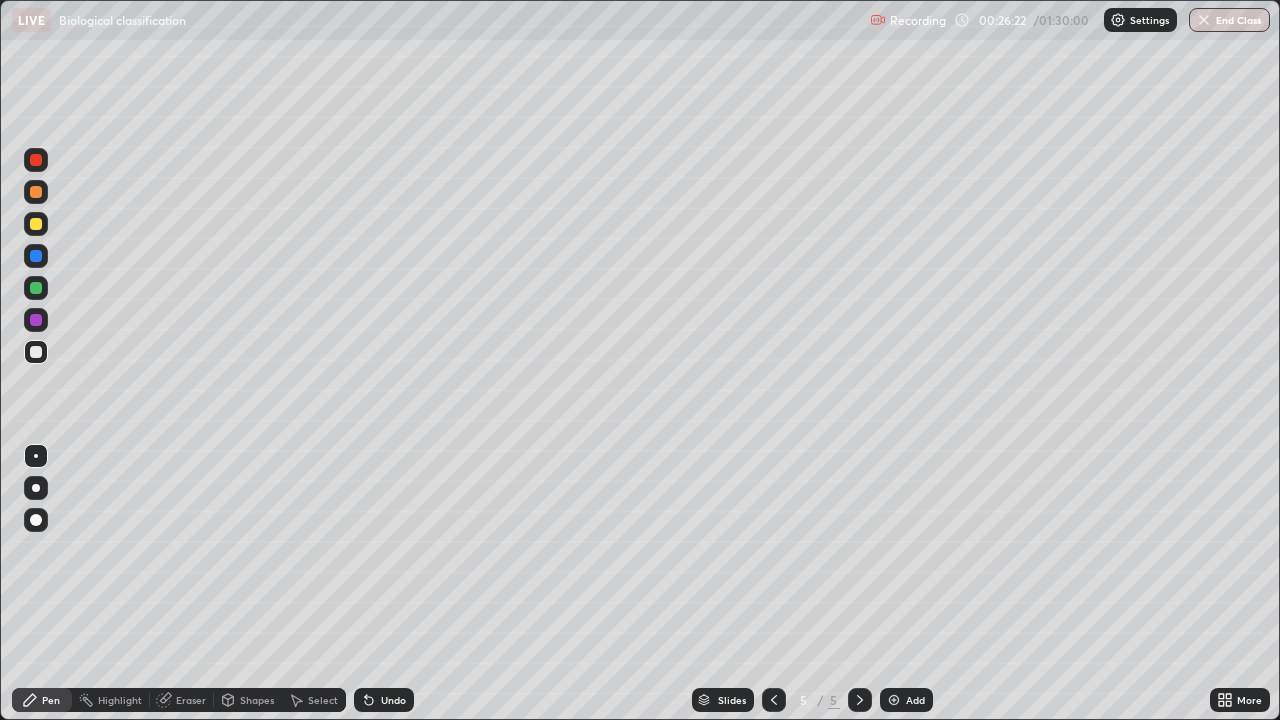 click on "Undo" at bounding box center [393, 700] 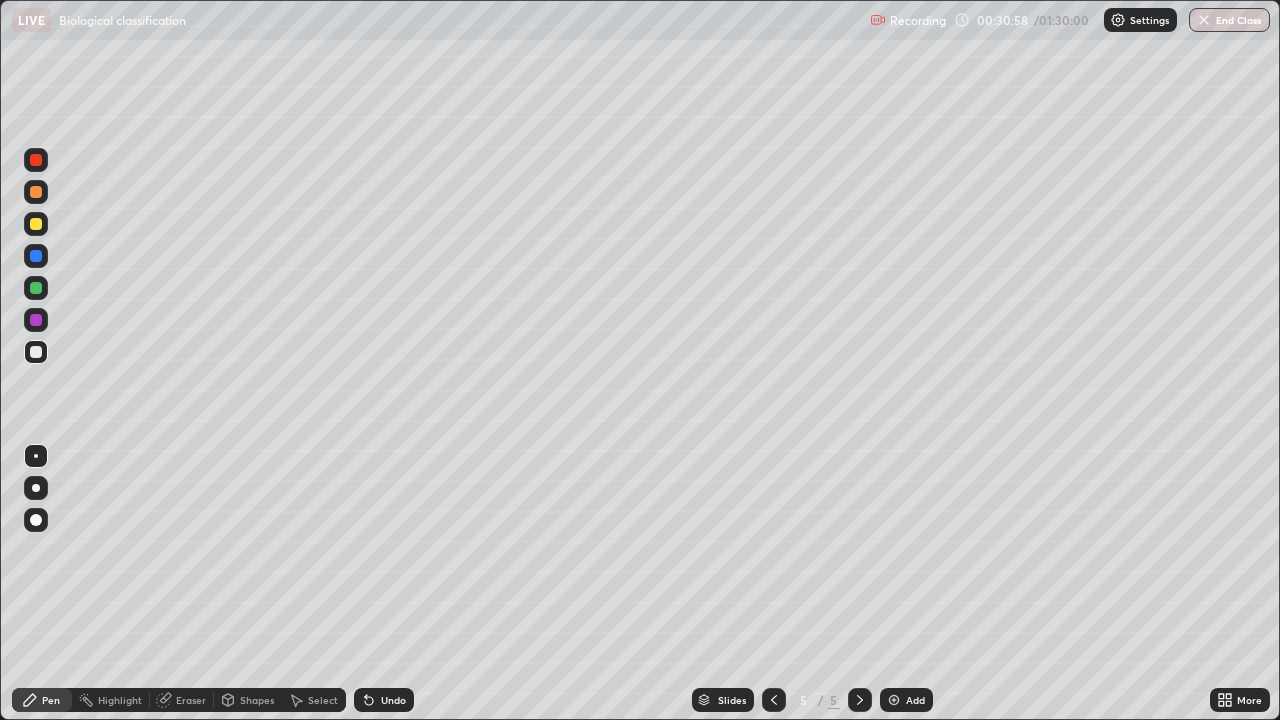 click at bounding box center [36, 192] 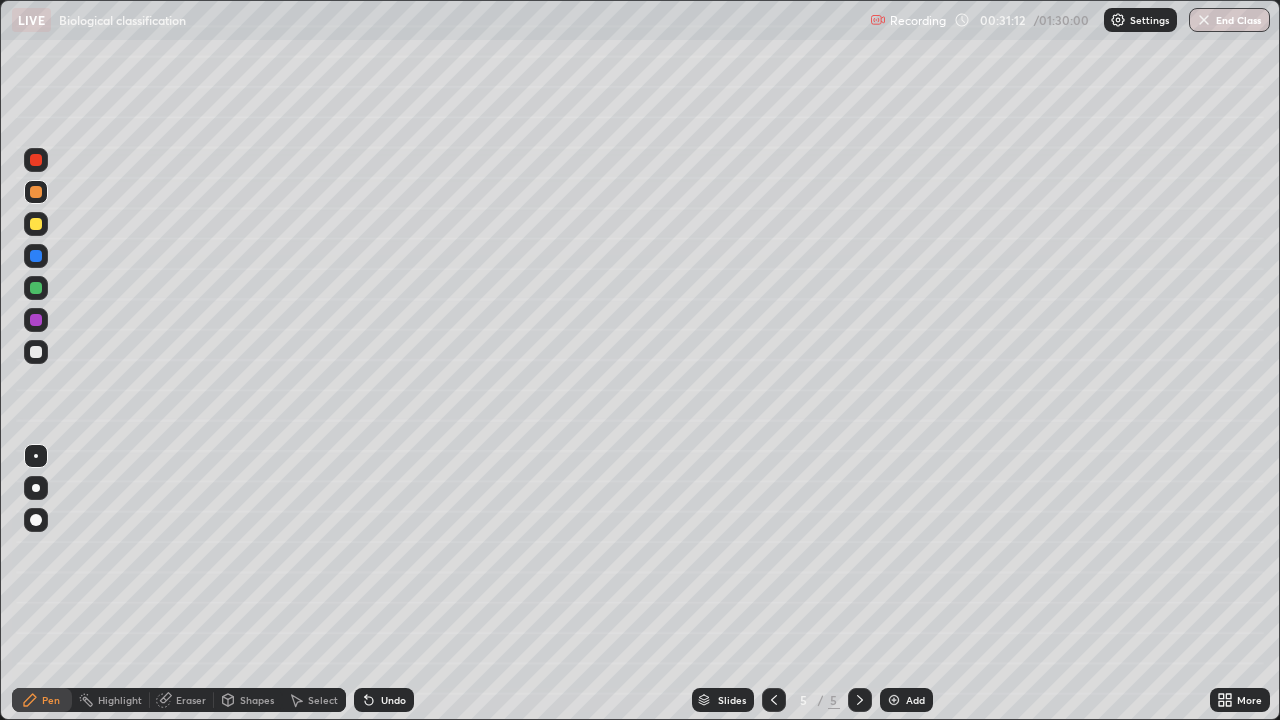 click at bounding box center [36, 352] 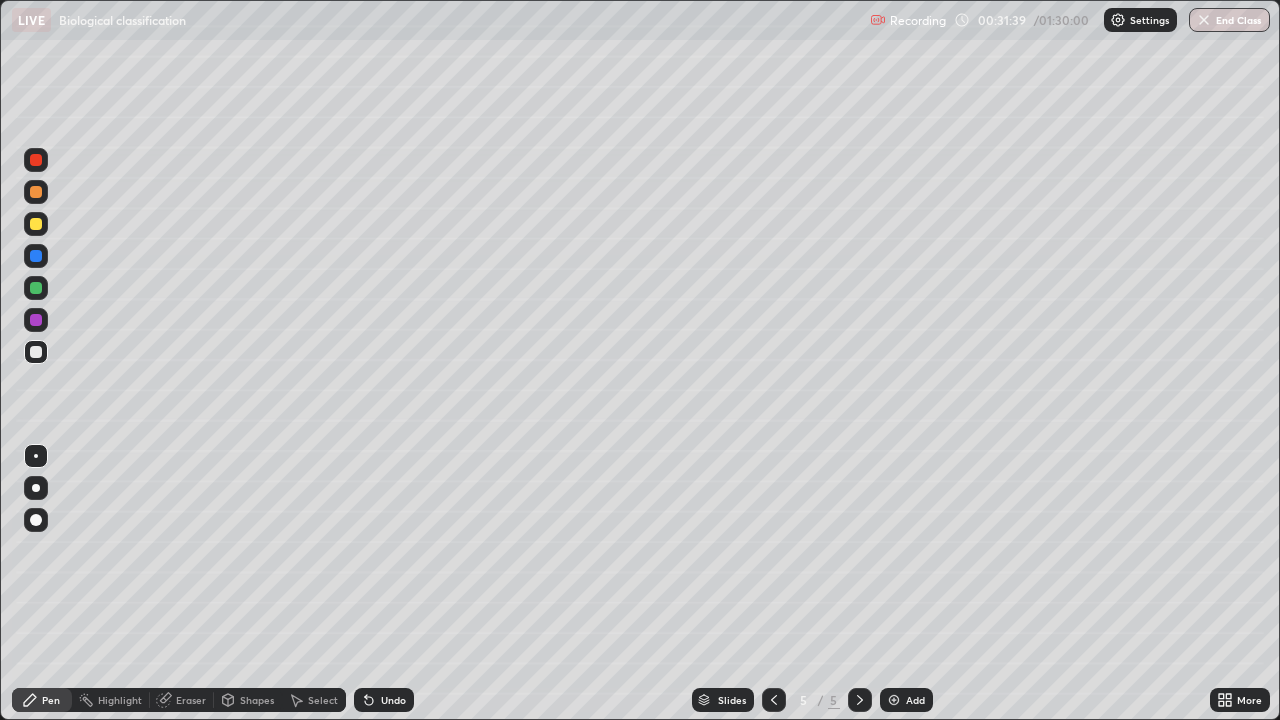 click at bounding box center [36, 352] 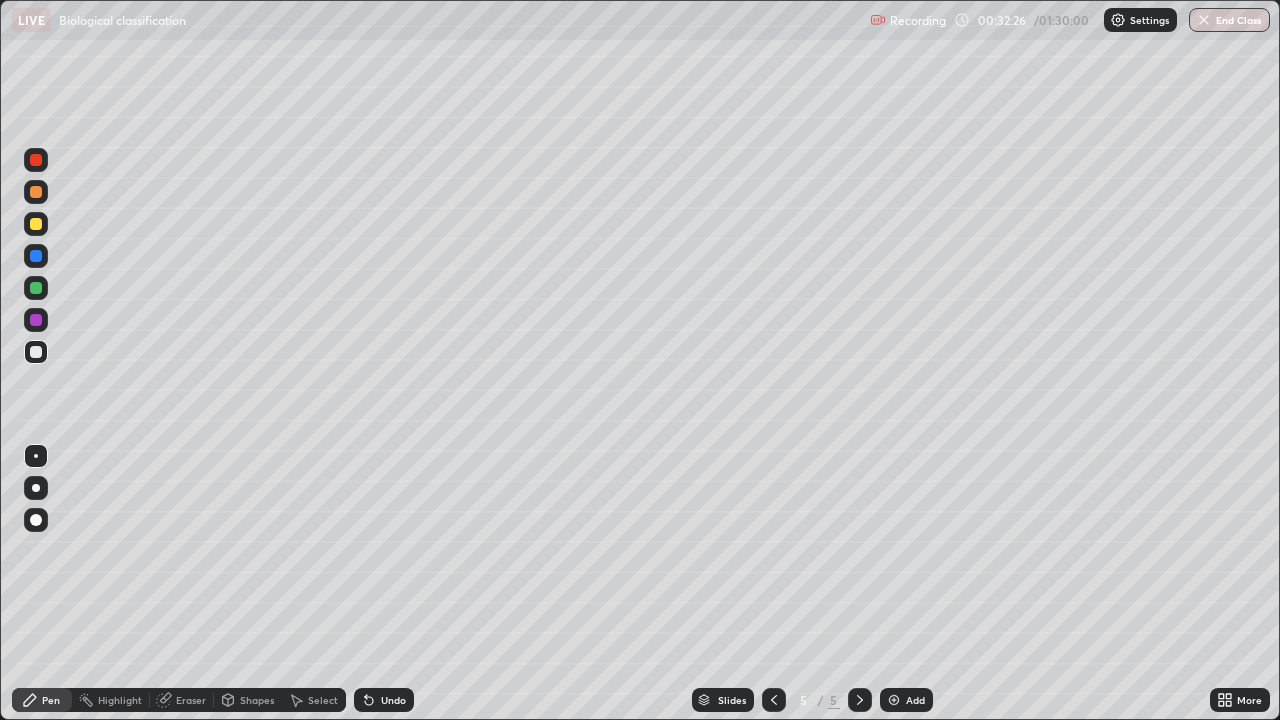 click at bounding box center (36, 320) 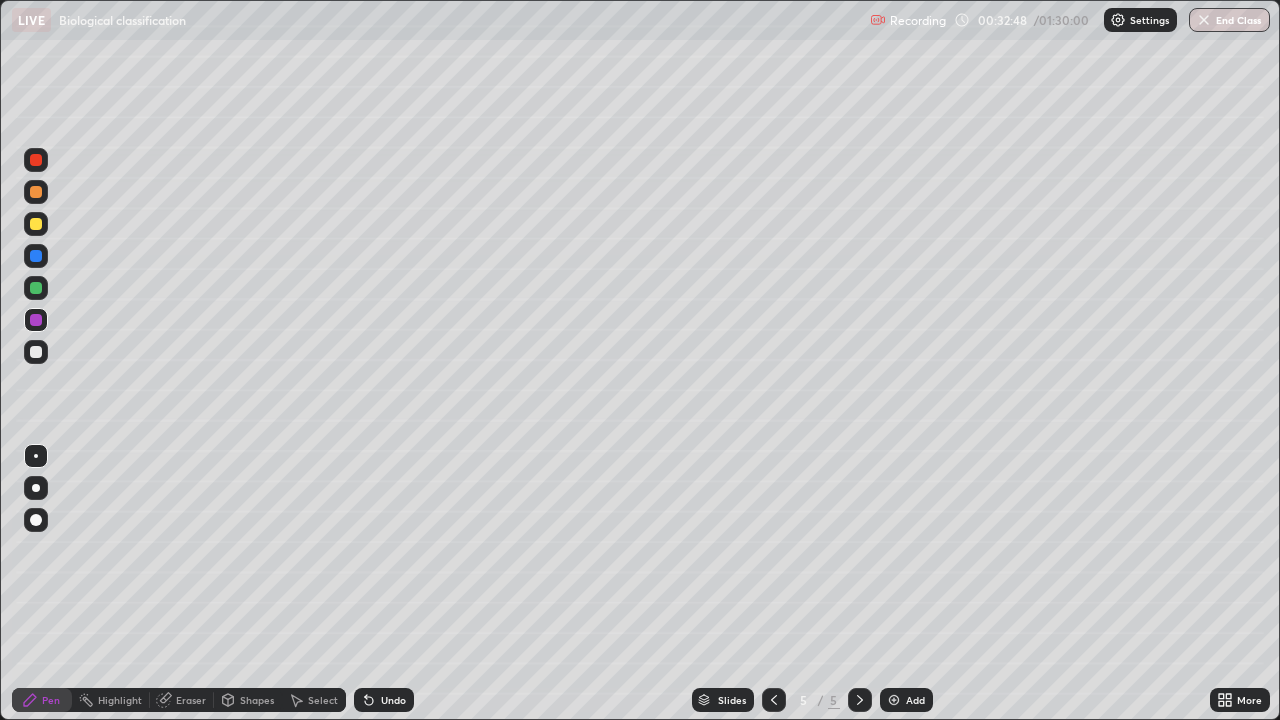 click at bounding box center [36, 352] 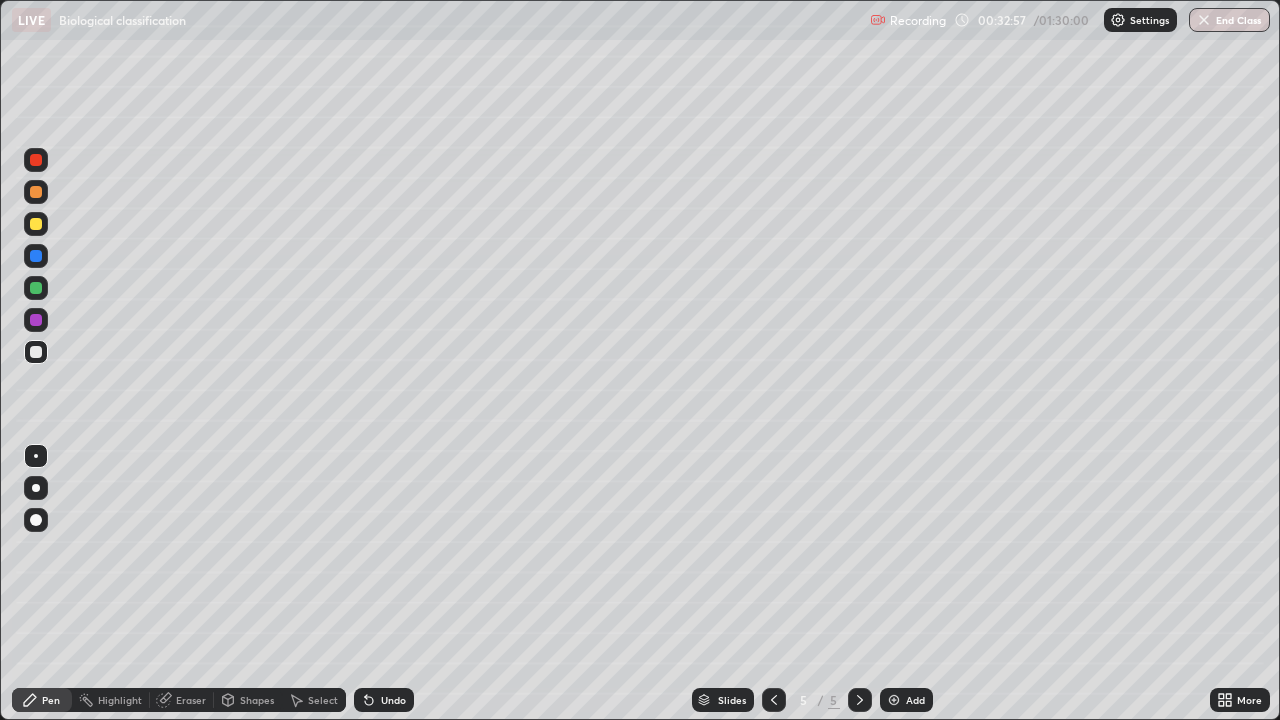 click at bounding box center [36, 320] 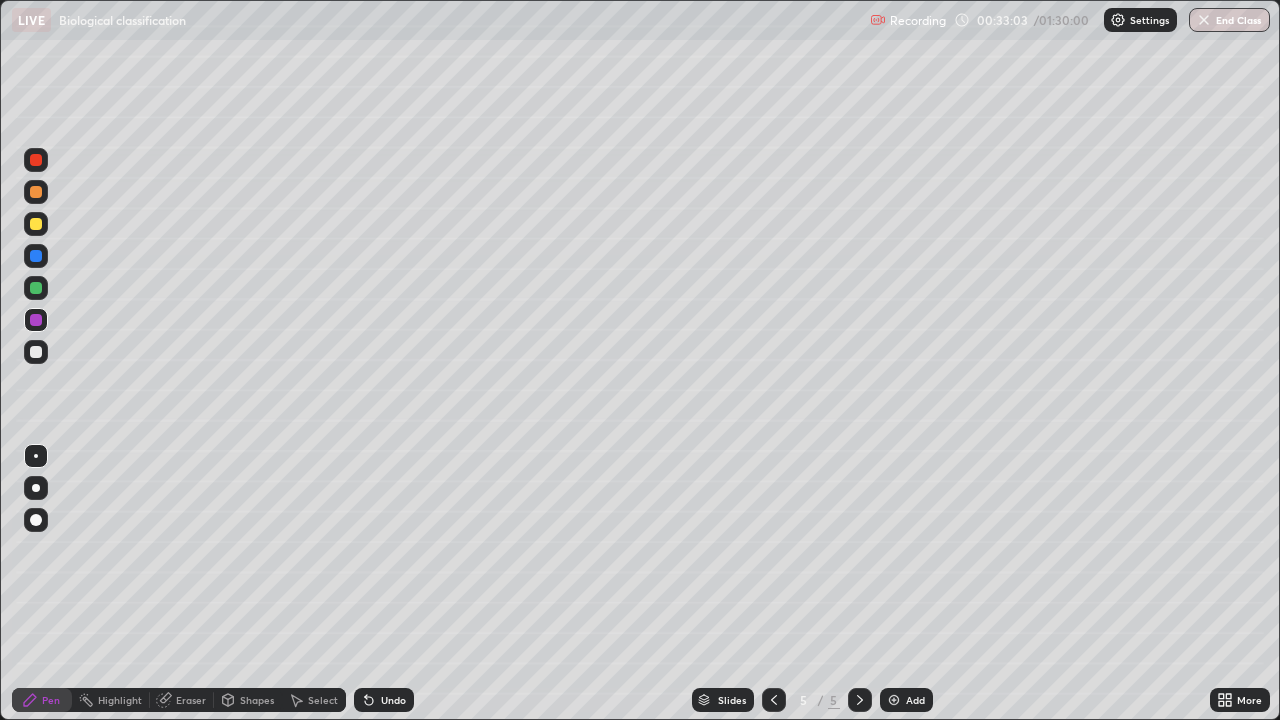 click at bounding box center (36, 352) 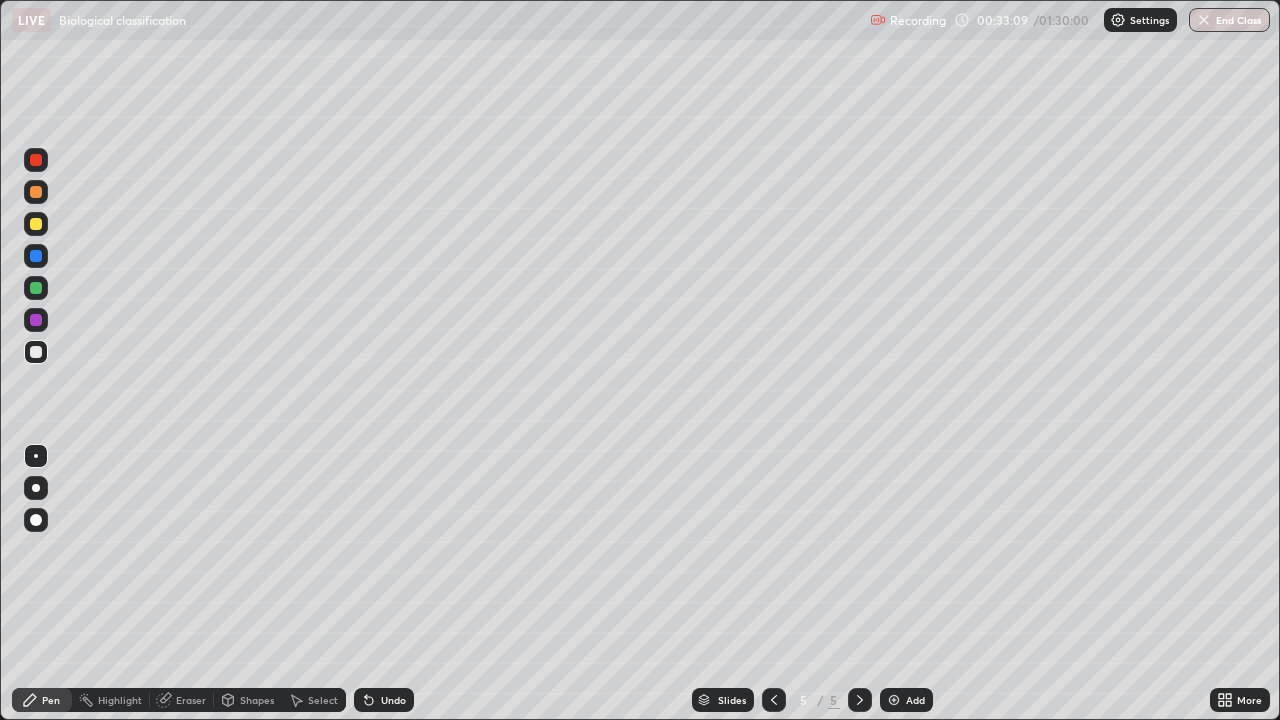 click at bounding box center [36, 320] 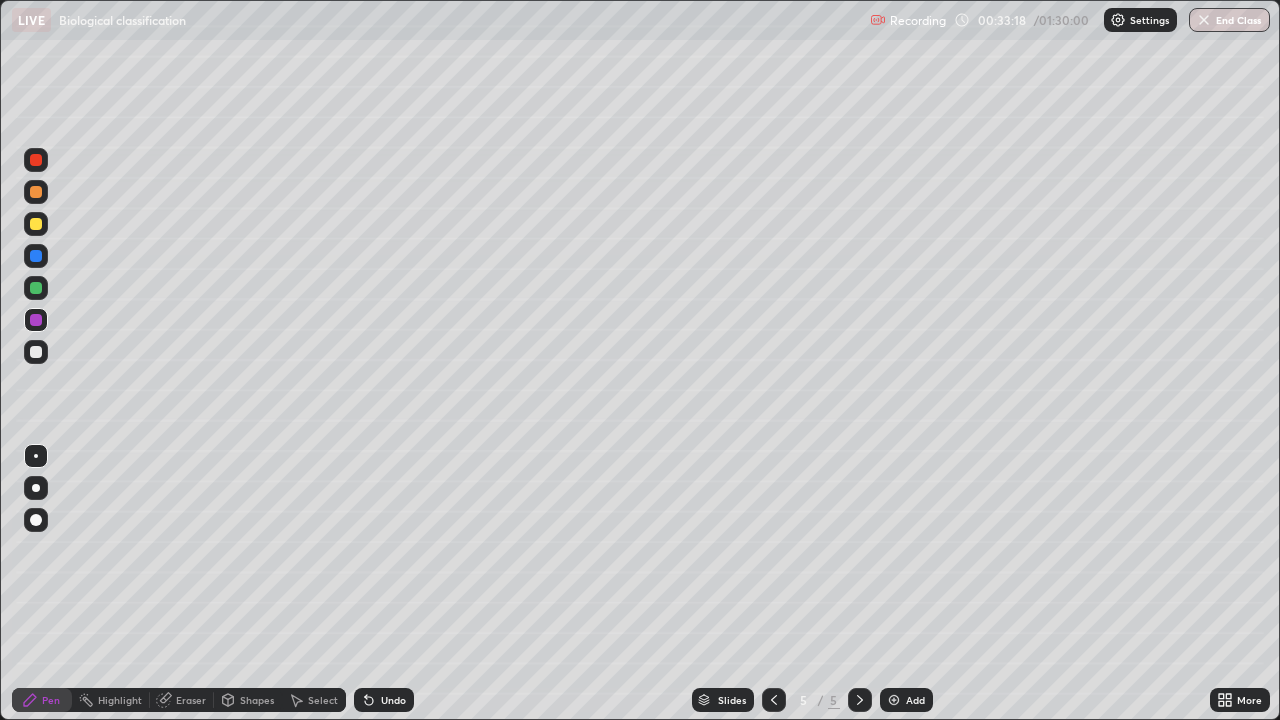 click on "Eraser" at bounding box center [182, 700] 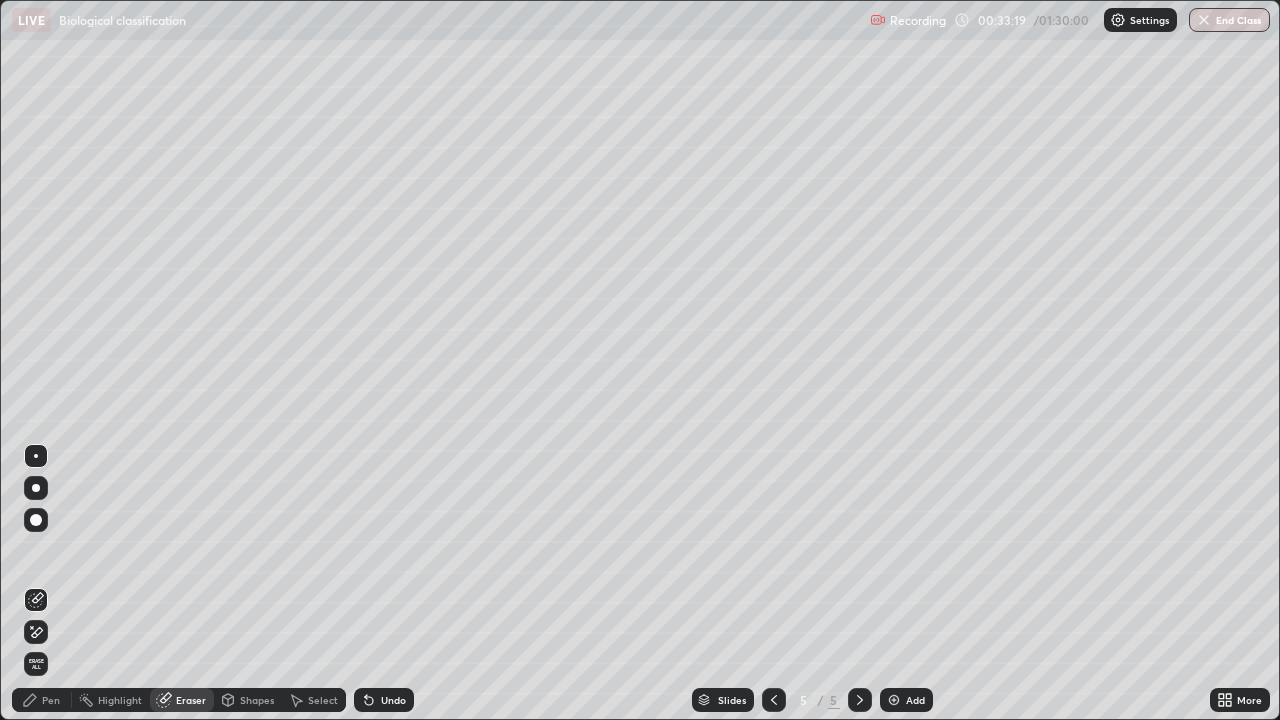 click on "Pen" at bounding box center (42, 700) 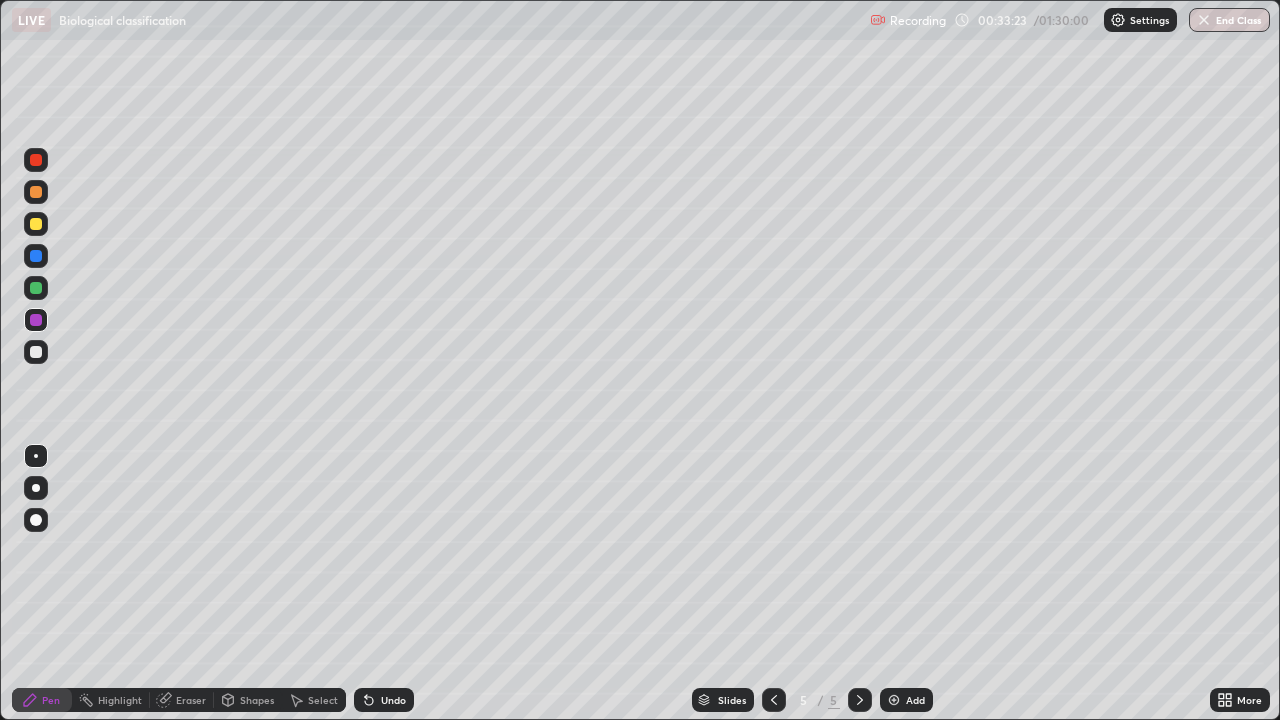 click on "Eraser" at bounding box center [182, 700] 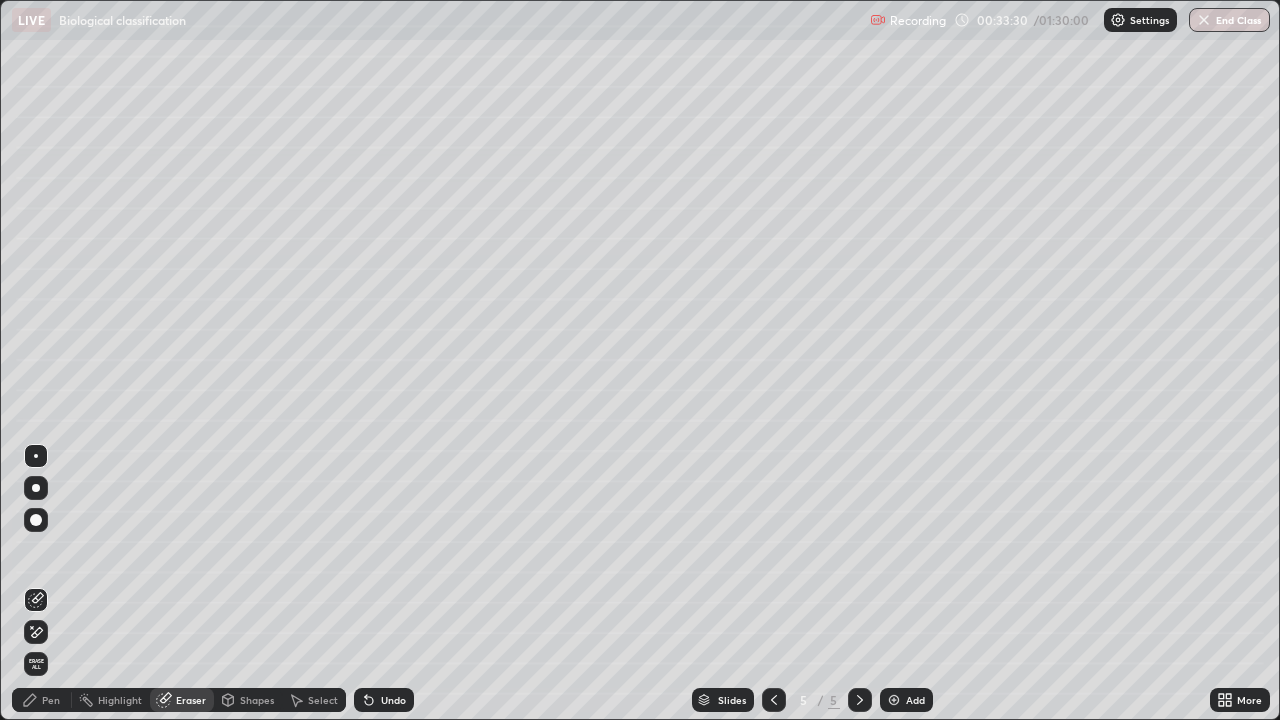 click on "Undo" at bounding box center [393, 700] 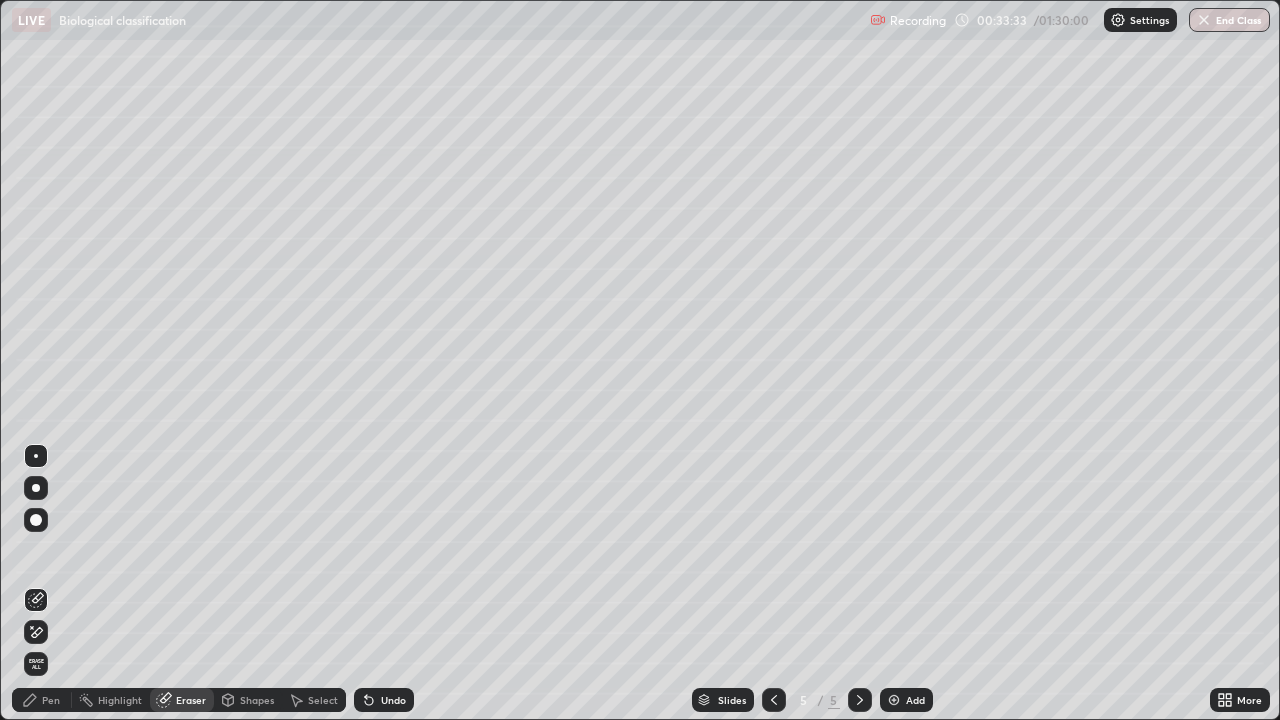click on "Pen" at bounding box center (51, 700) 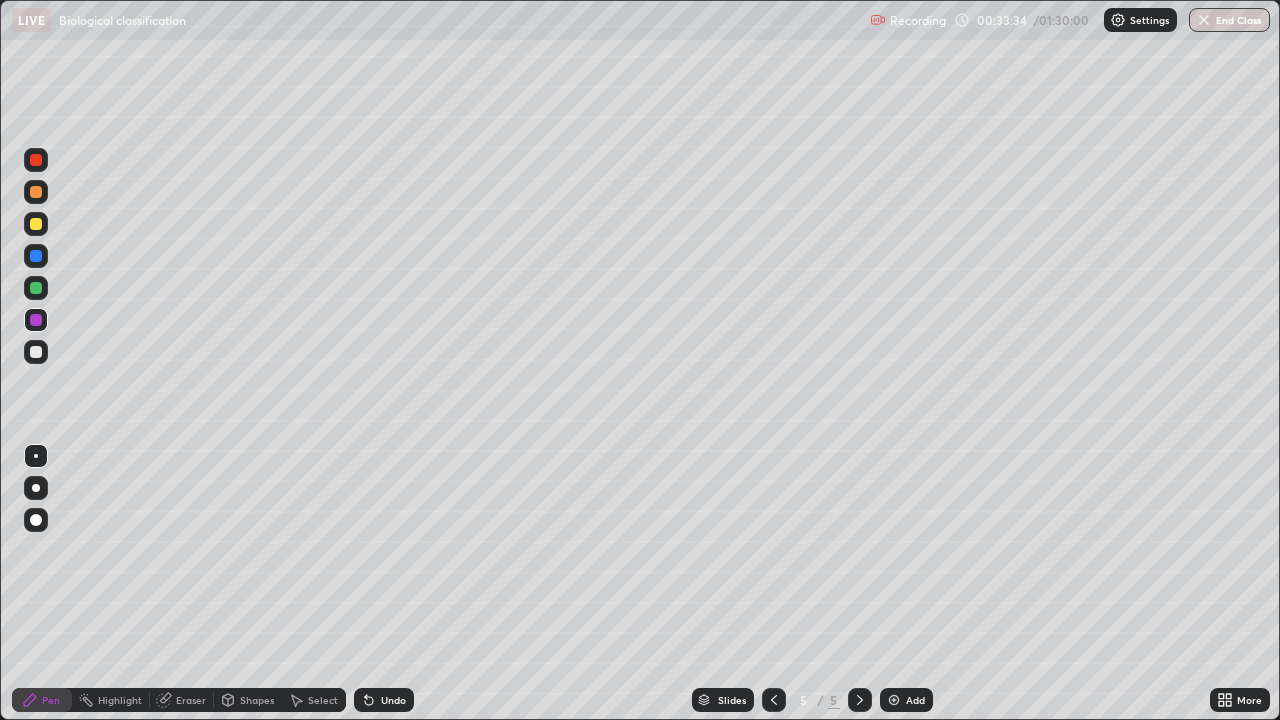 click at bounding box center [36, 352] 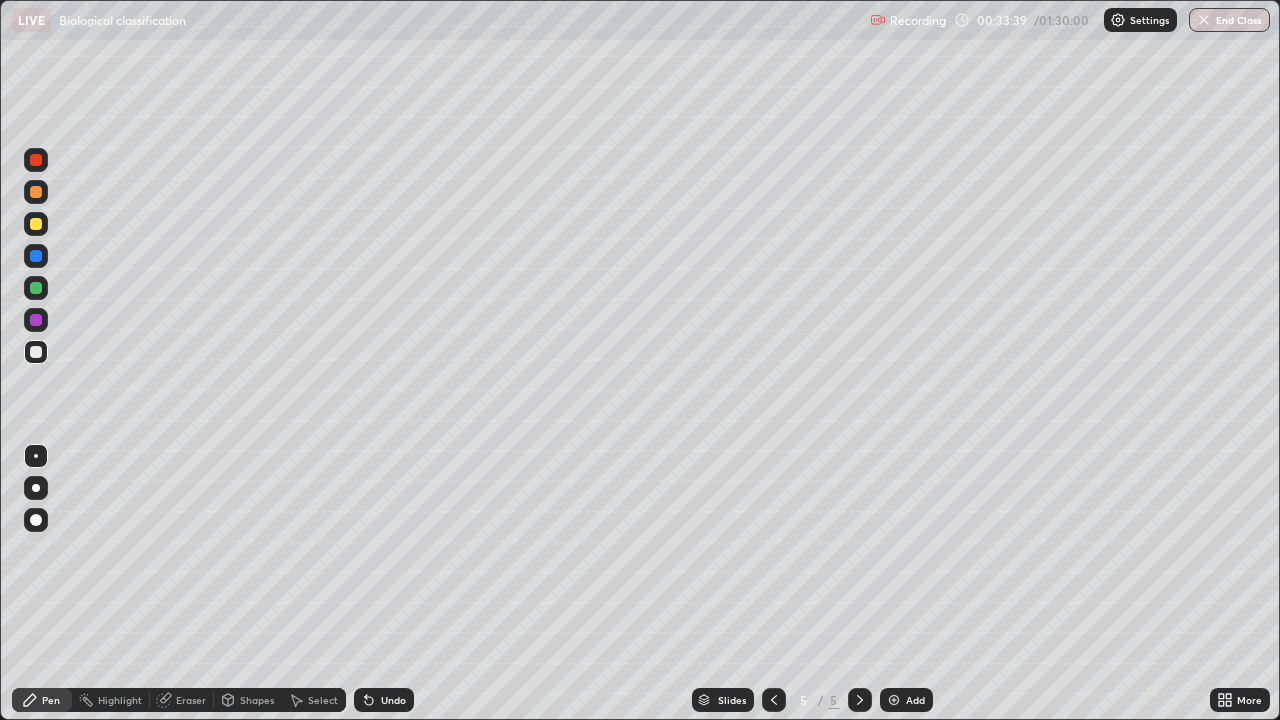 click at bounding box center [36, 320] 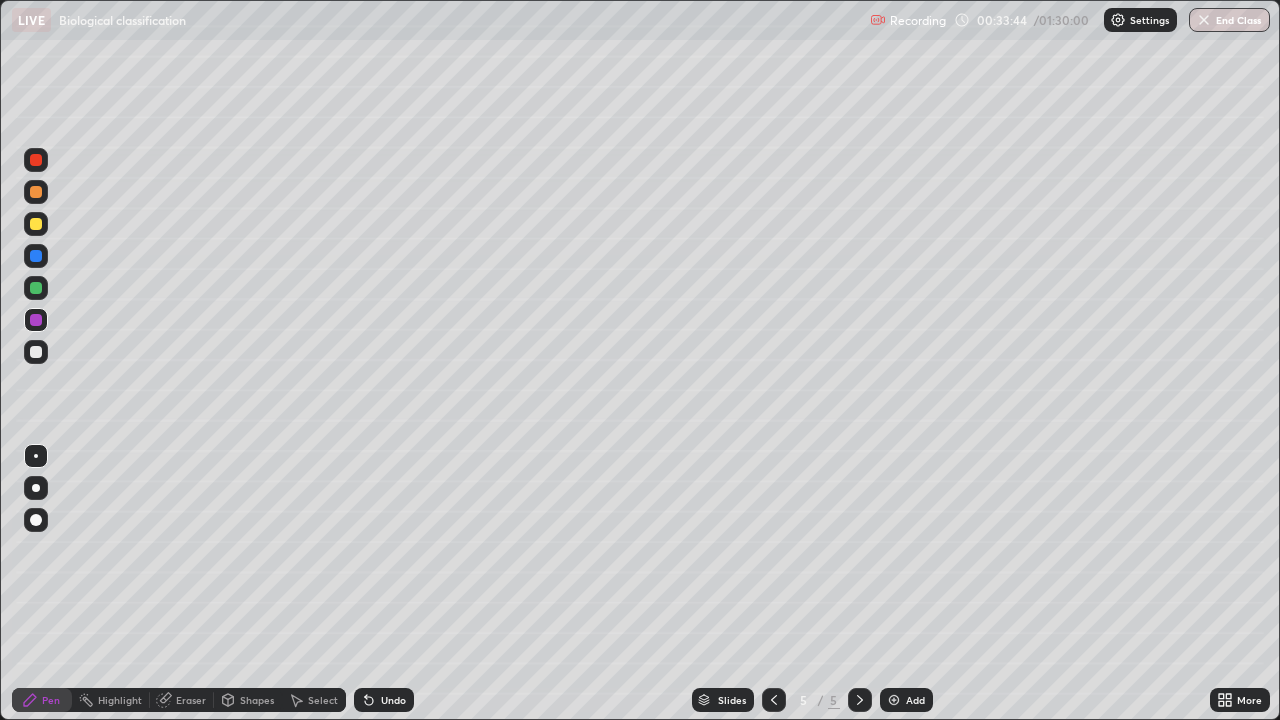 click at bounding box center [36, 352] 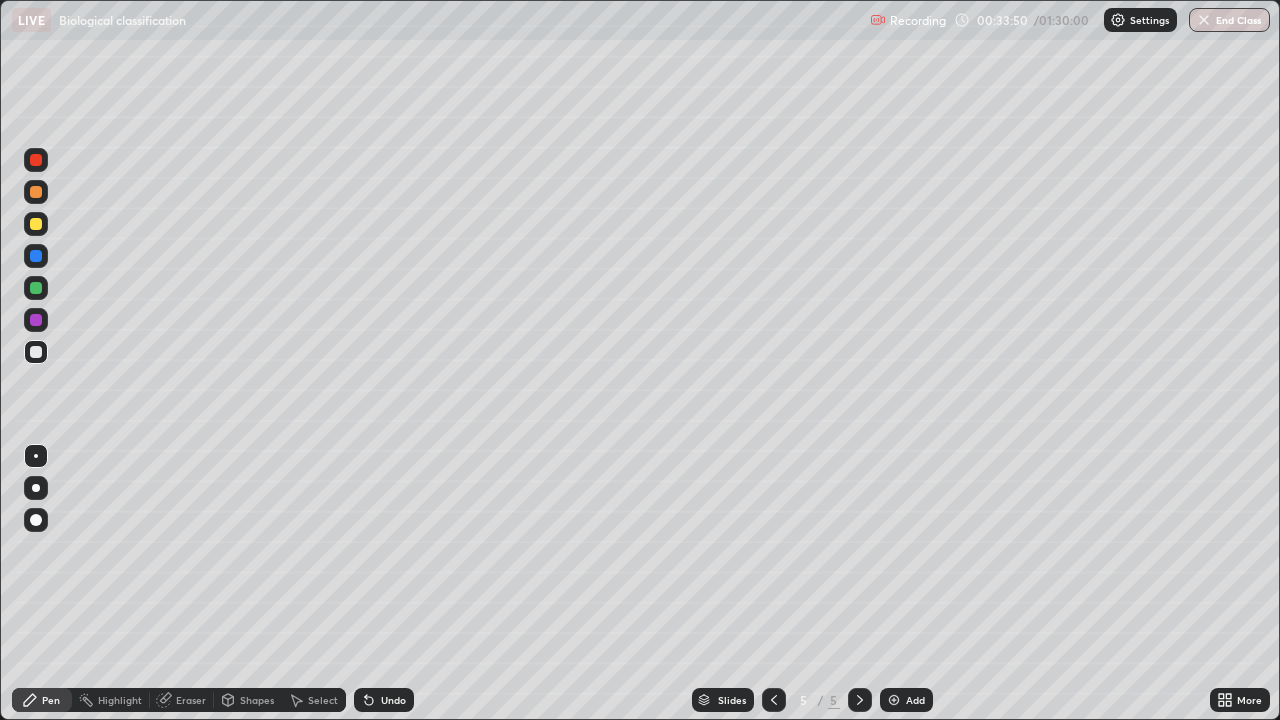 click at bounding box center [36, 320] 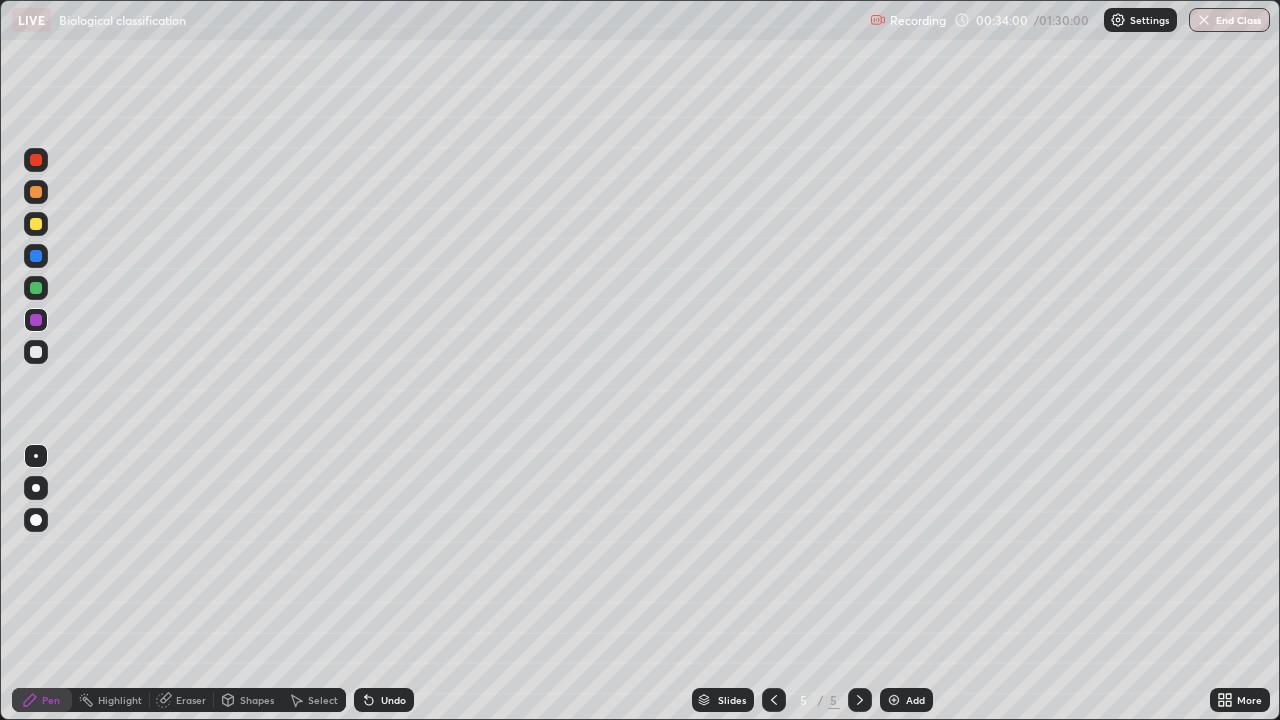 click on "Undo" at bounding box center [393, 700] 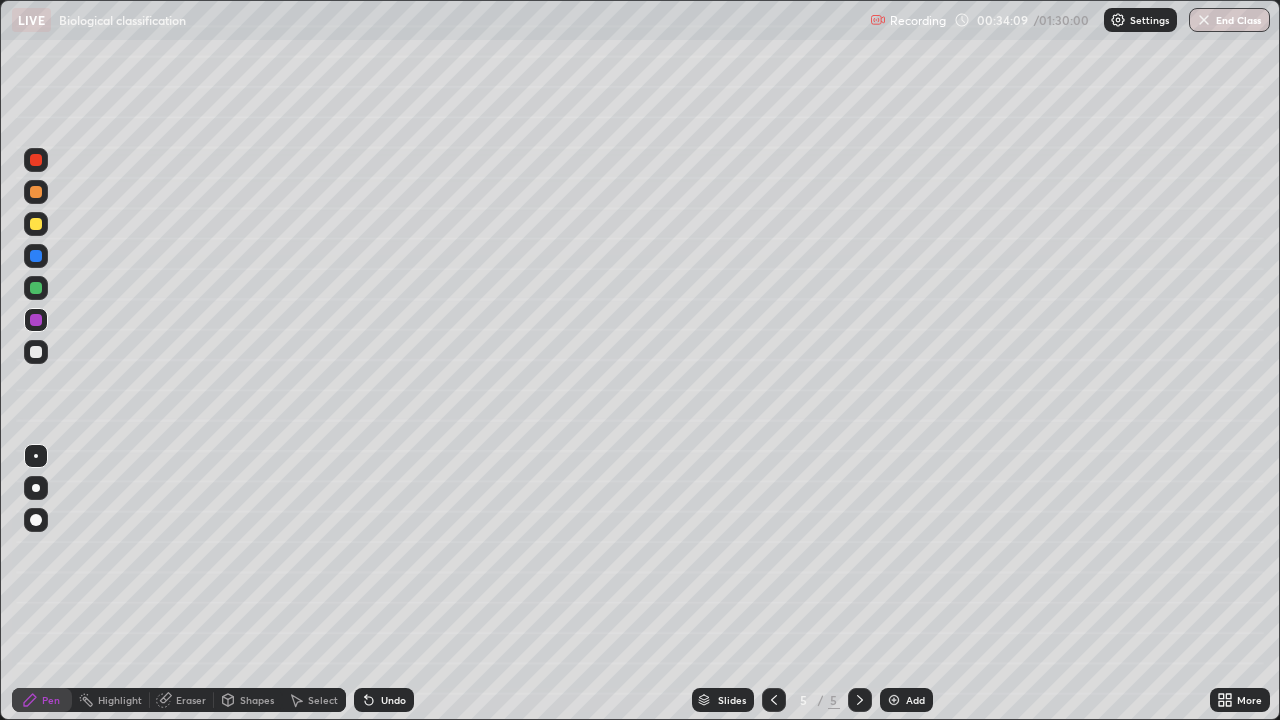 click at bounding box center [36, 352] 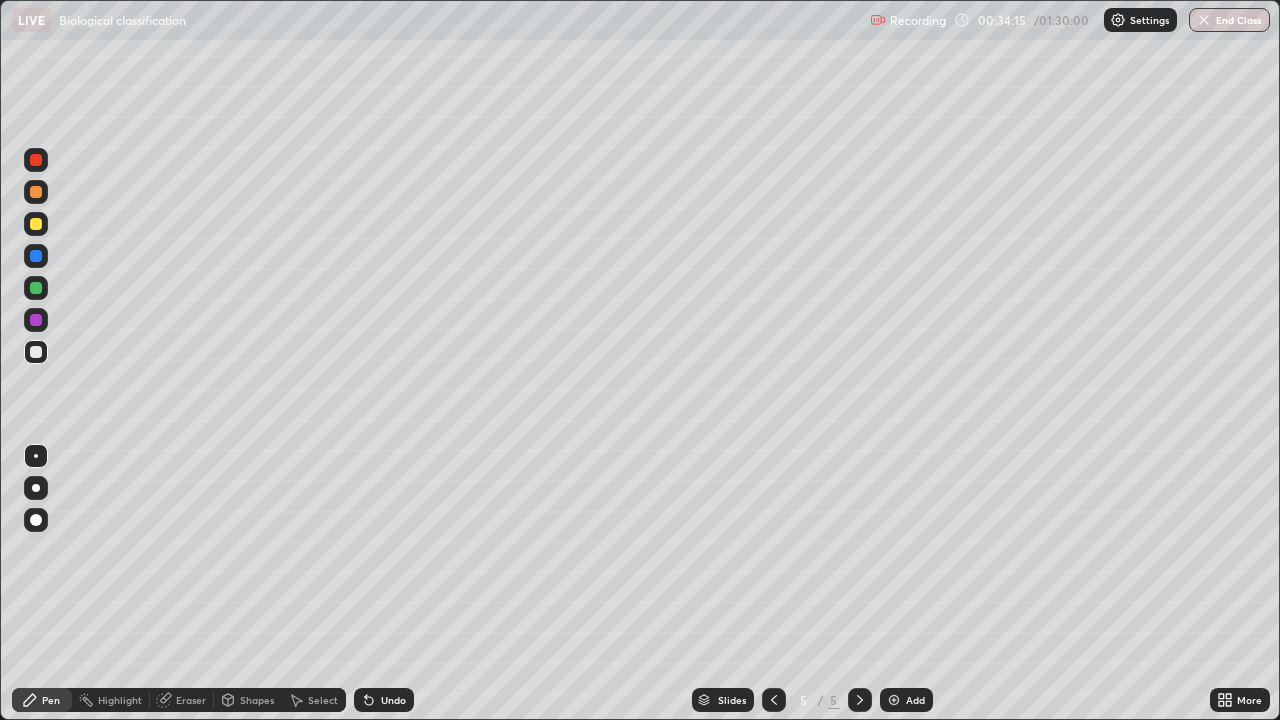 click at bounding box center [36, 320] 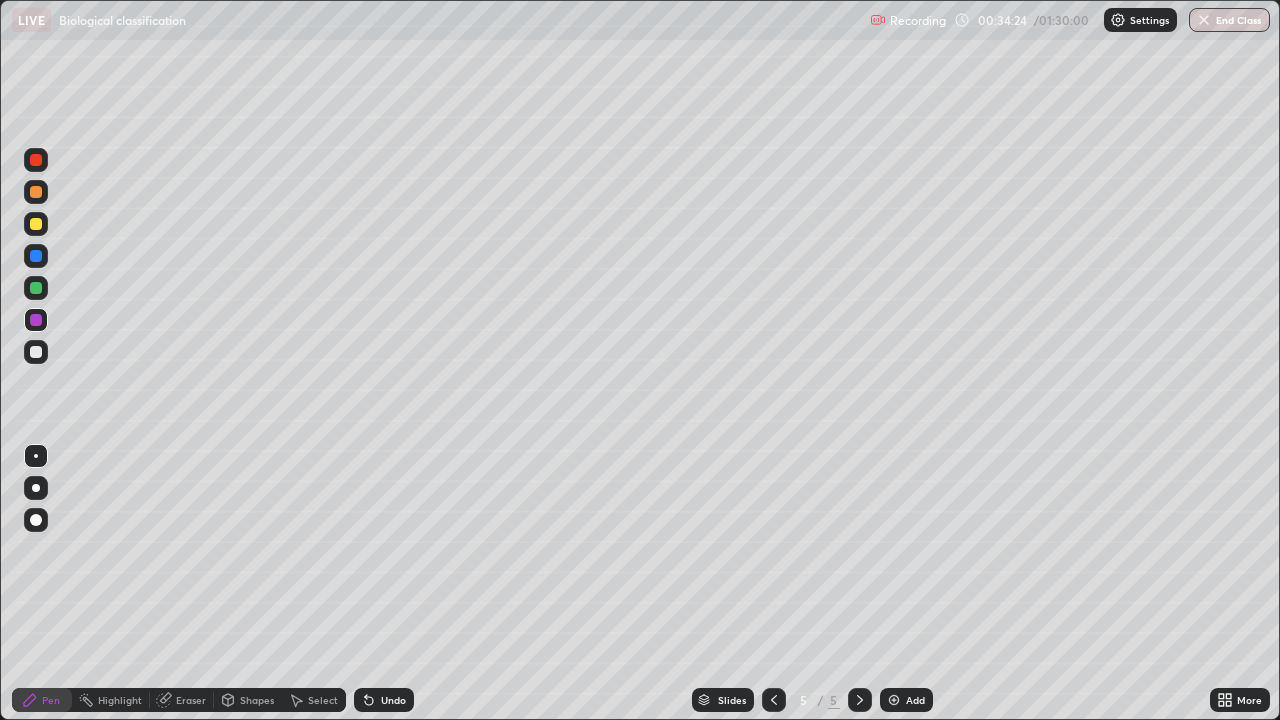 click at bounding box center (36, 352) 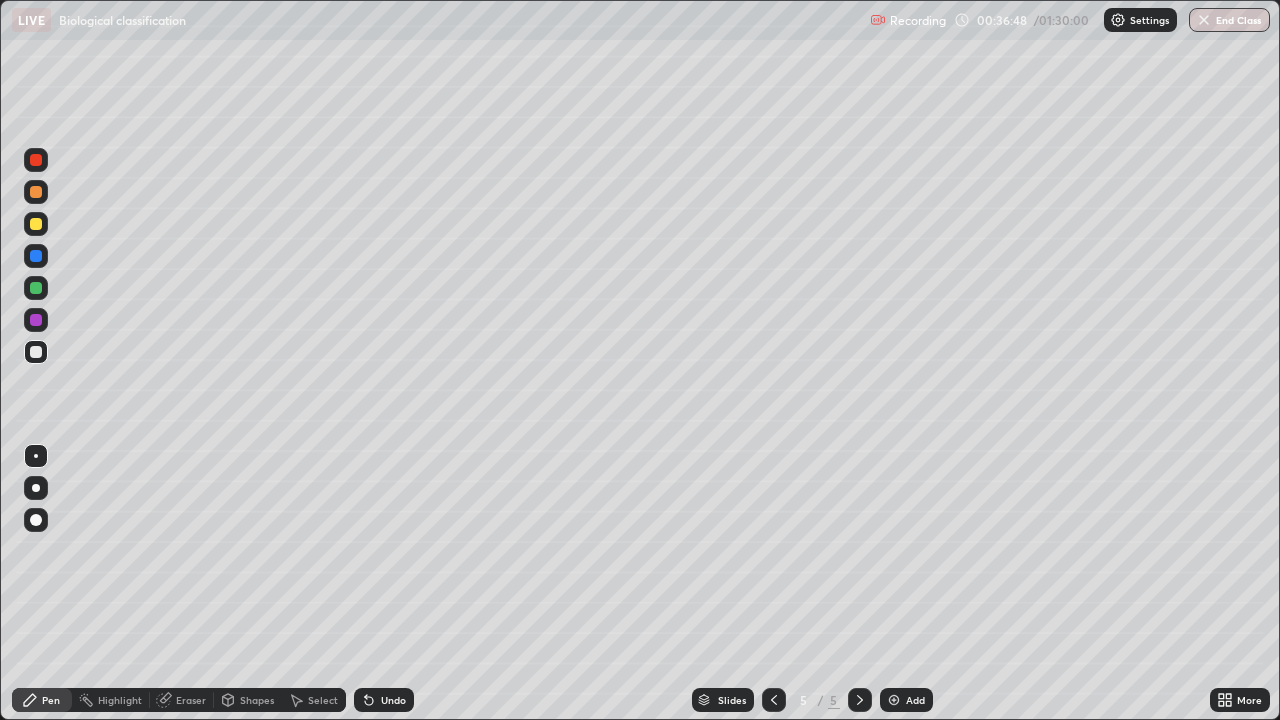 click on "Add" at bounding box center (906, 700) 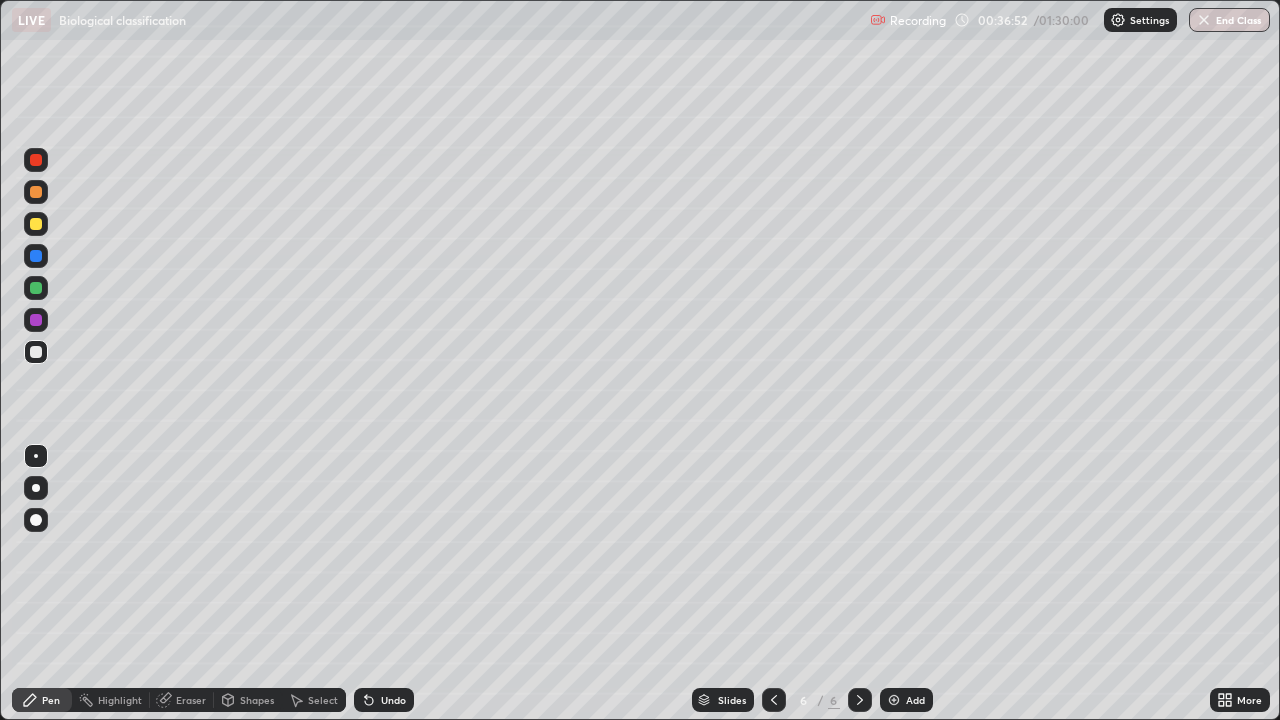 click 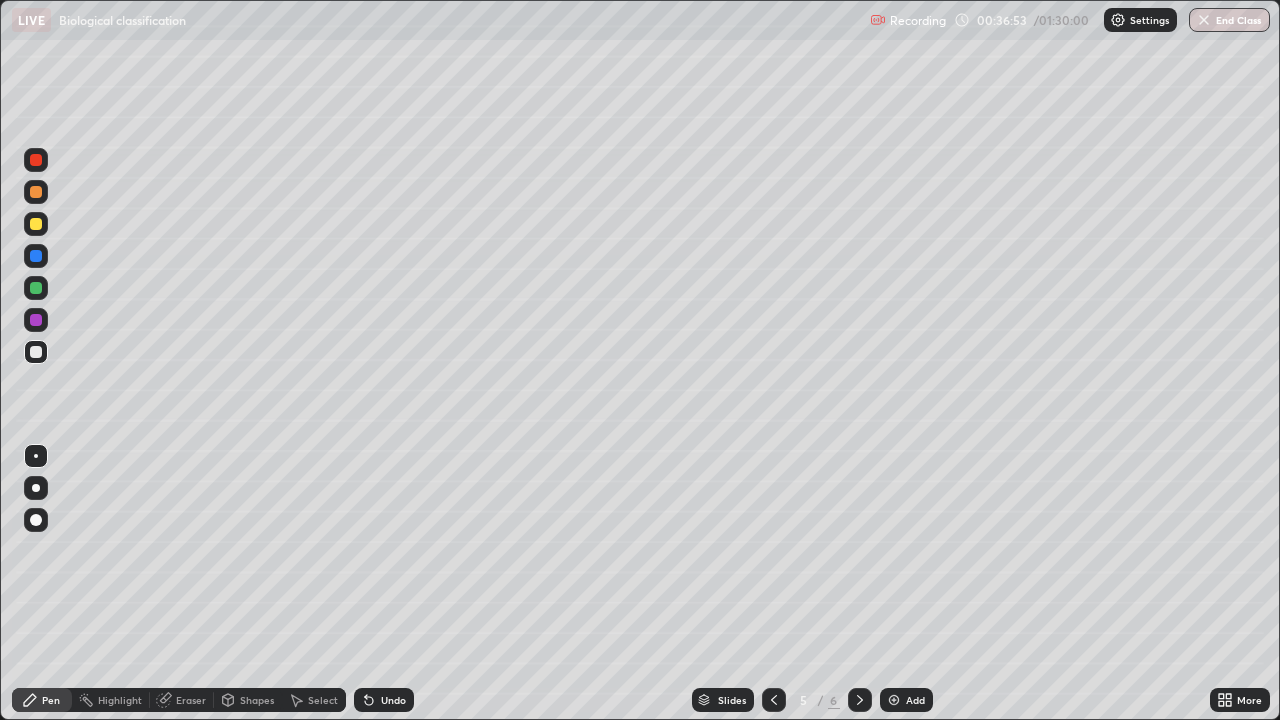 click 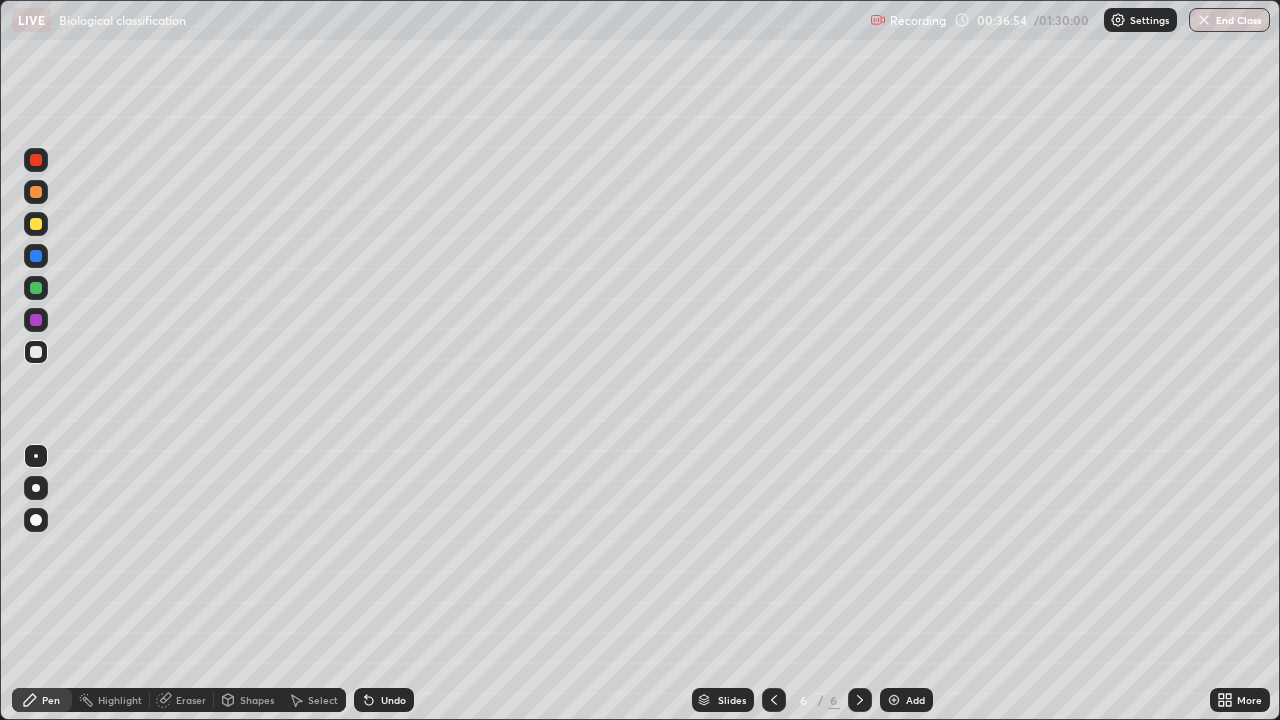 click at bounding box center (36, 192) 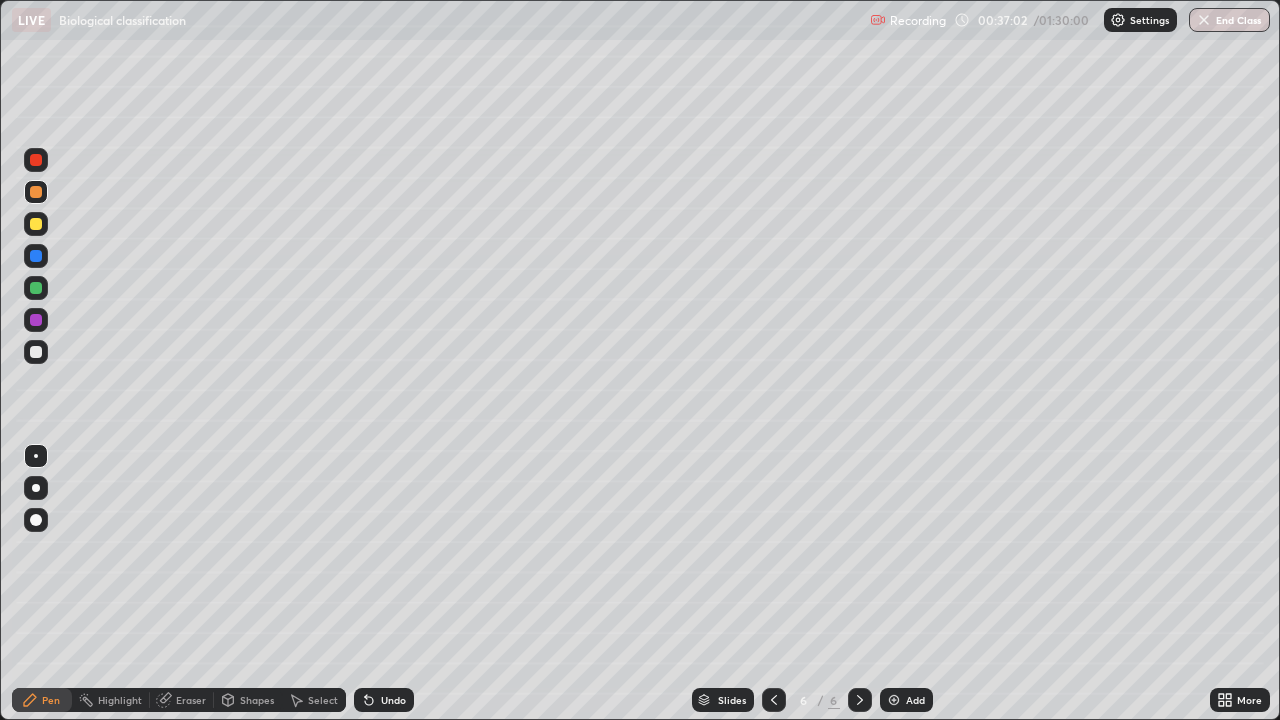 click at bounding box center (36, 352) 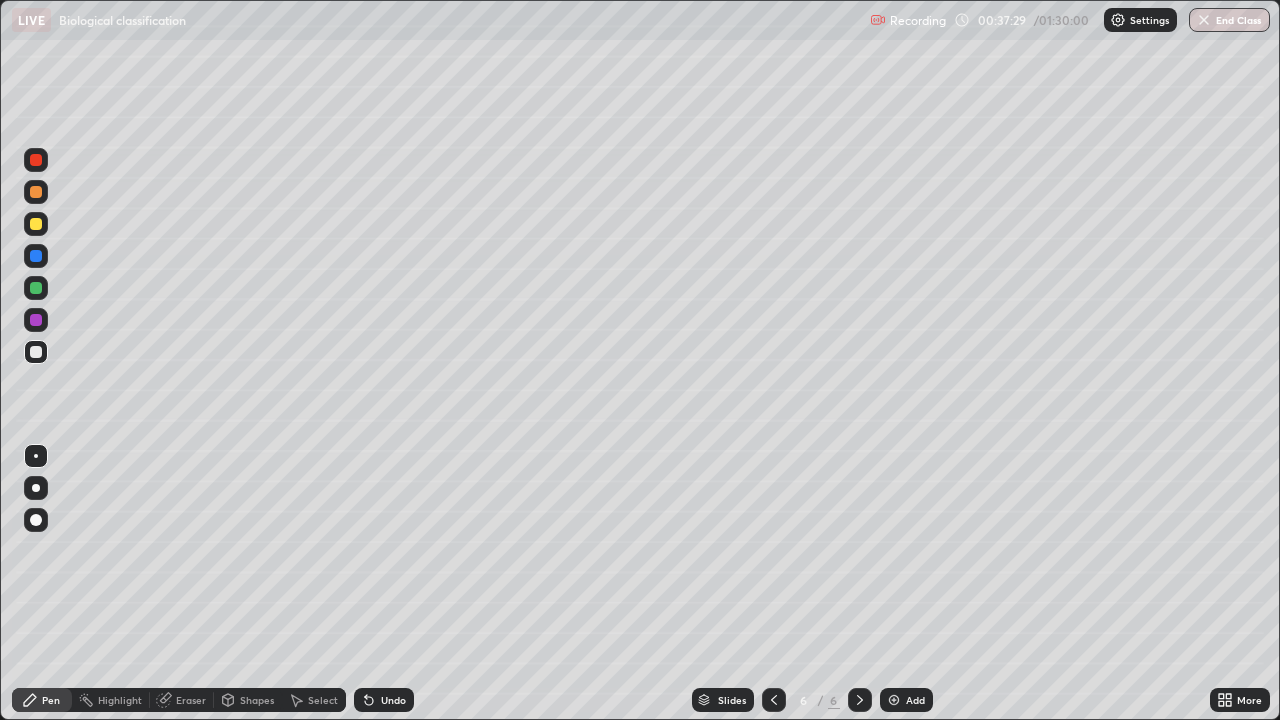 click on "Undo" at bounding box center (384, 700) 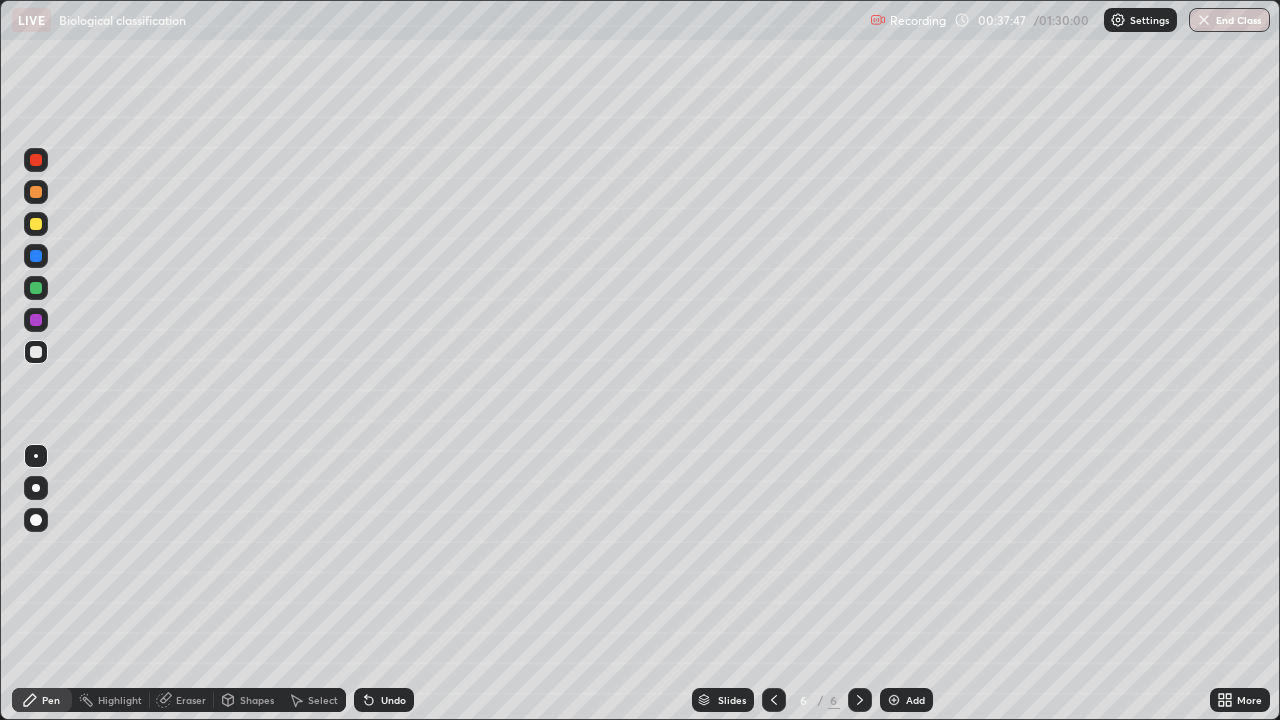 click at bounding box center [36, 192] 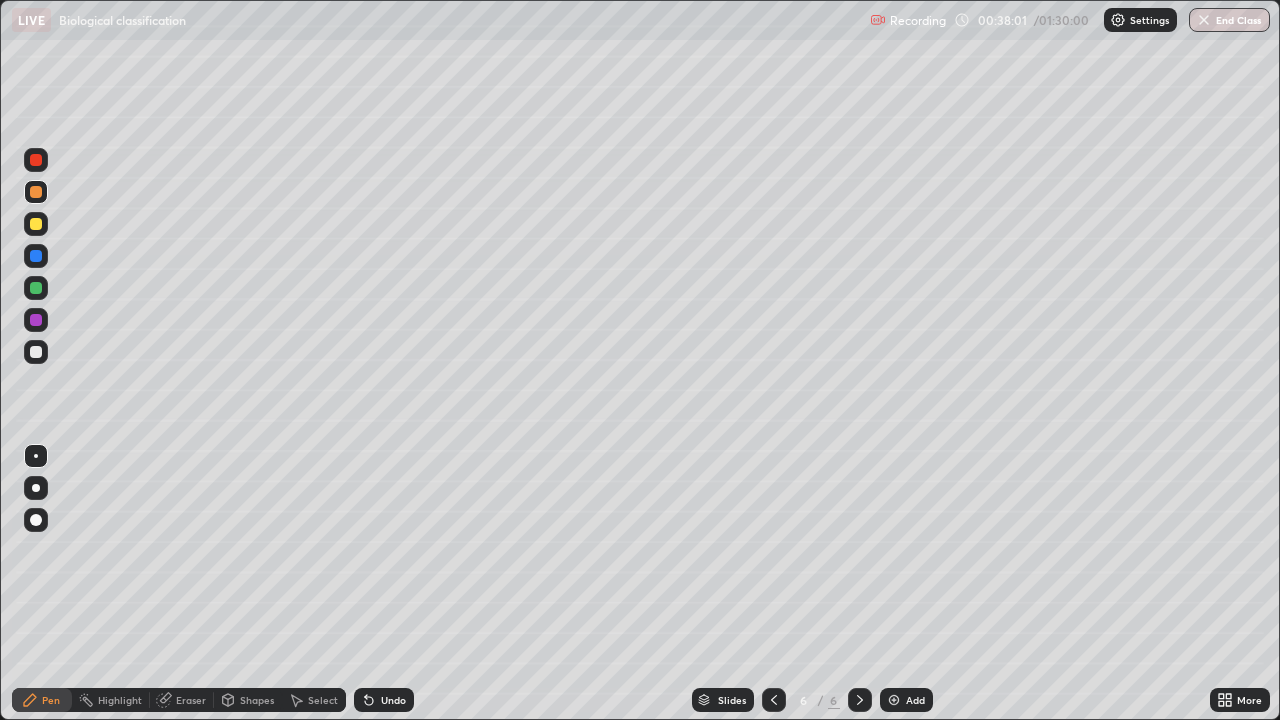 click at bounding box center [36, 352] 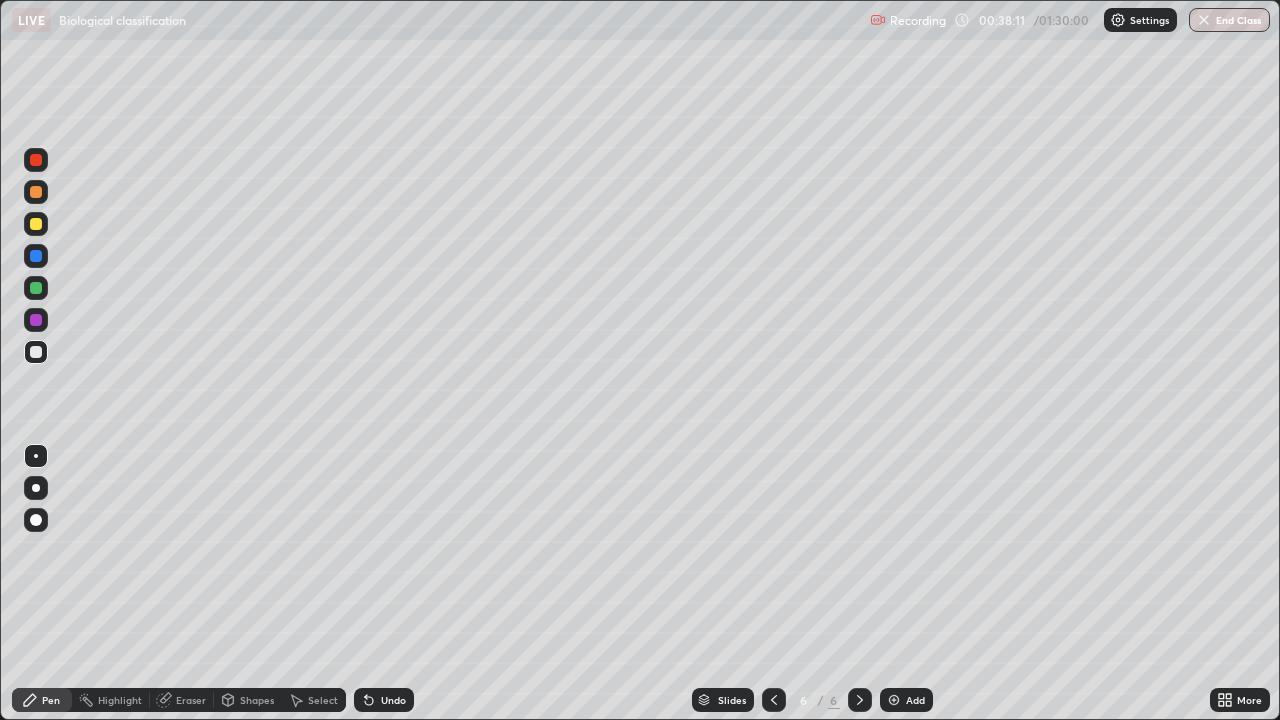click at bounding box center [36, 352] 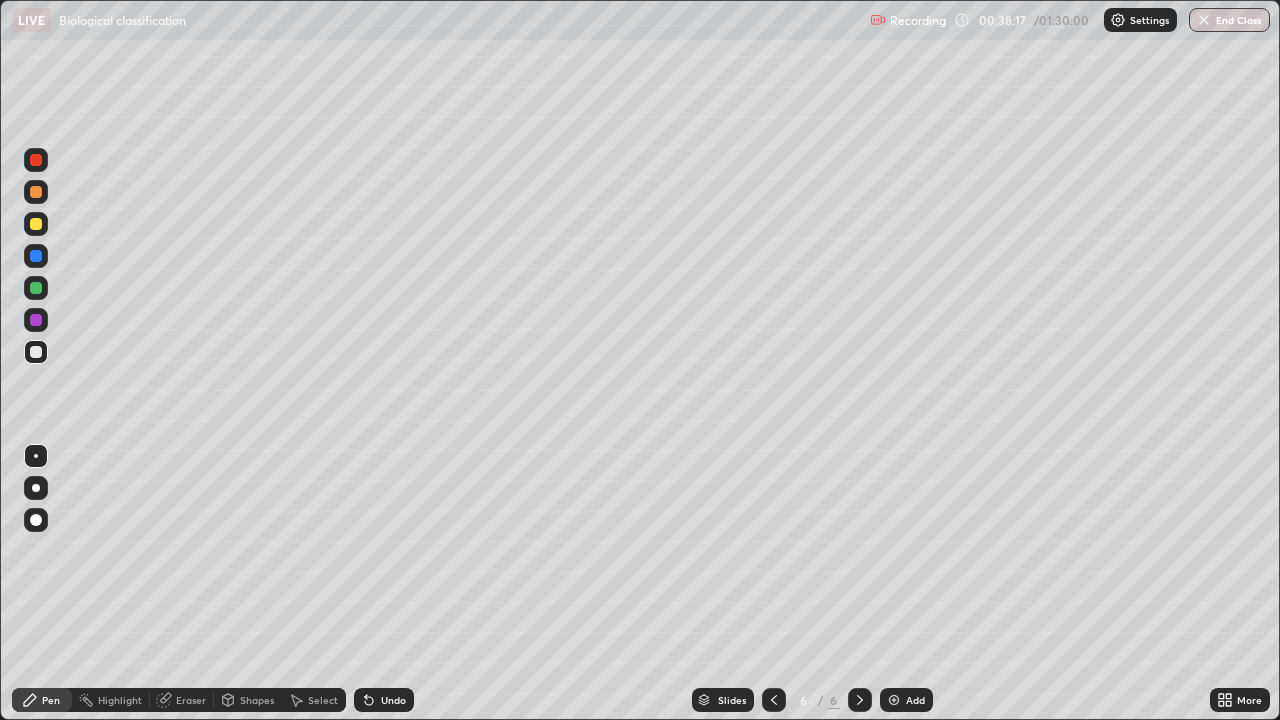 click at bounding box center (36, 320) 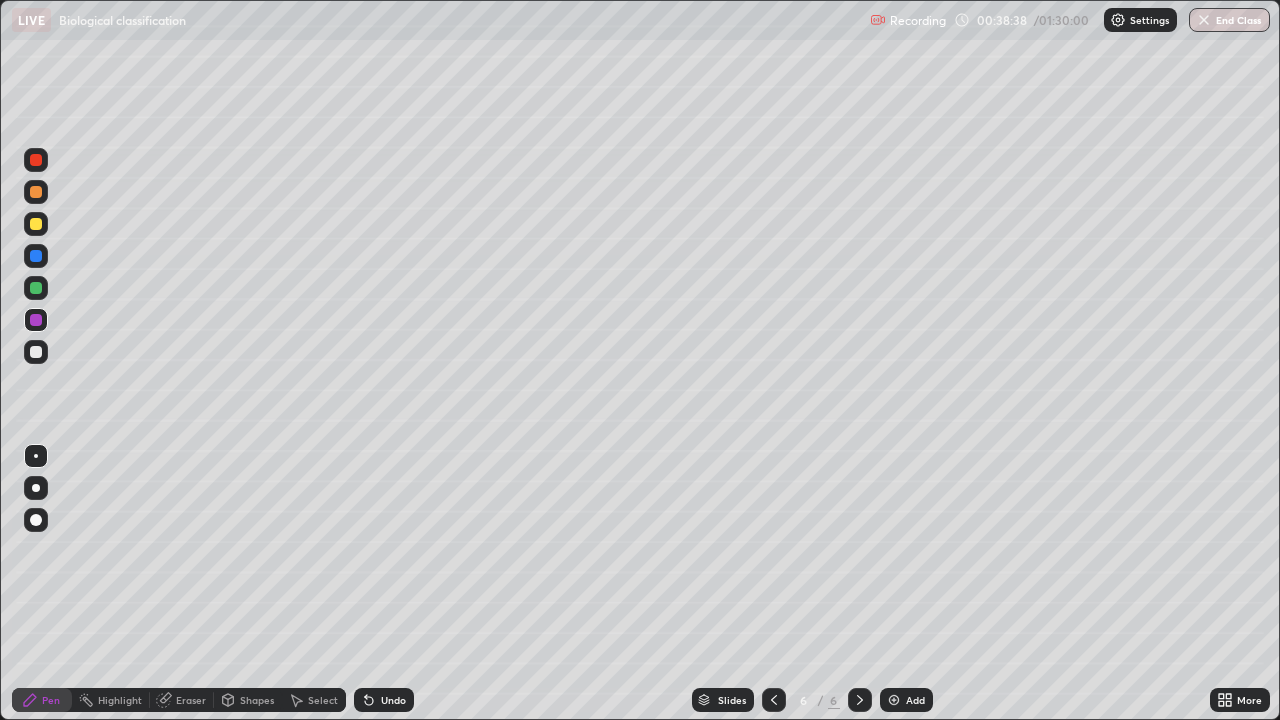 click at bounding box center [36, 288] 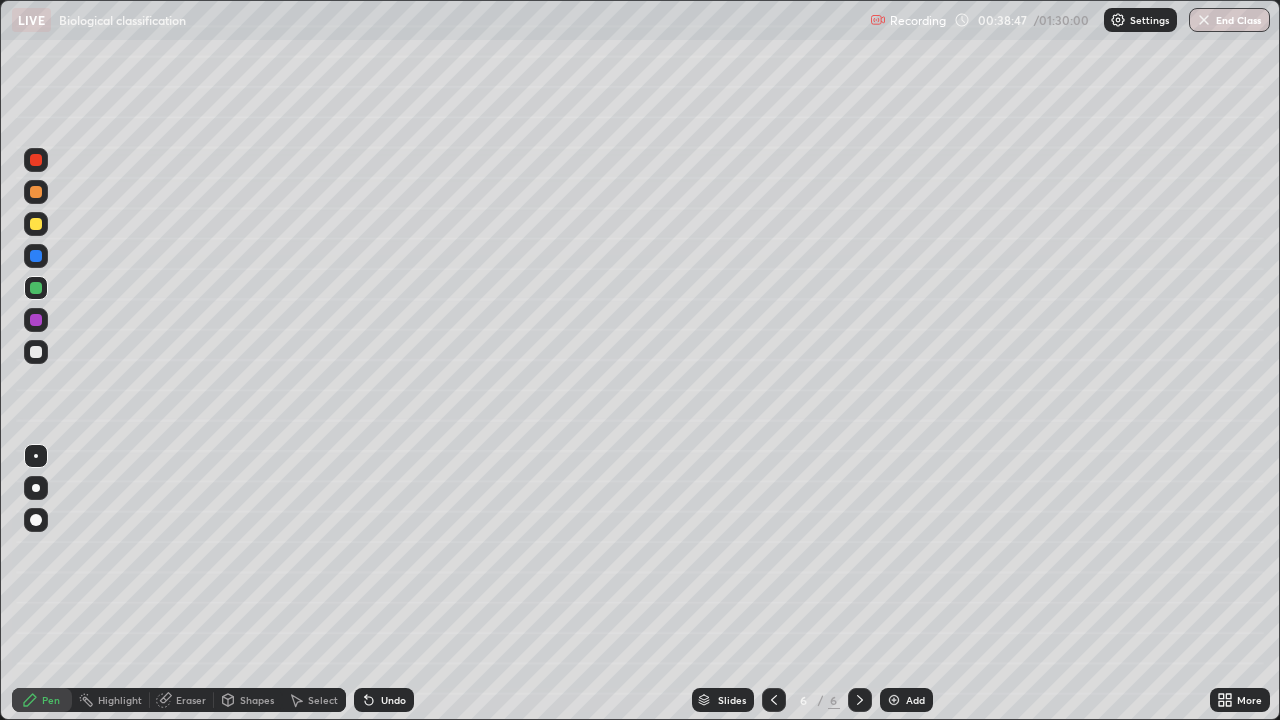 click at bounding box center (36, 352) 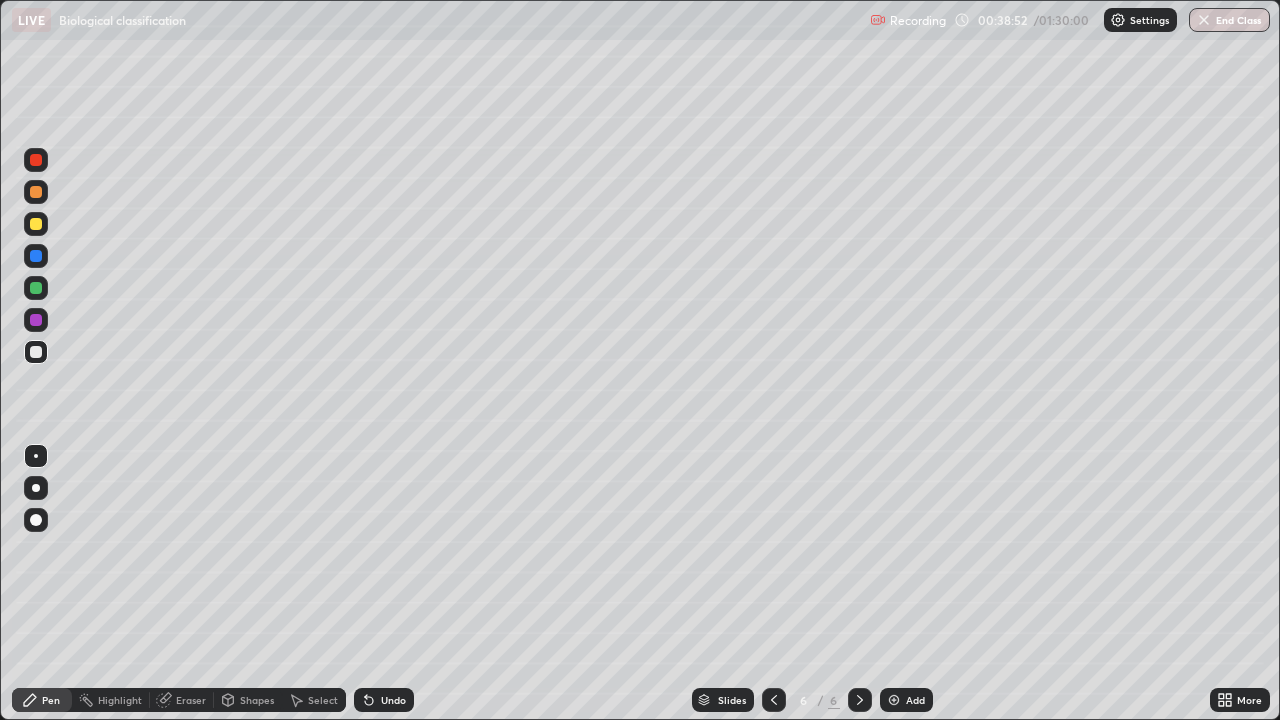 click at bounding box center [36, 320] 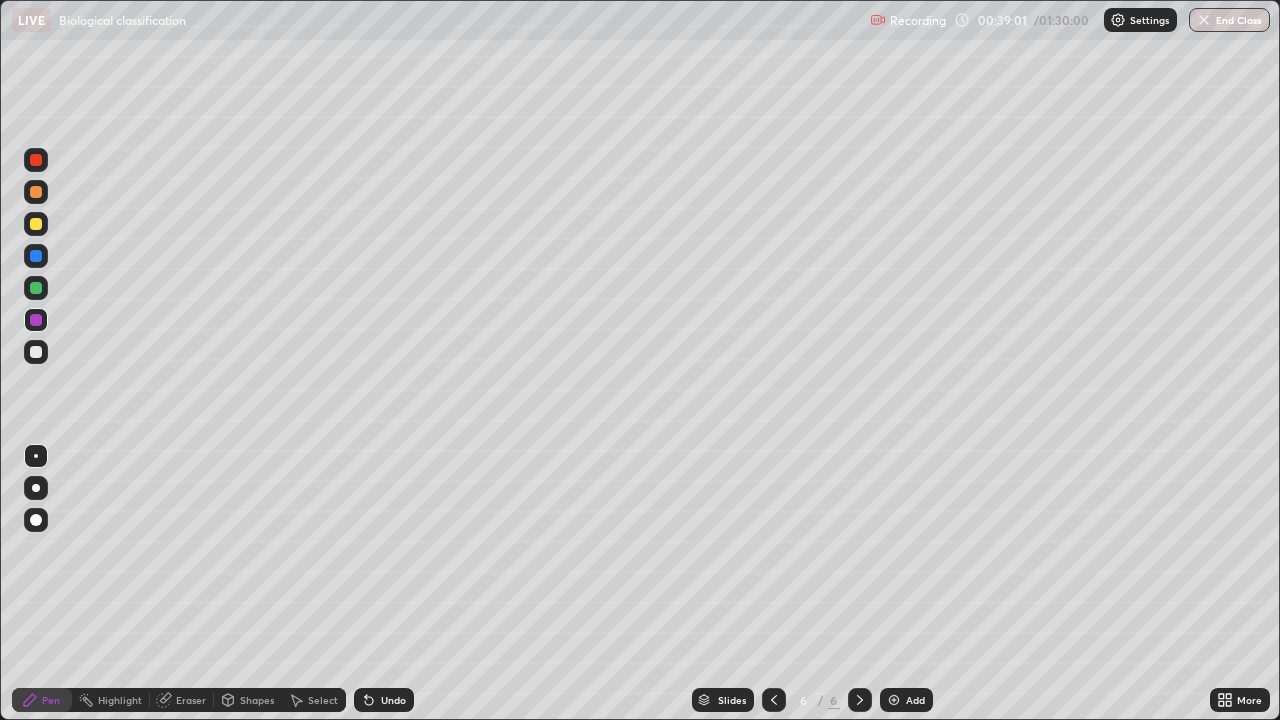 click at bounding box center [36, 352] 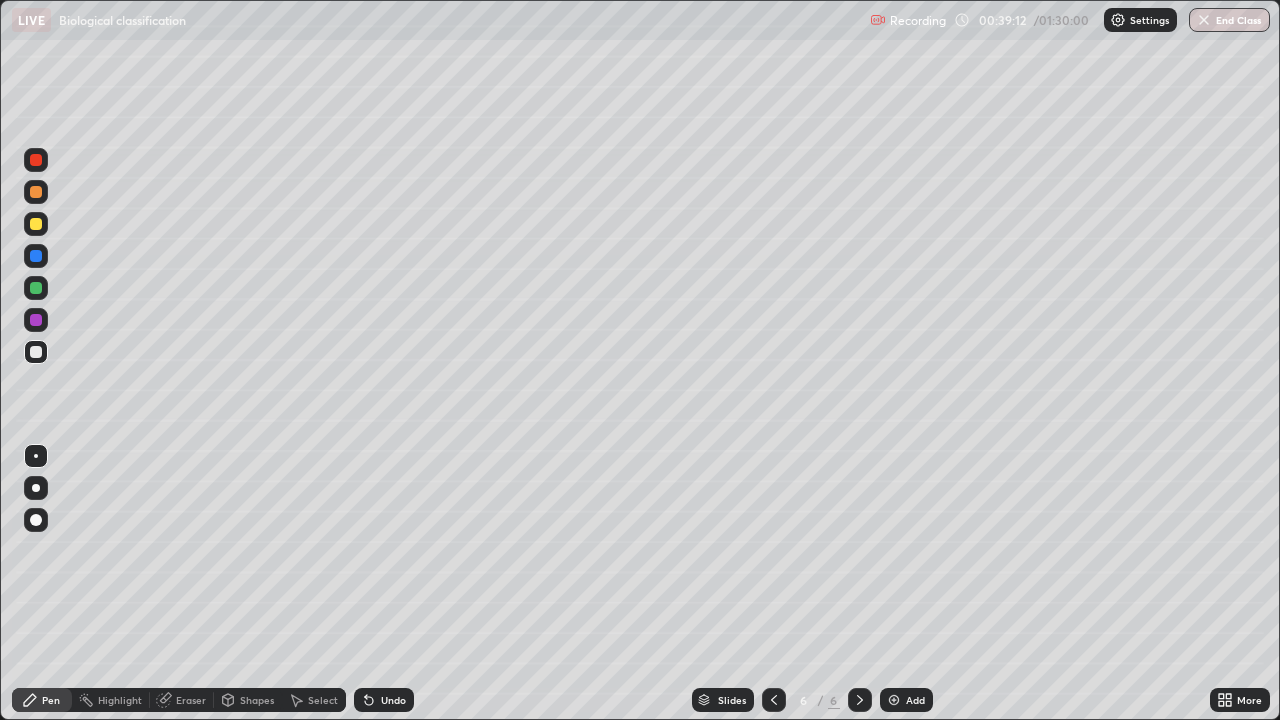 click at bounding box center (36, 320) 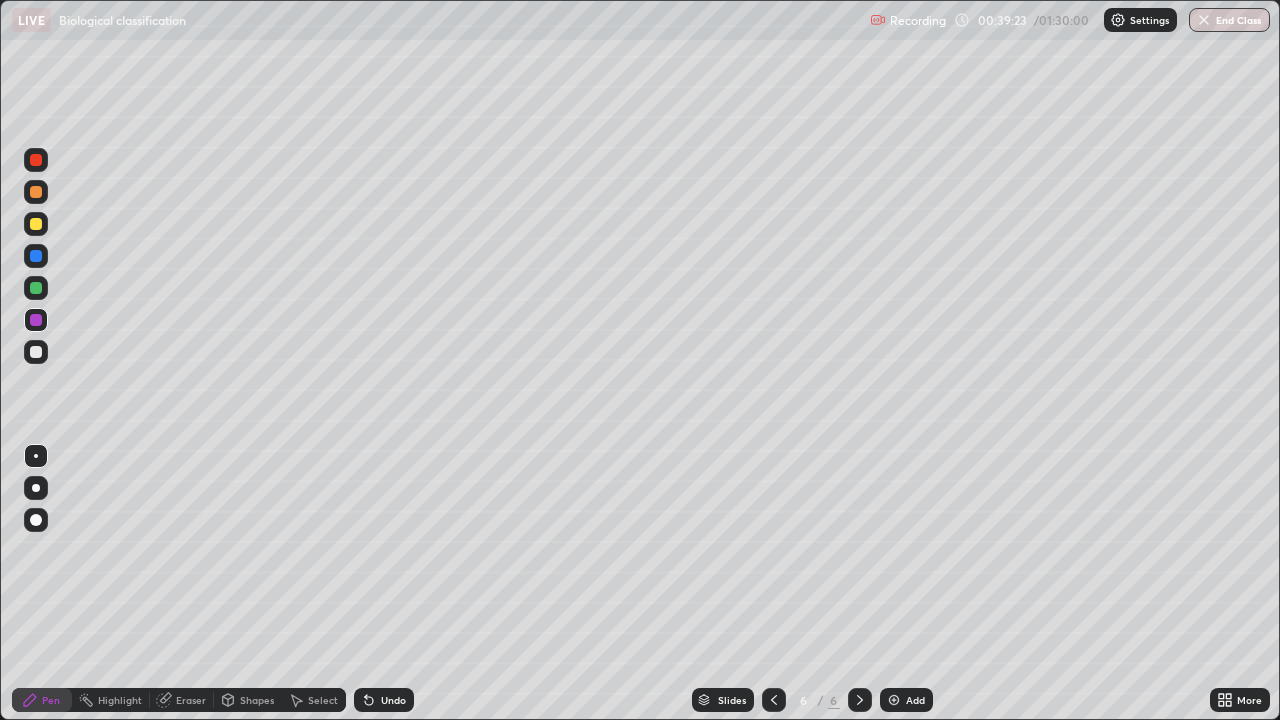 click at bounding box center [36, 352] 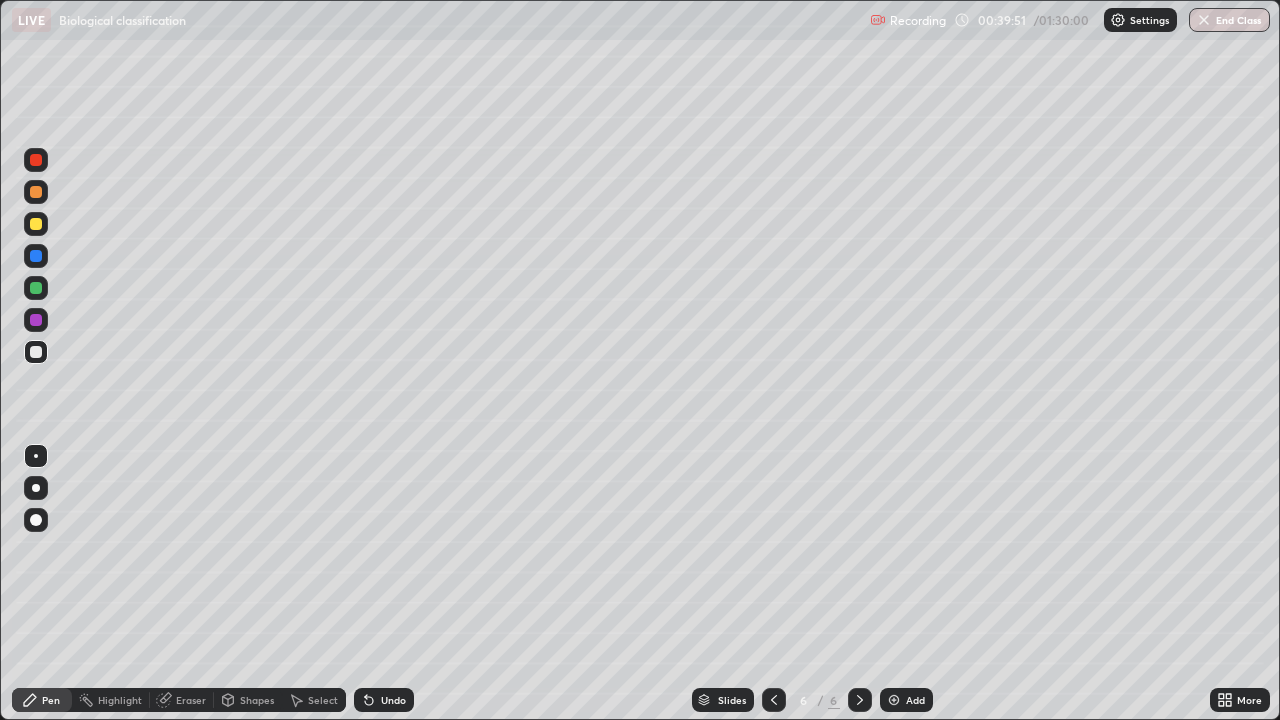 click at bounding box center (36, 352) 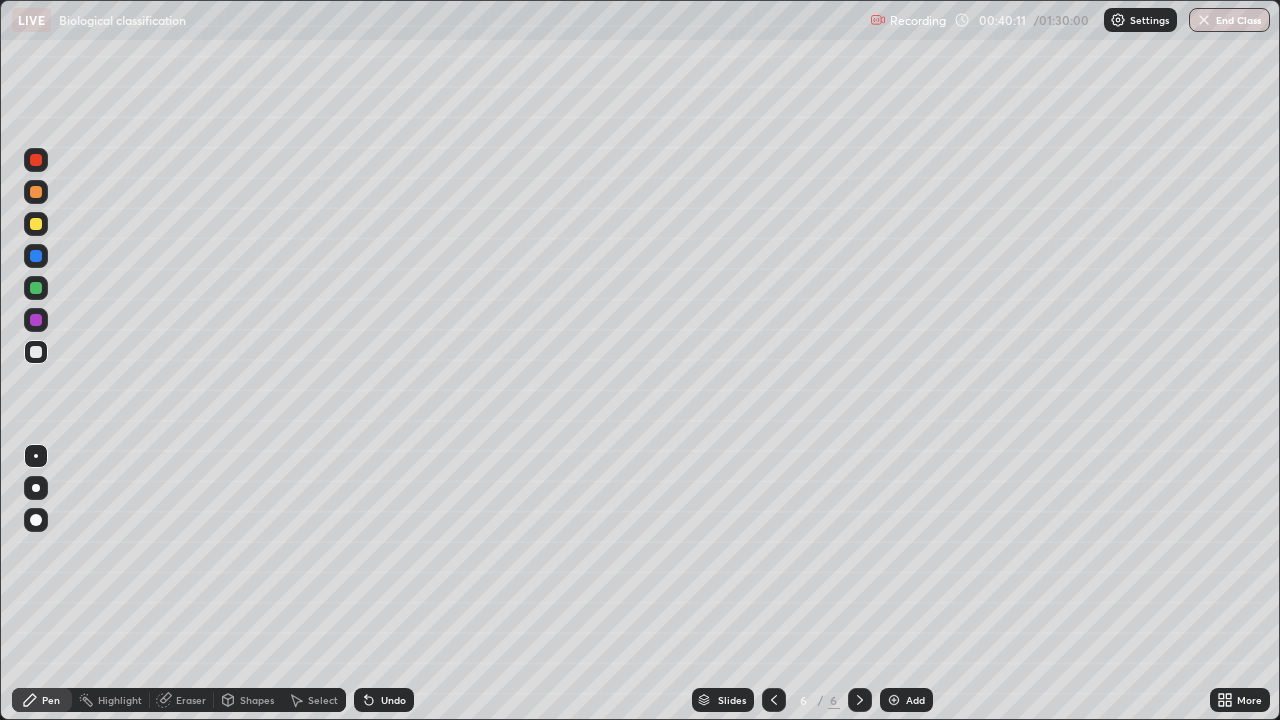 click at bounding box center [36, 192] 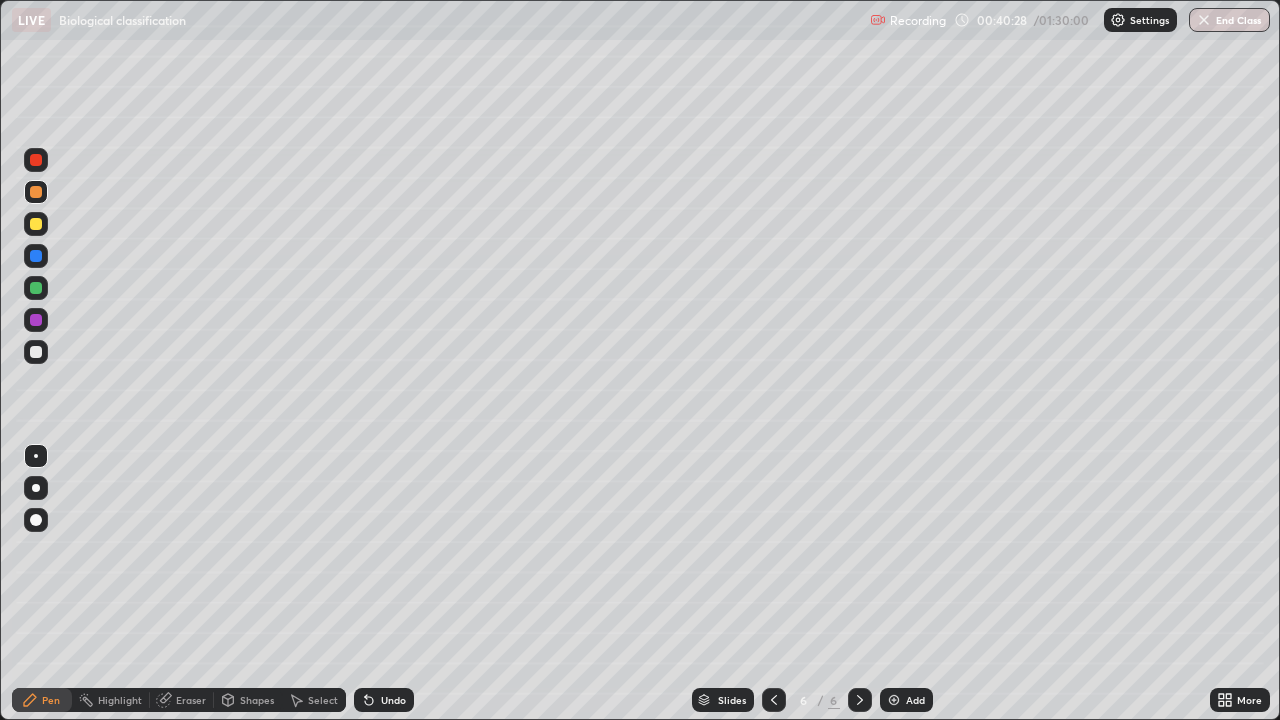 click at bounding box center (36, 352) 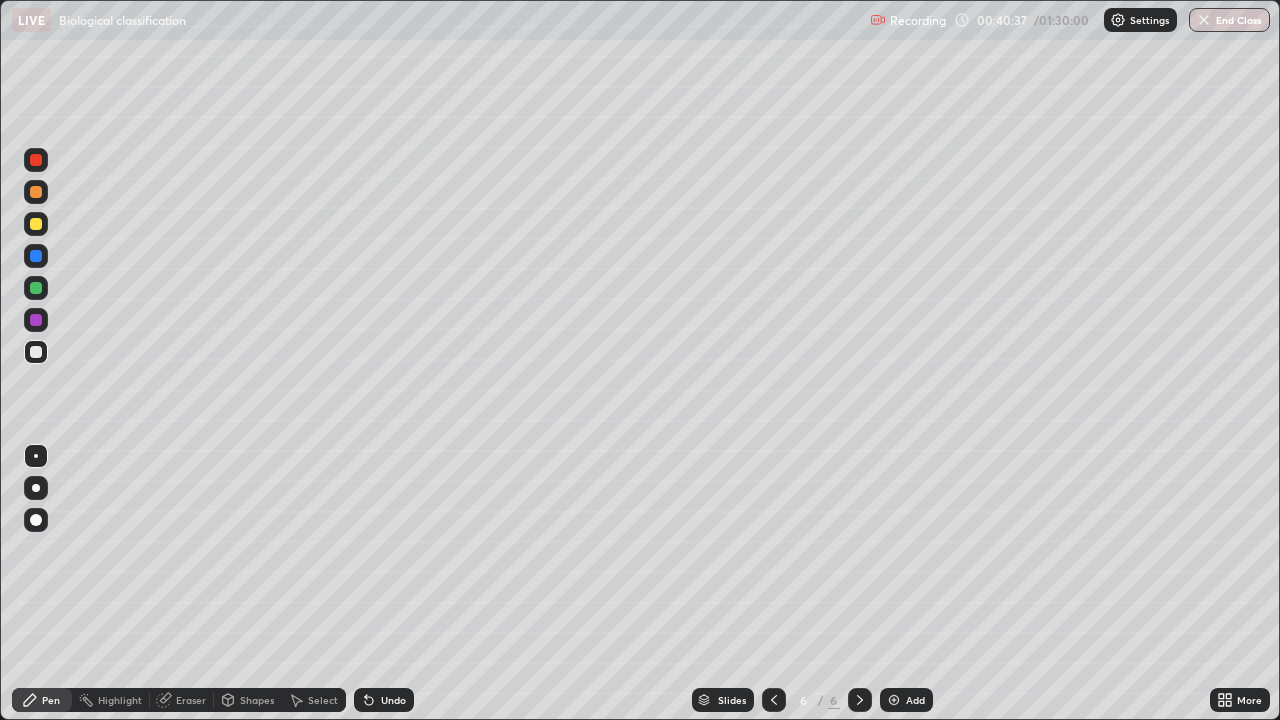 click at bounding box center (36, 320) 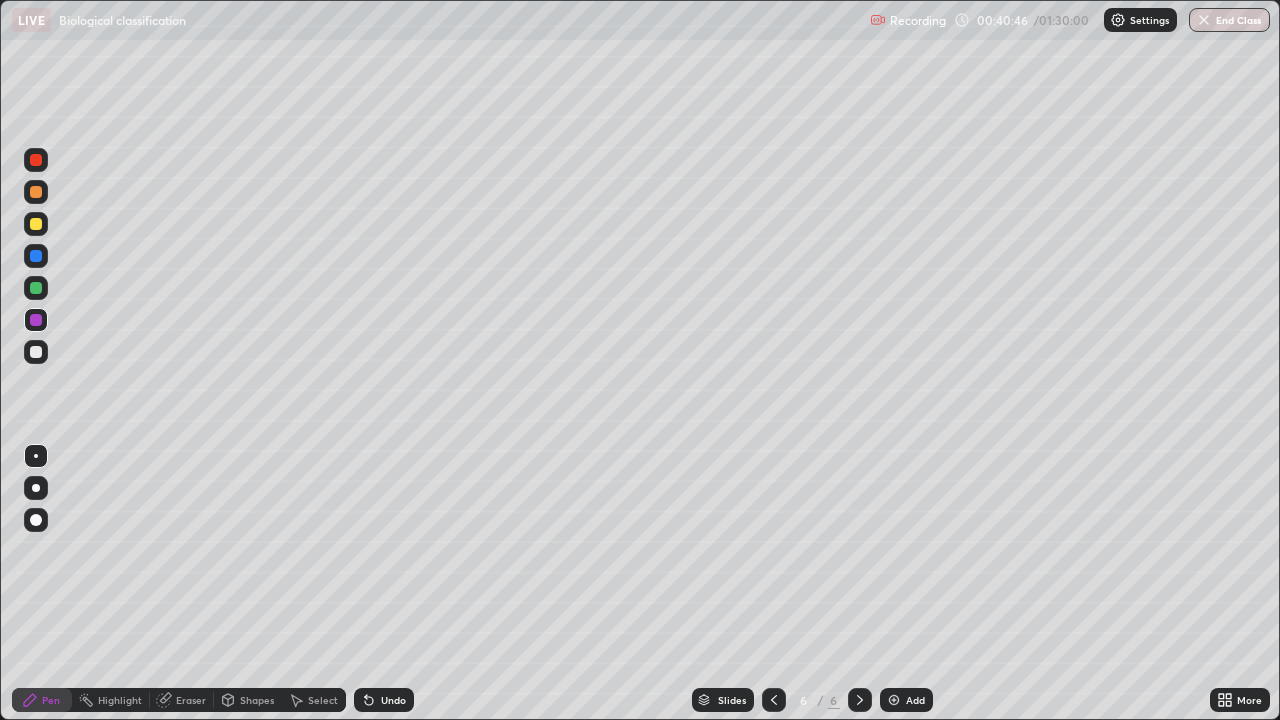 click at bounding box center (36, 352) 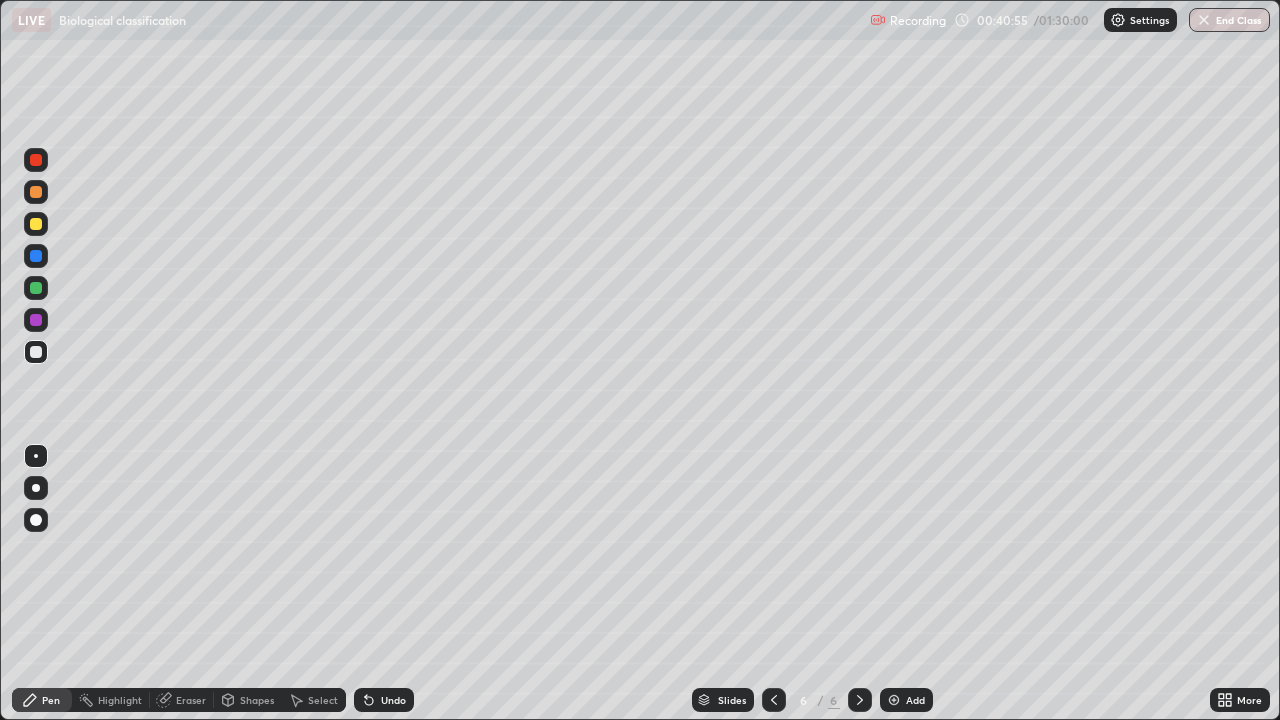 click at bounding box center (36, 320) 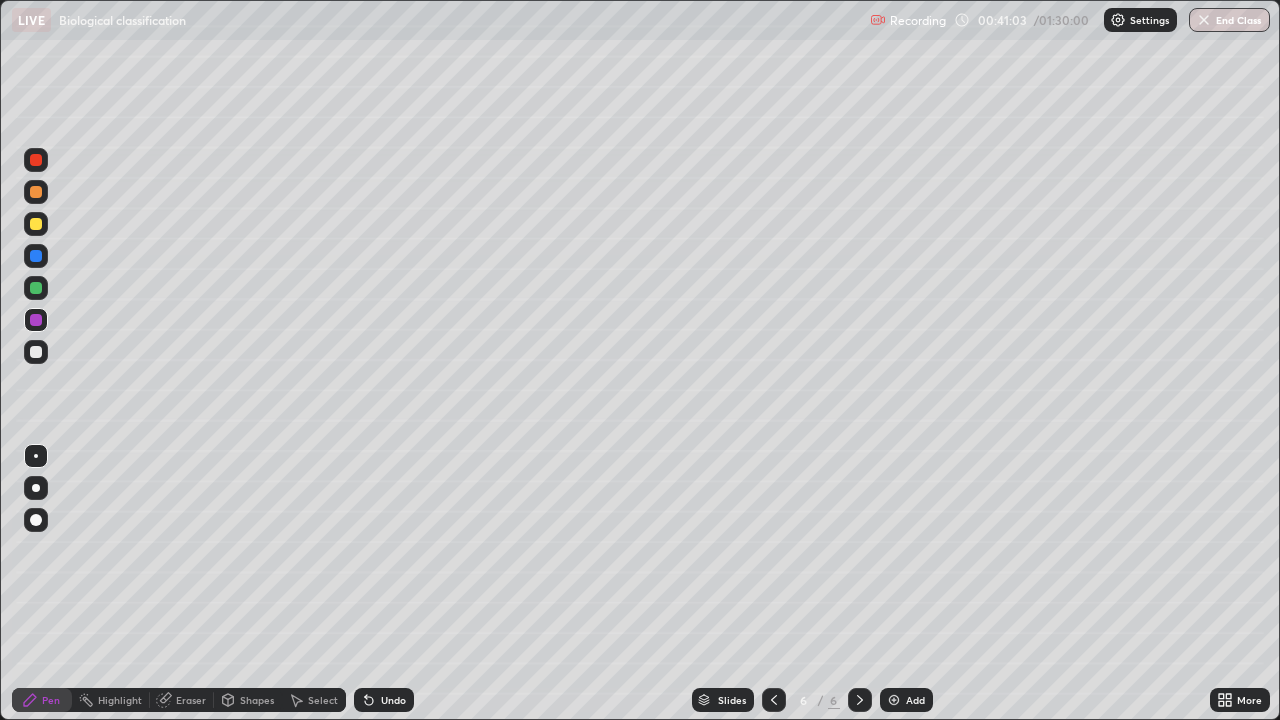 click at bounding box center [36, 352] 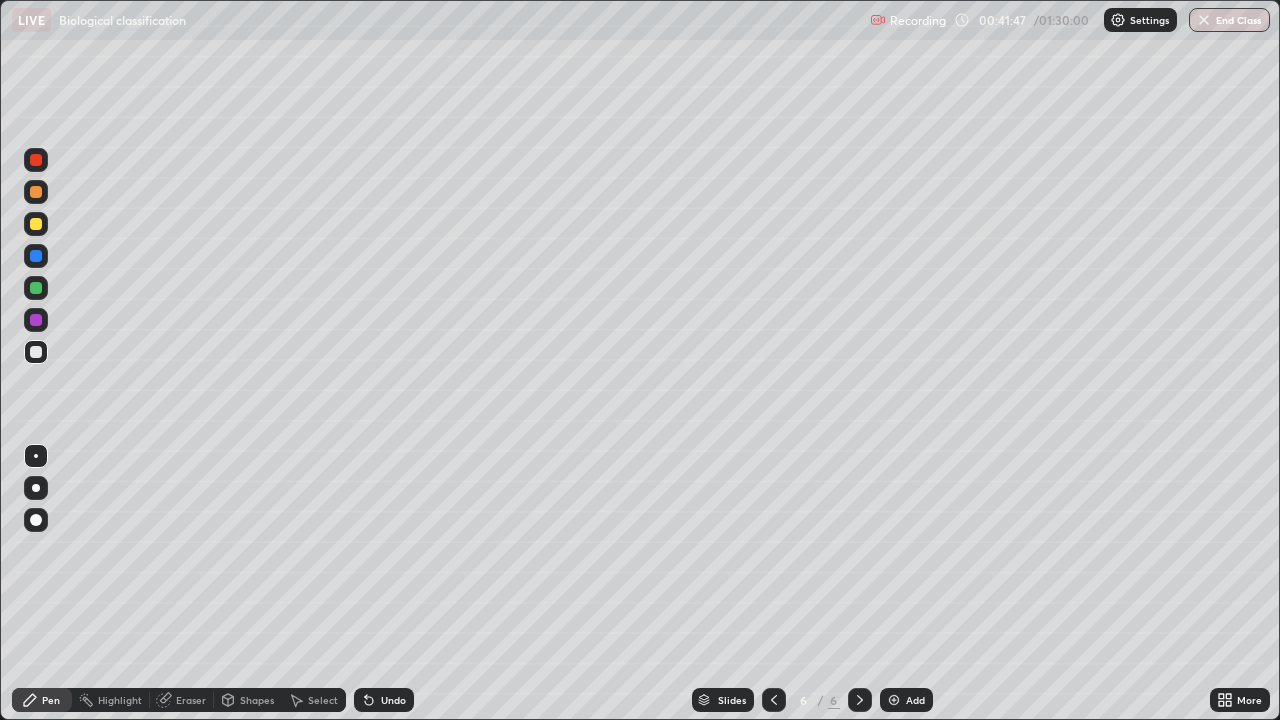 click at bounding box center [36, 288] 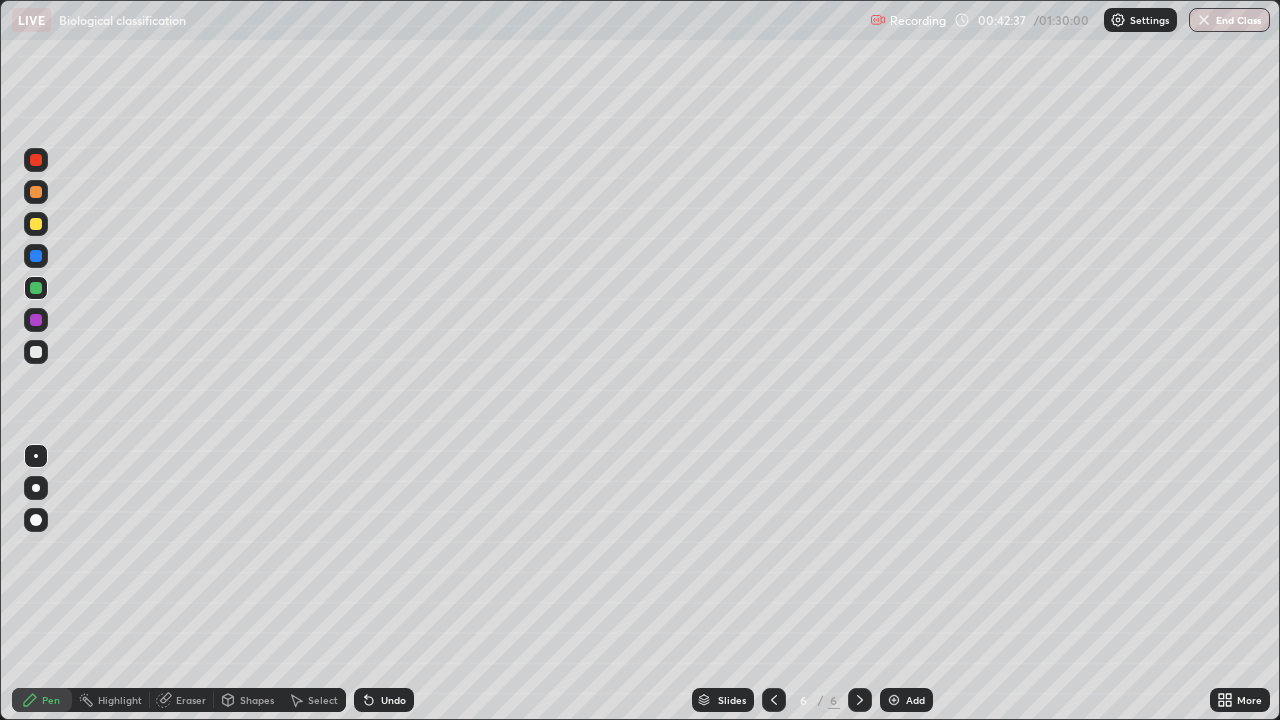 click on "Undo" at bounding box center (393, 700) 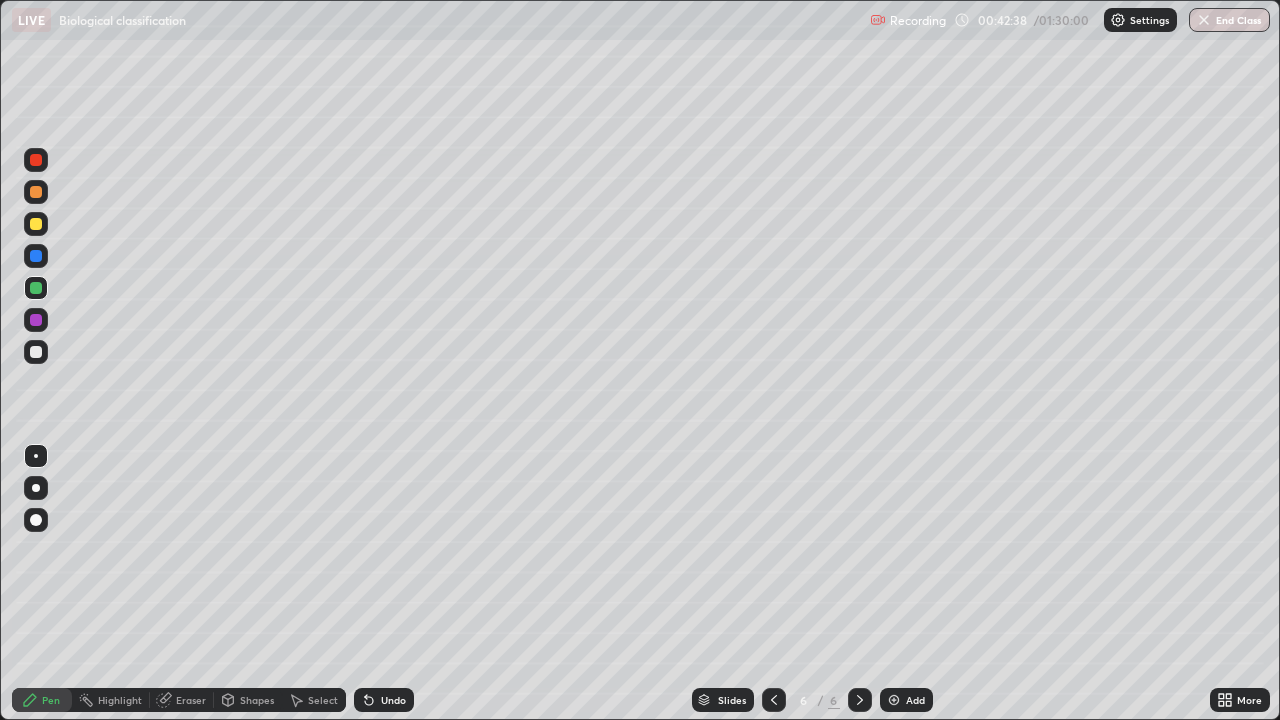 click on "Undo" at bounding box center (393, 700) 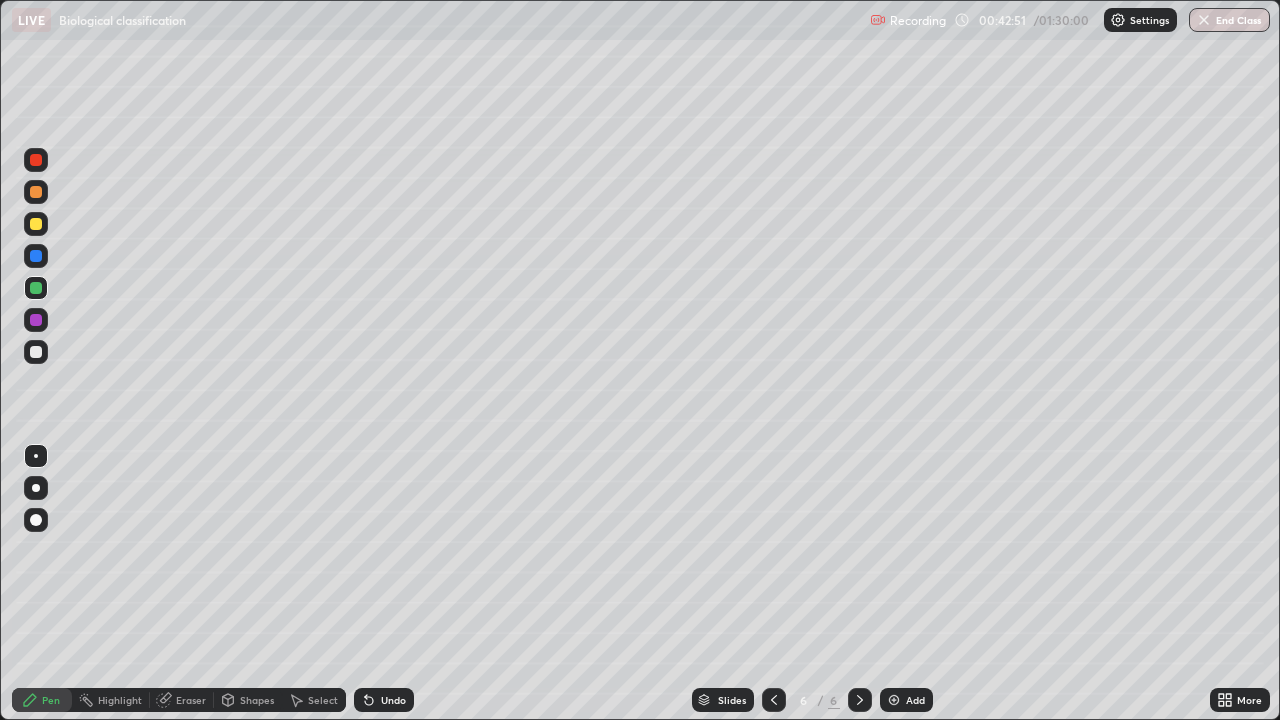 click at bounding box center (36, 352) 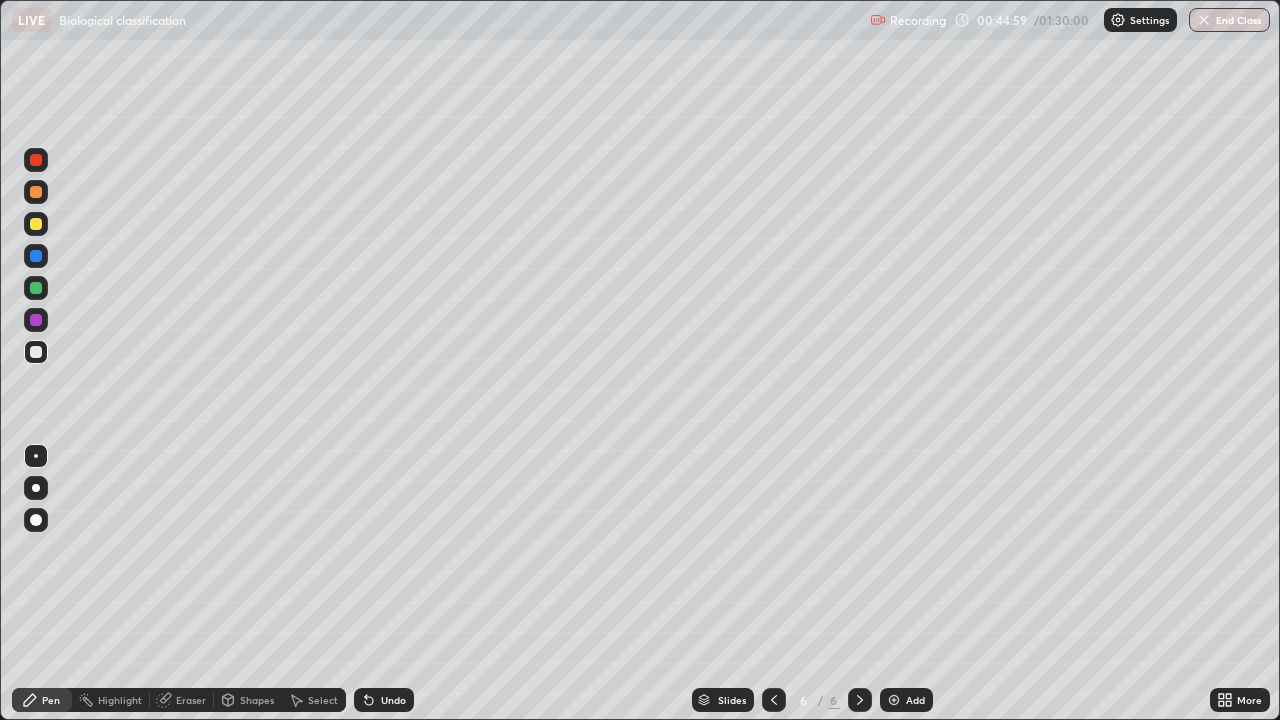 click at bounding box center [894, 700] 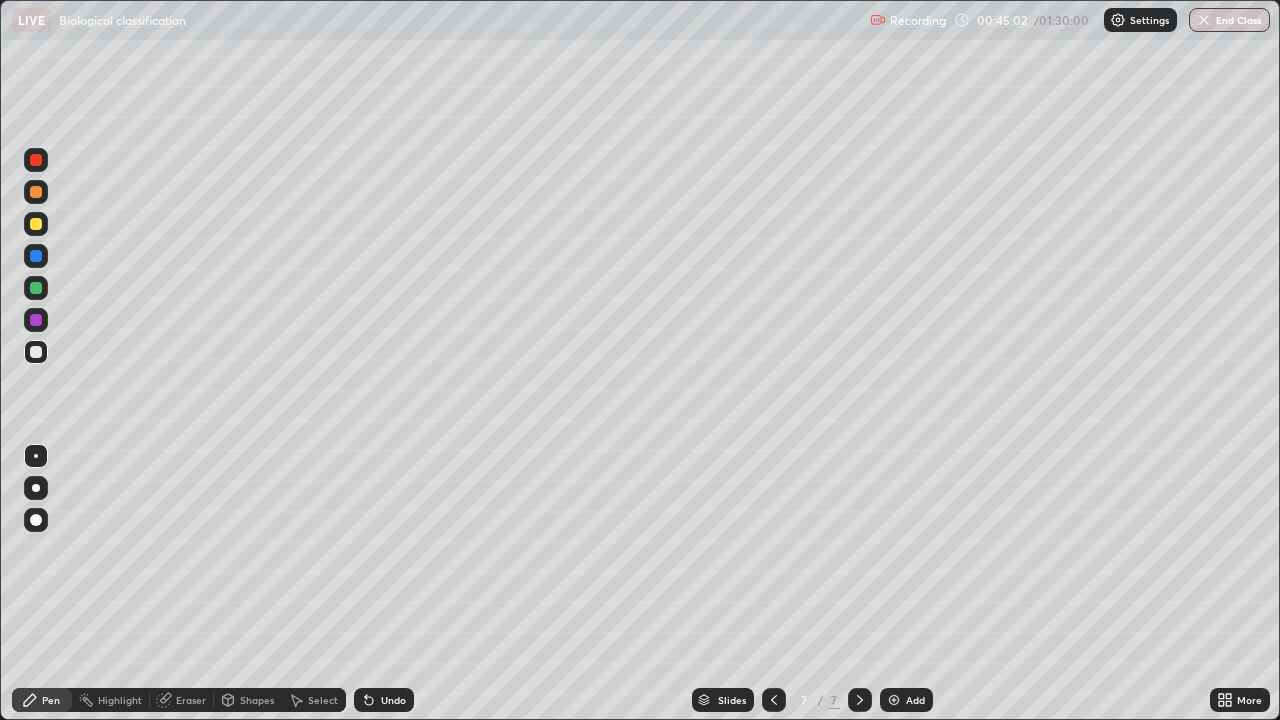 click at bounding box center [36, 288] 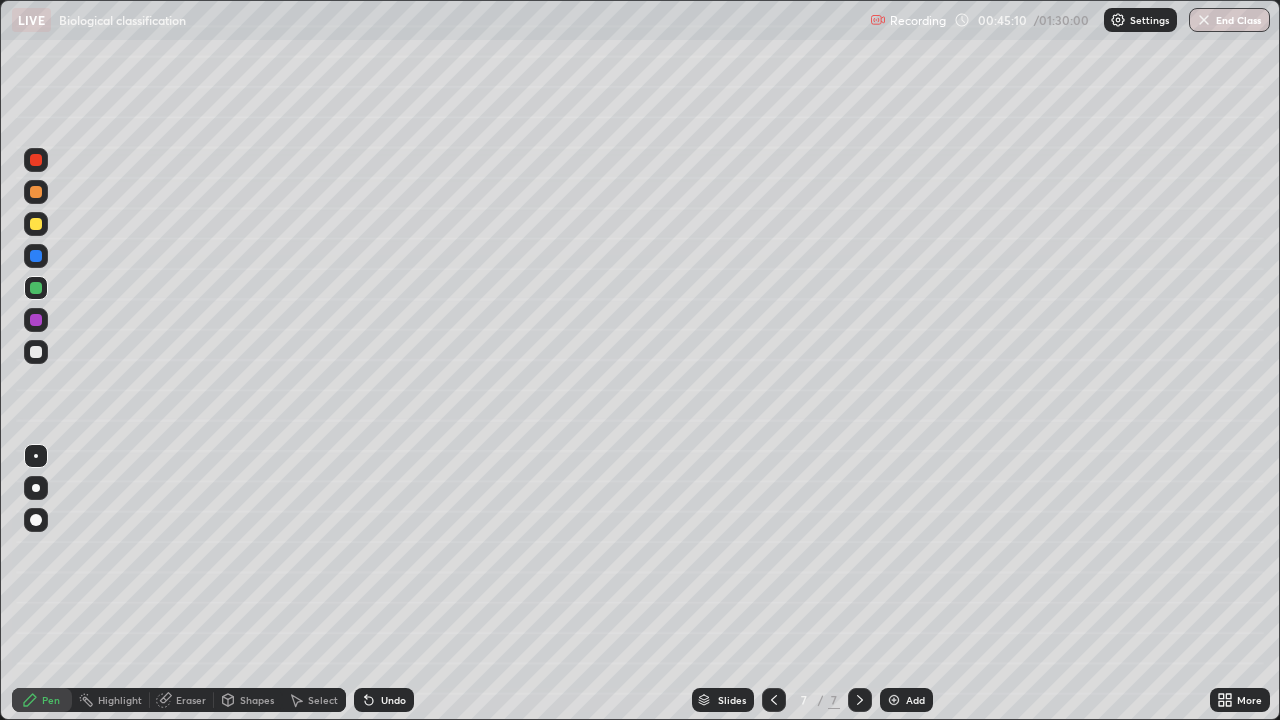 click at bounding box center [36, 352] 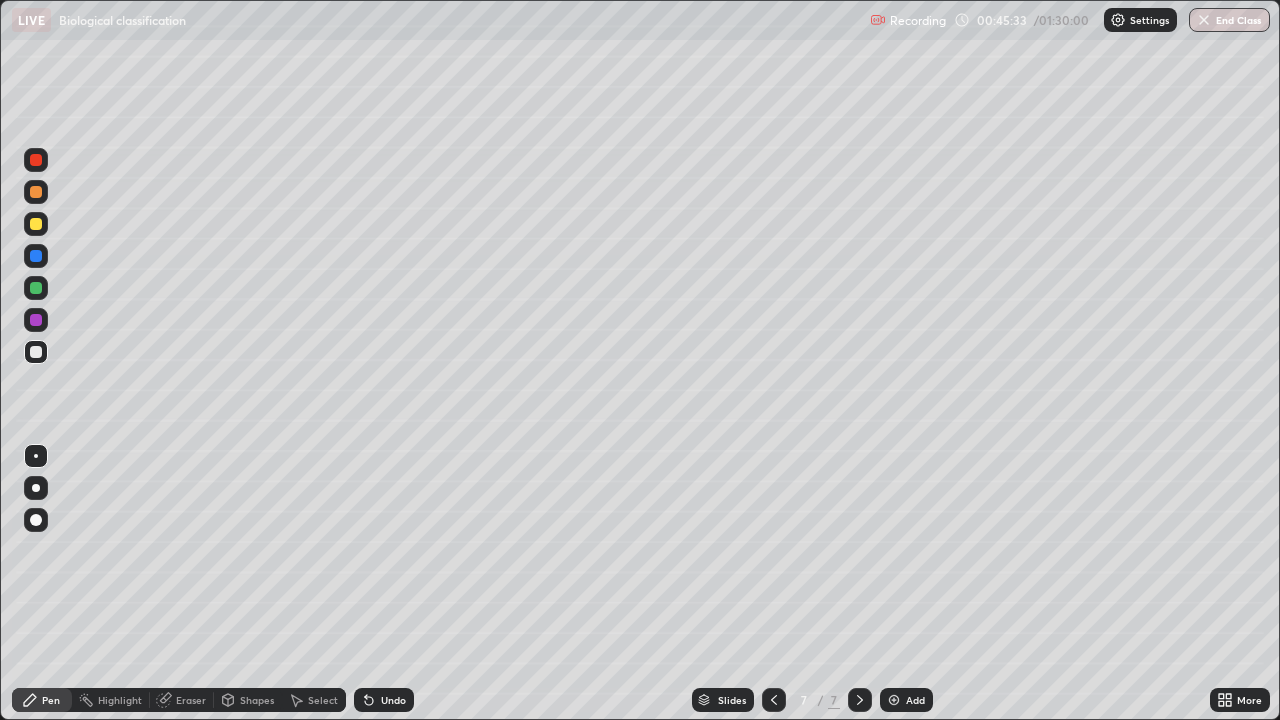 click on "Undo" at bounding box center [384, 700] 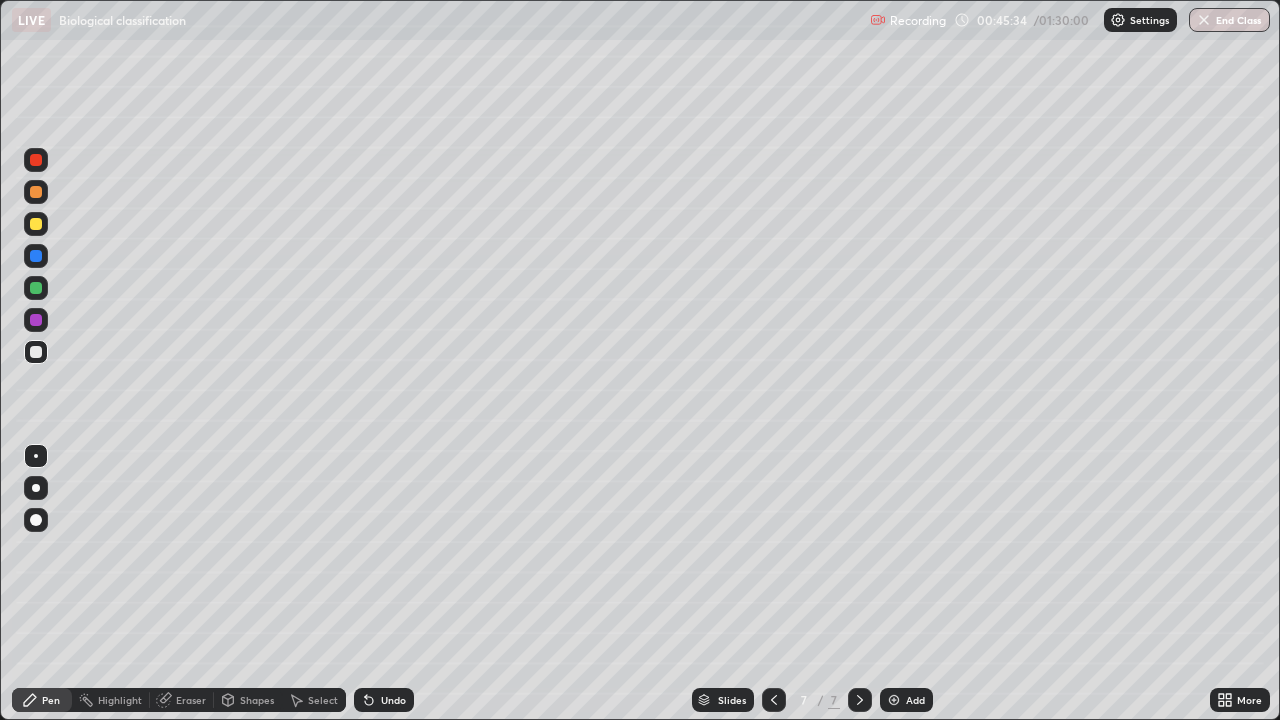 click on "Undo" at bounding box center (384, 700) 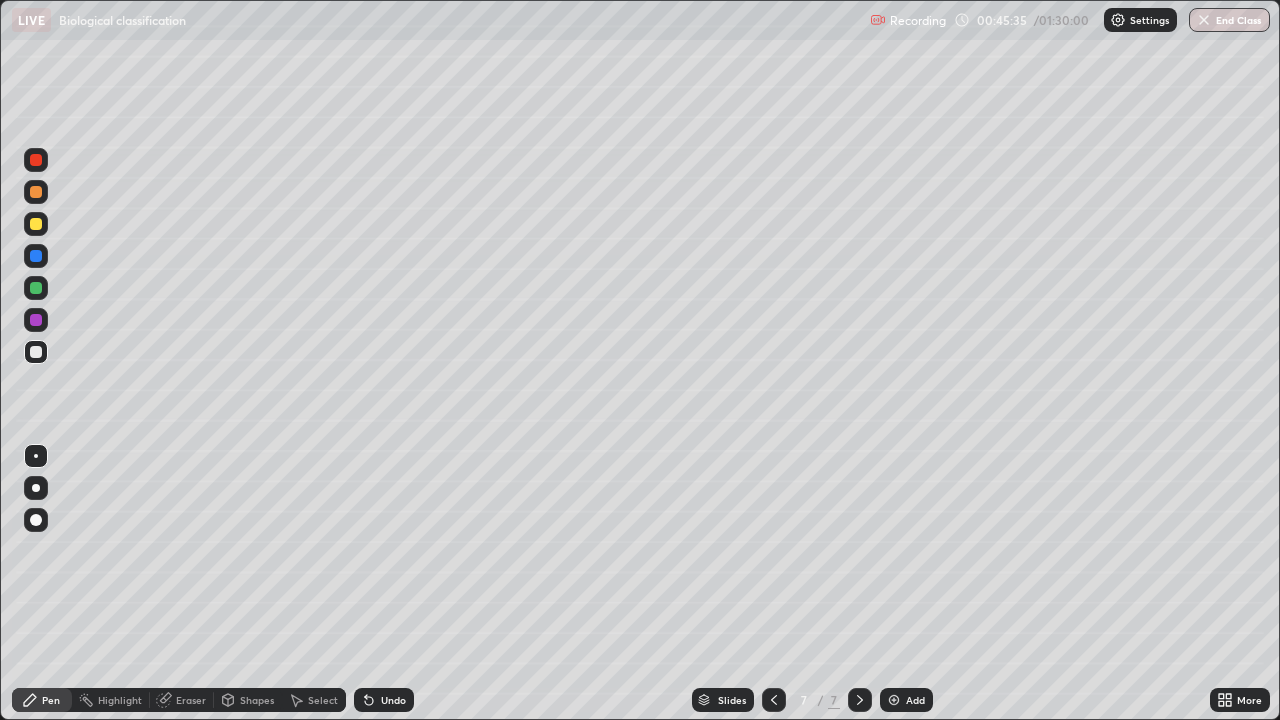 click on "Undo" at bounding box center (393, 700) 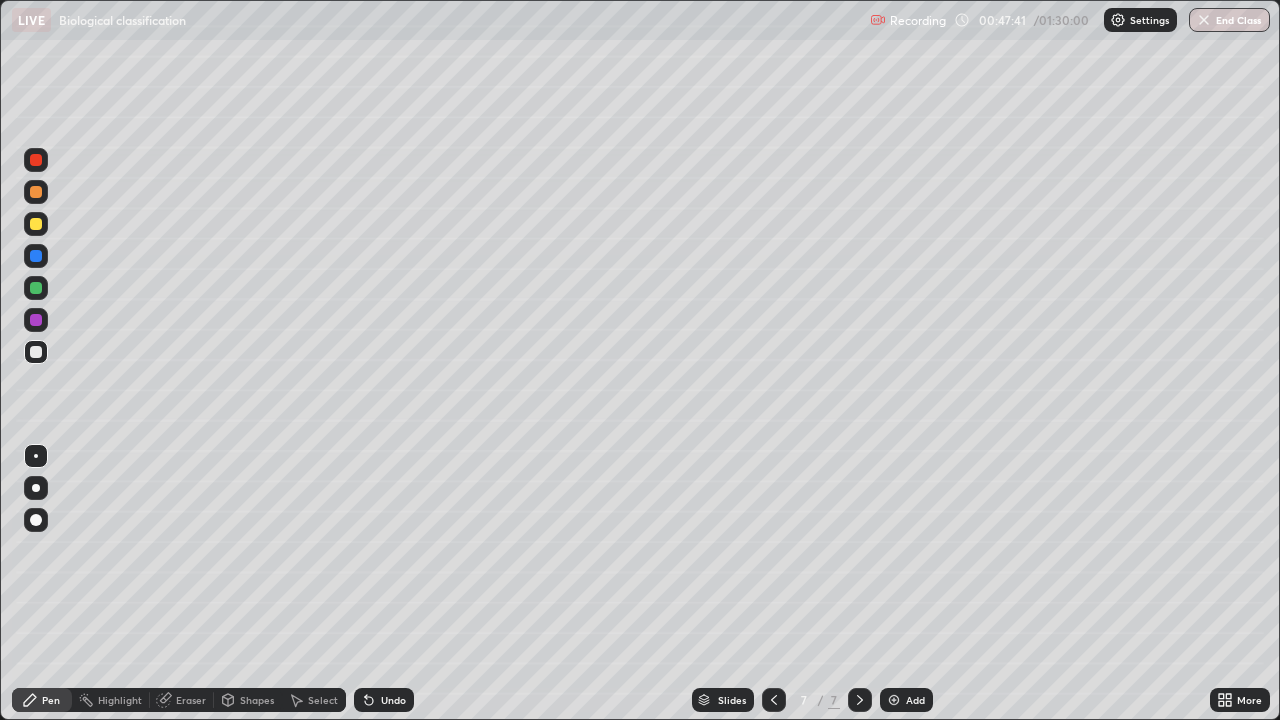 click at bounding box center [36, 288] 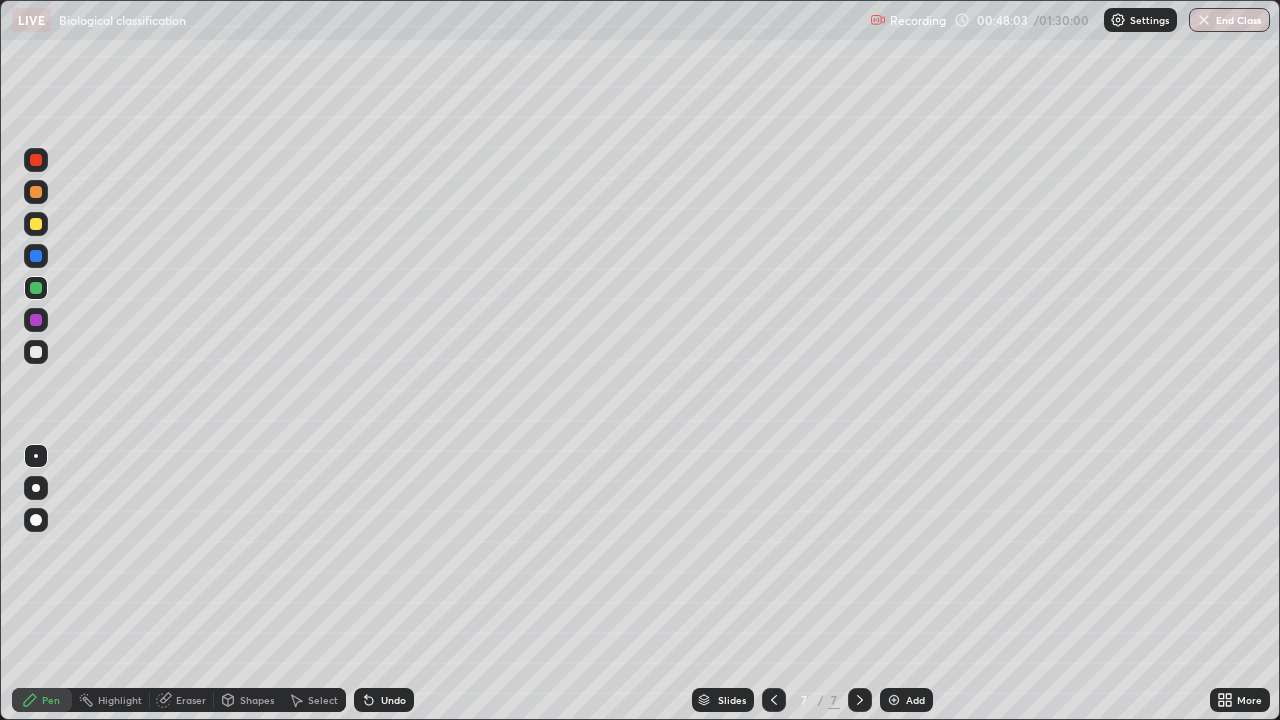 click at bounding box center [36, 224] 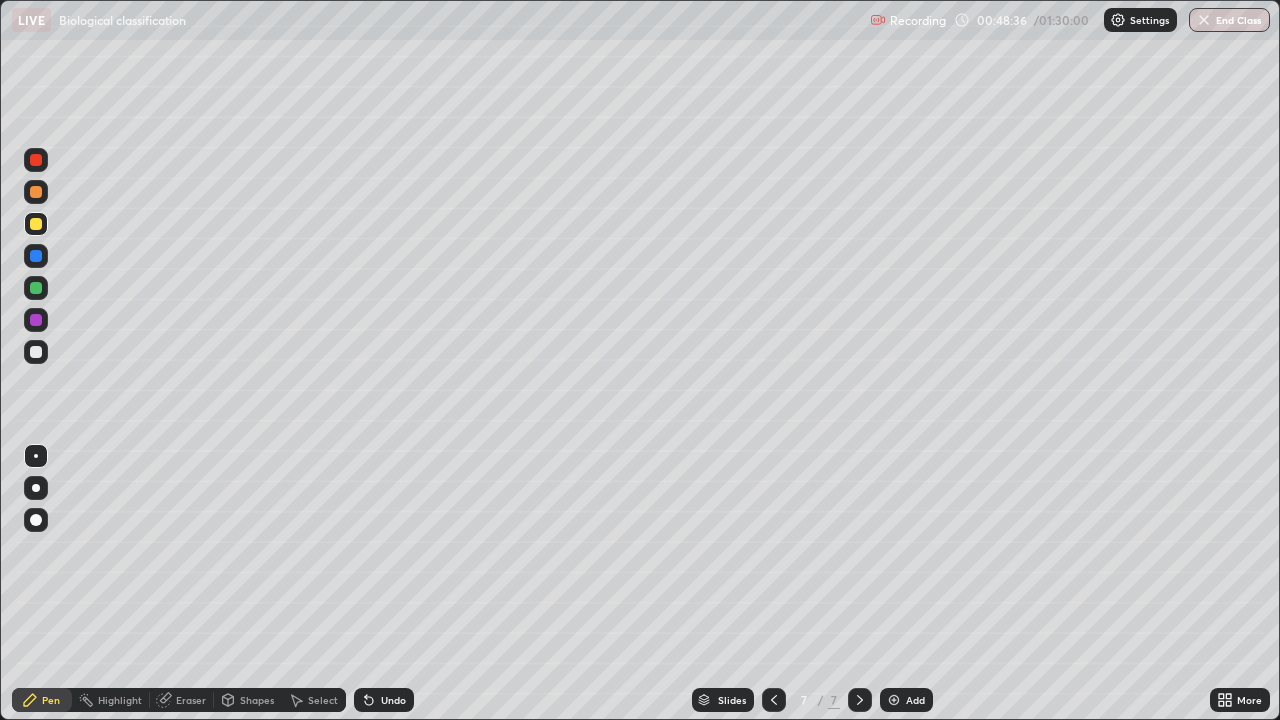 click on "Undo" at bounding box center [393, 700] 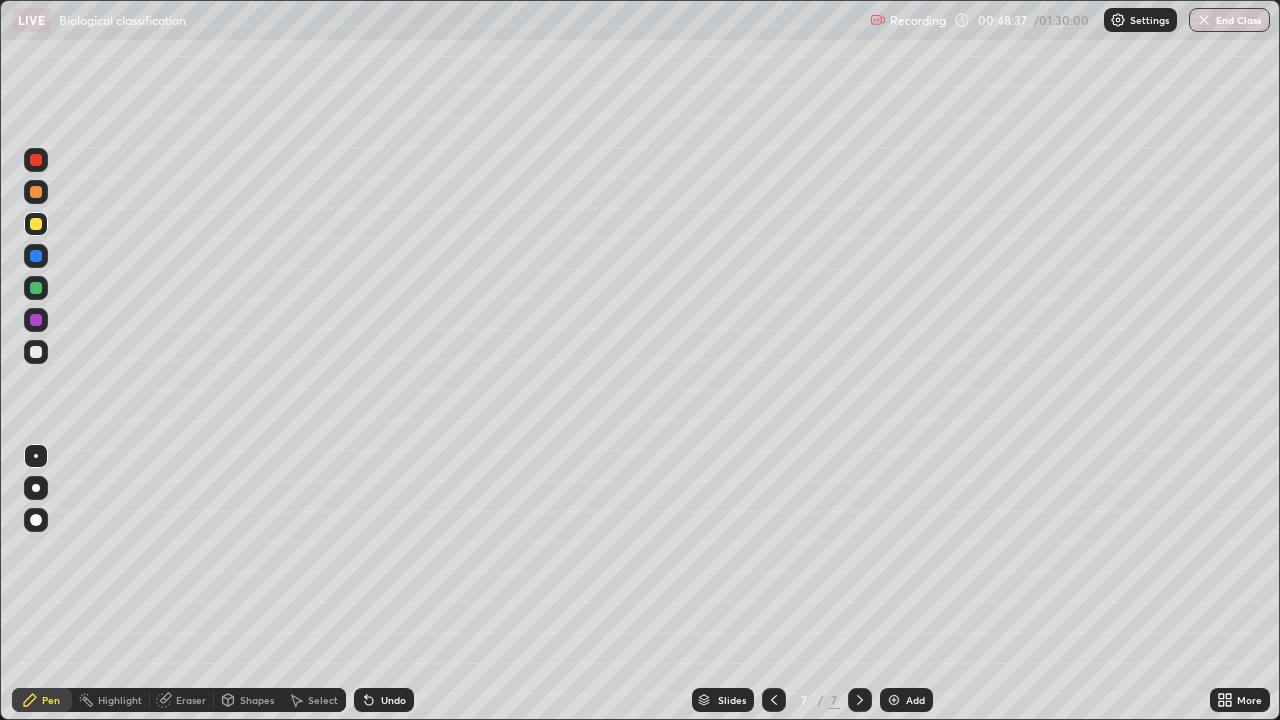 click on "Undo" at bounding box center [393, 700] 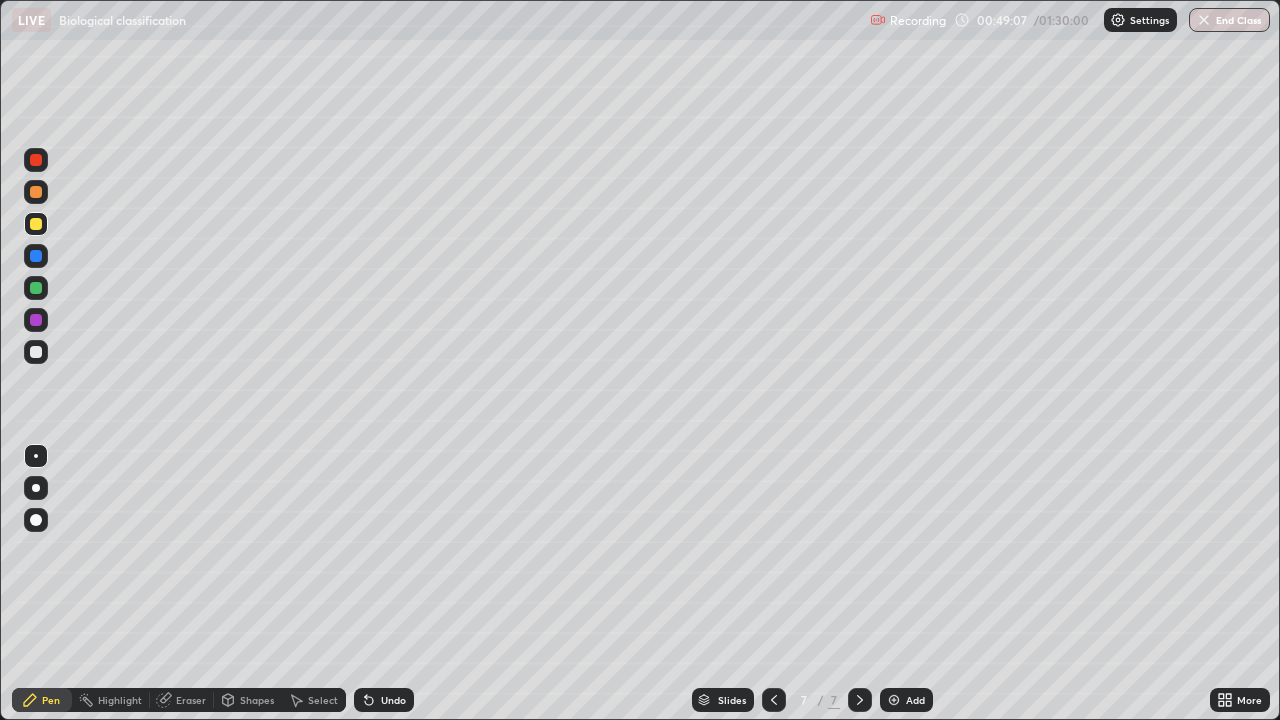 click at bounding box center (36, 352) 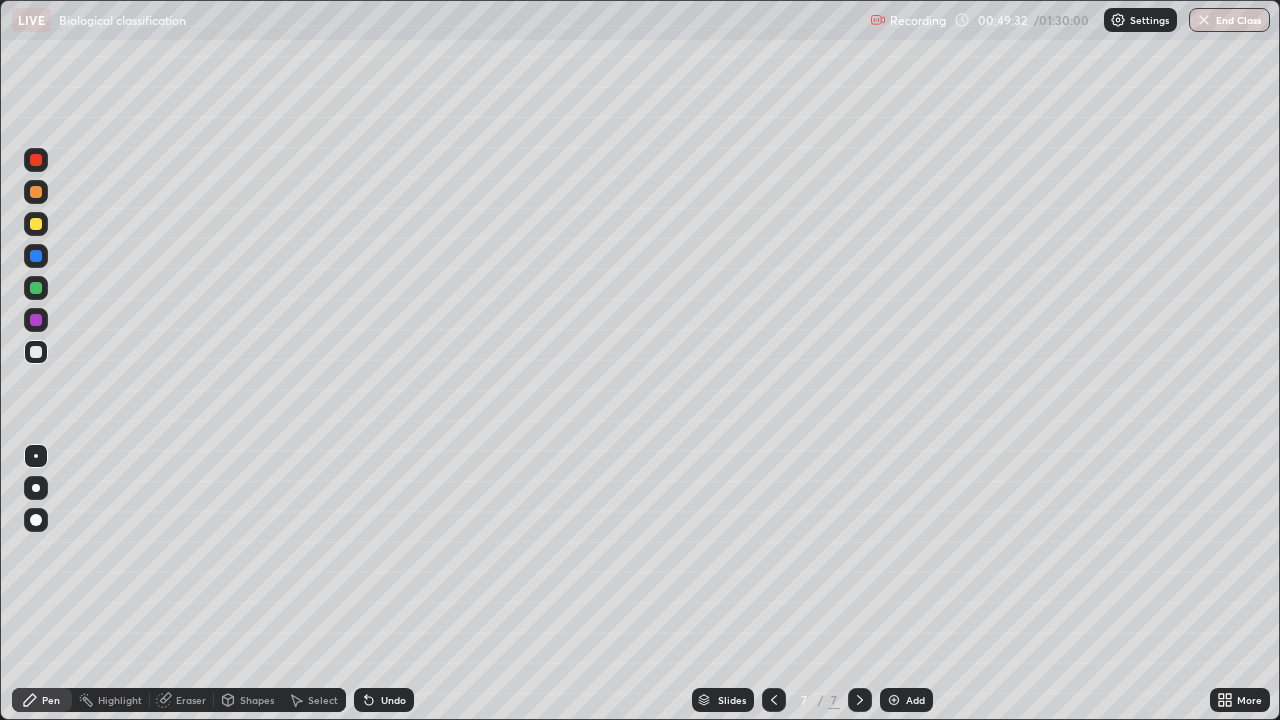 click at bounding box center (36, 288) 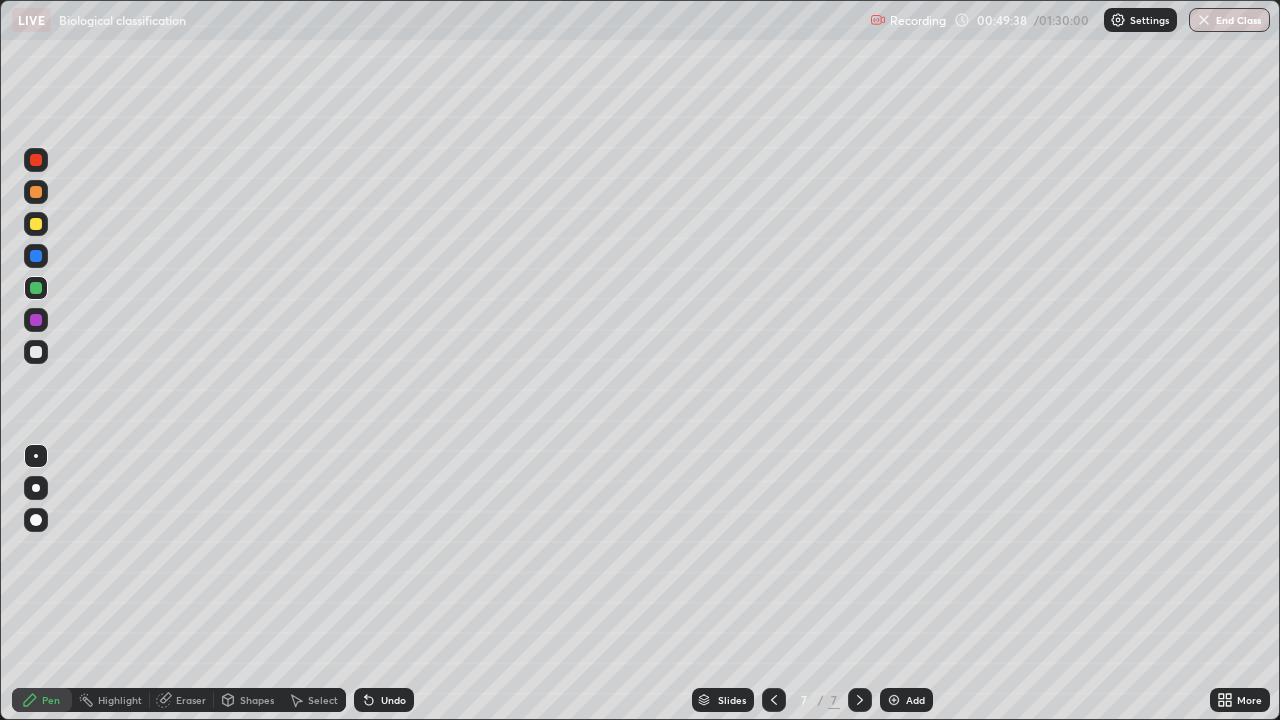 click at bounding box center [36, 352] 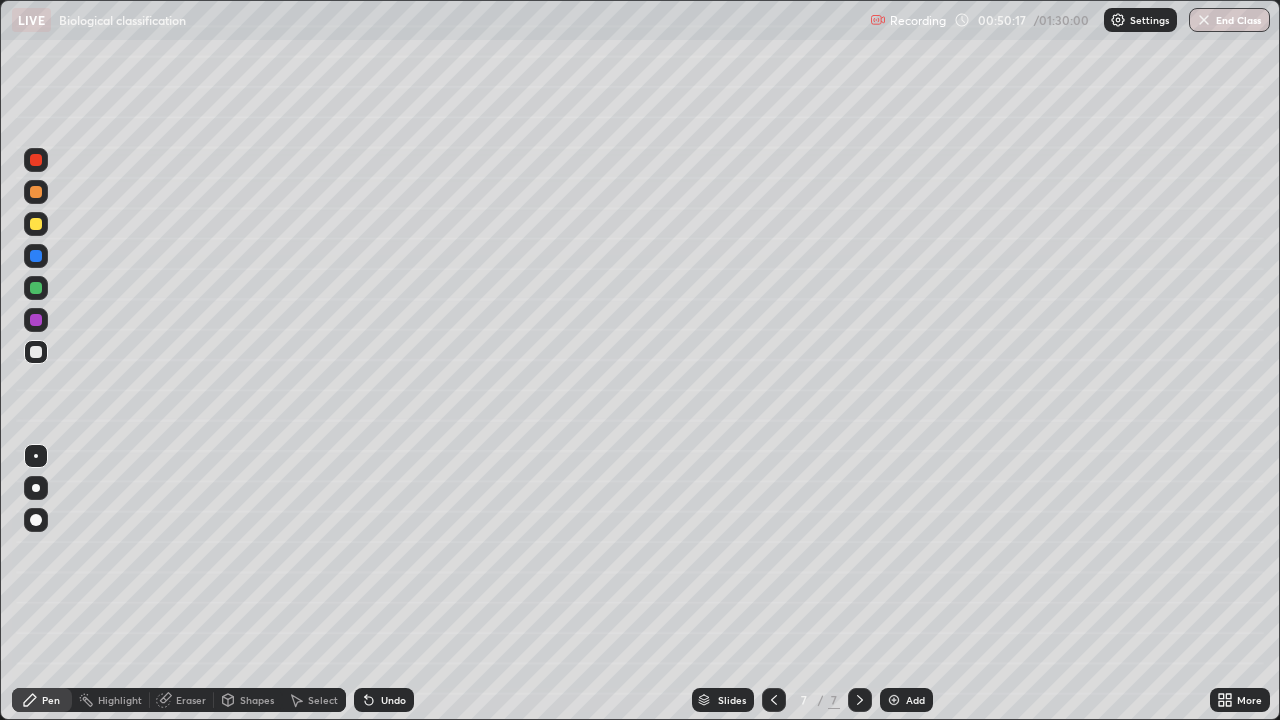 click on "Undo" at bounding box center (393, 700) 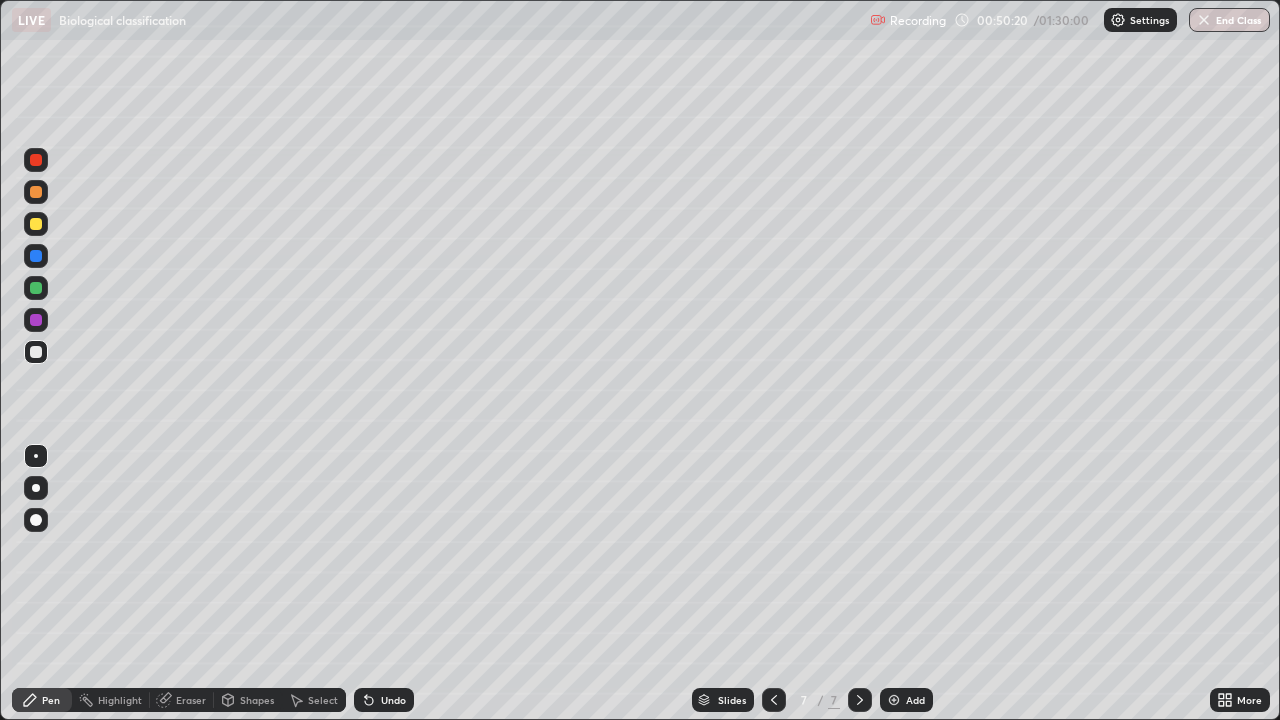 click on "Undo" at bounding box center [384, 700] 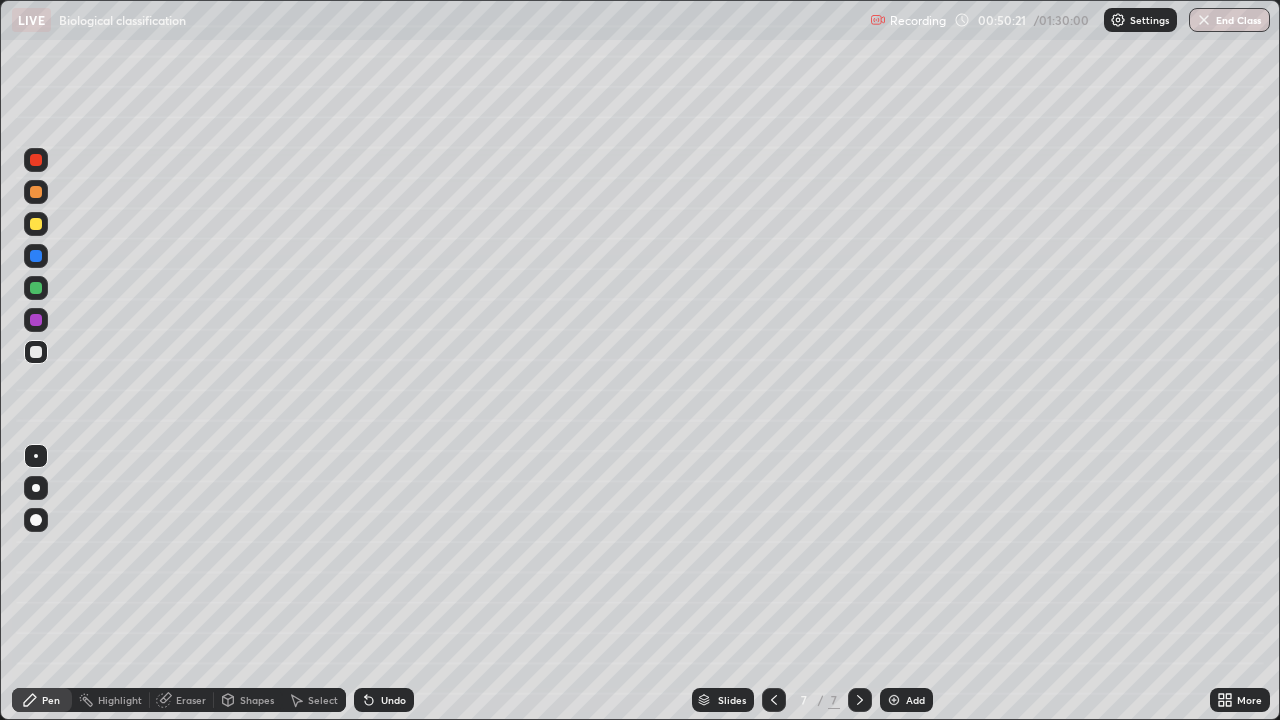 click on "Undo" at bounding box center (384, 700) 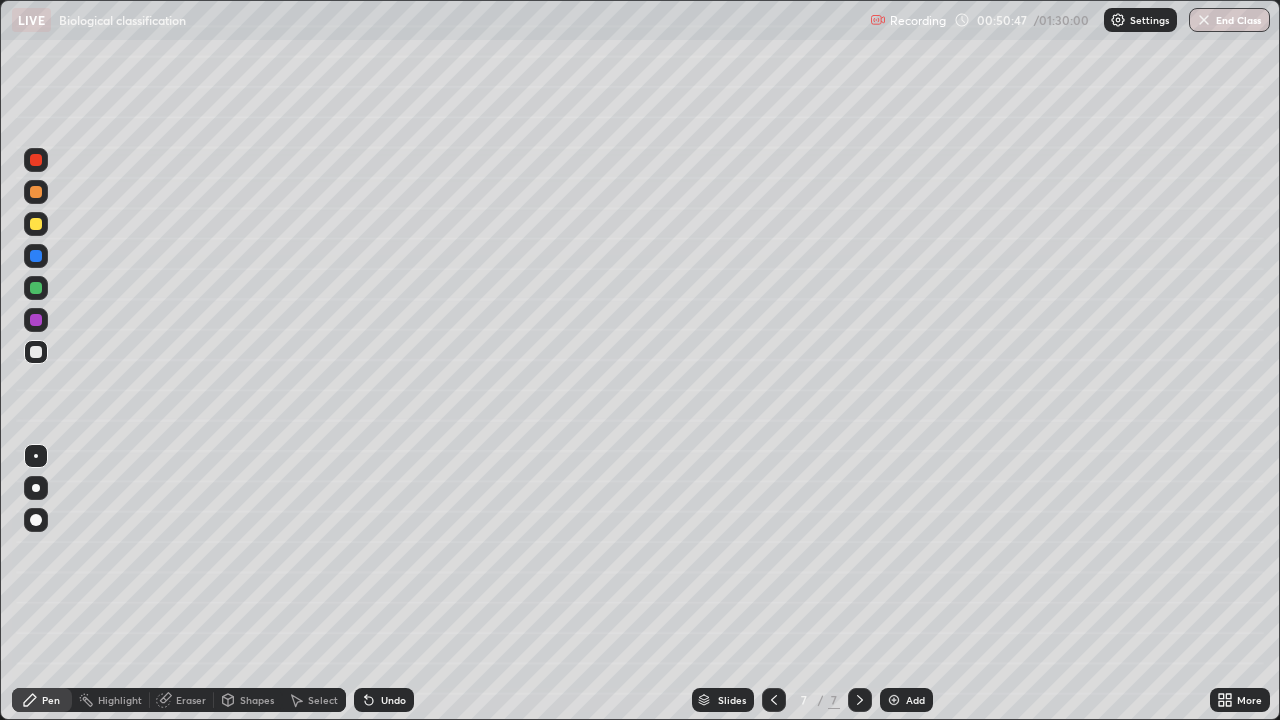 click at bounding box center (36, 320) 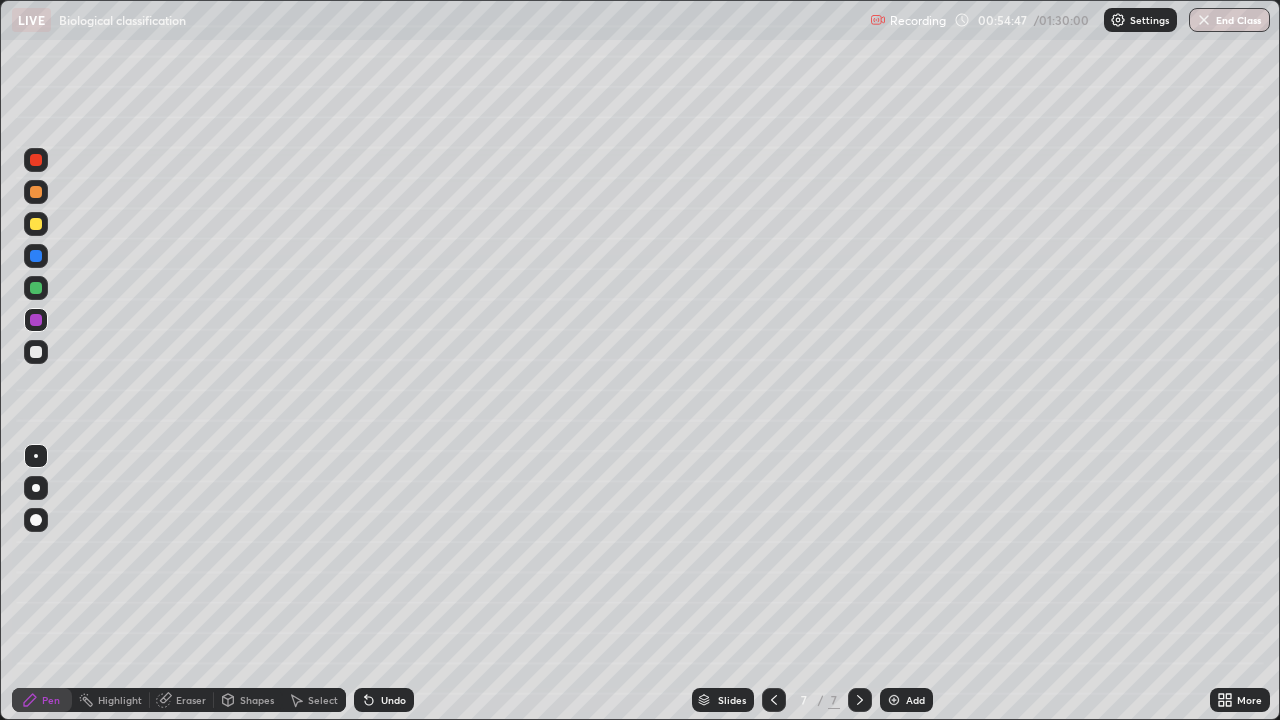 click on "Add" at bounding box center [906, 700] 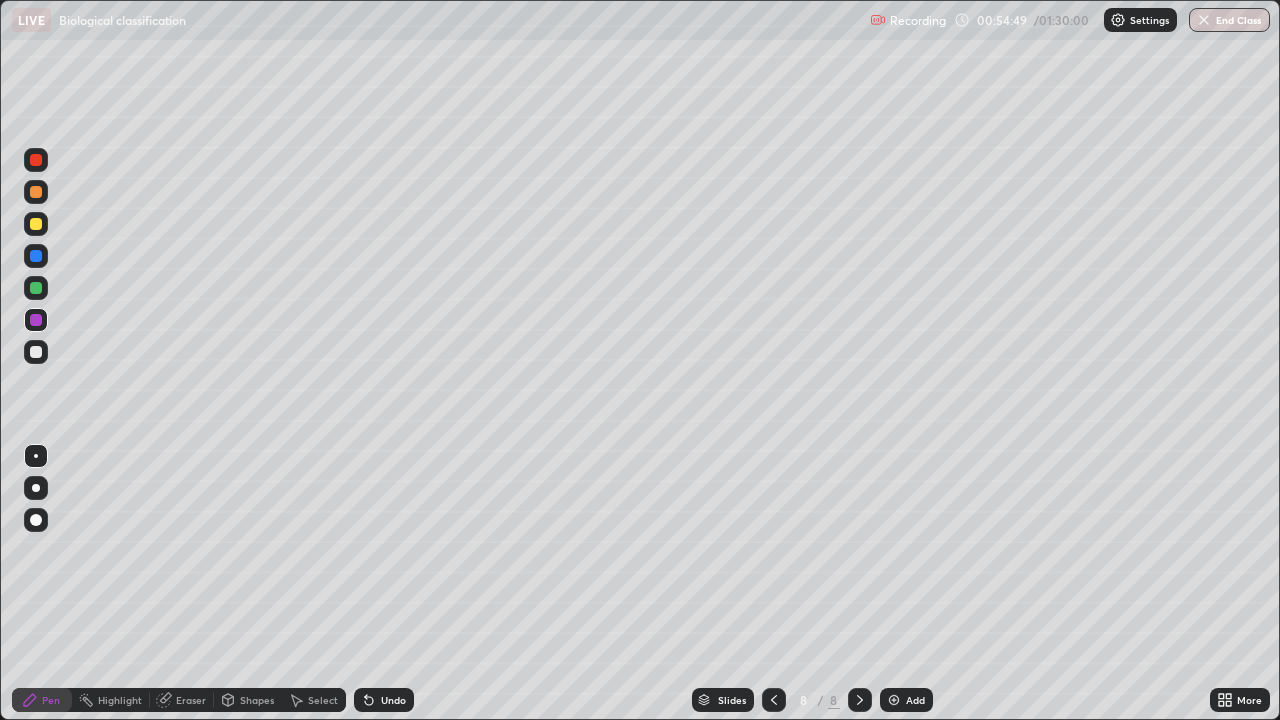 click at bounding box center (36, 352) 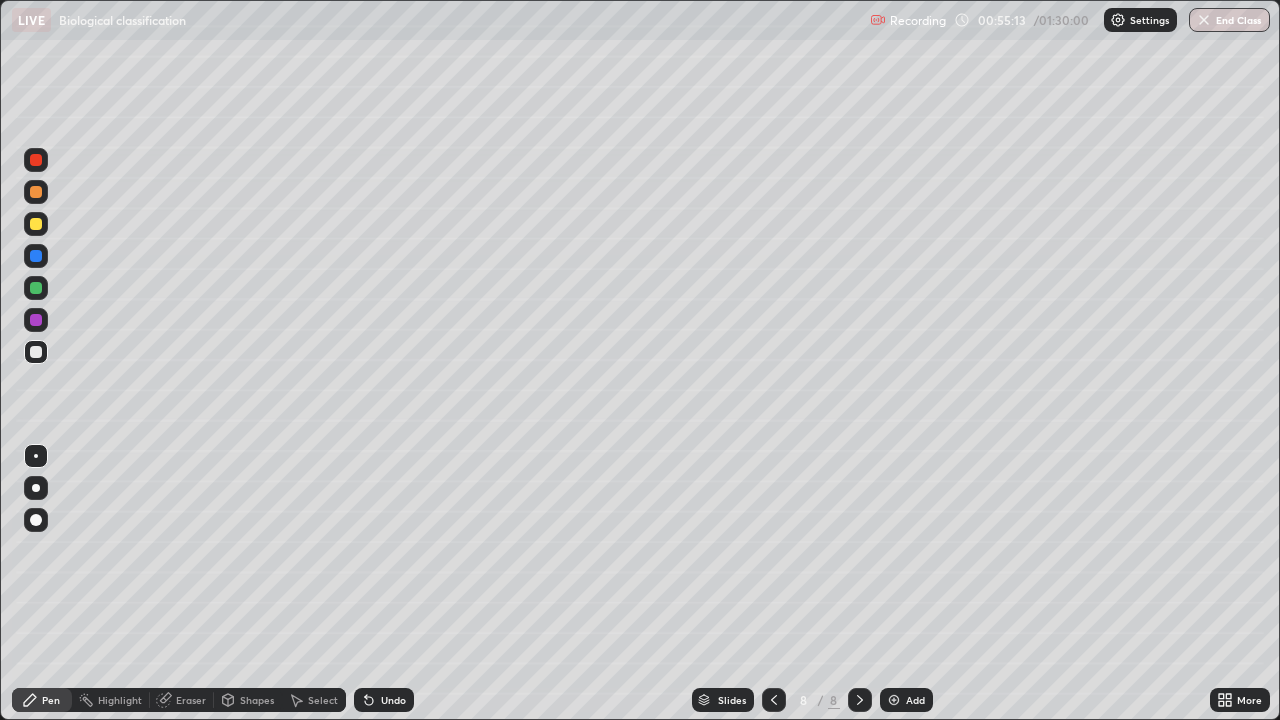 click at bounding box center (36, 320) 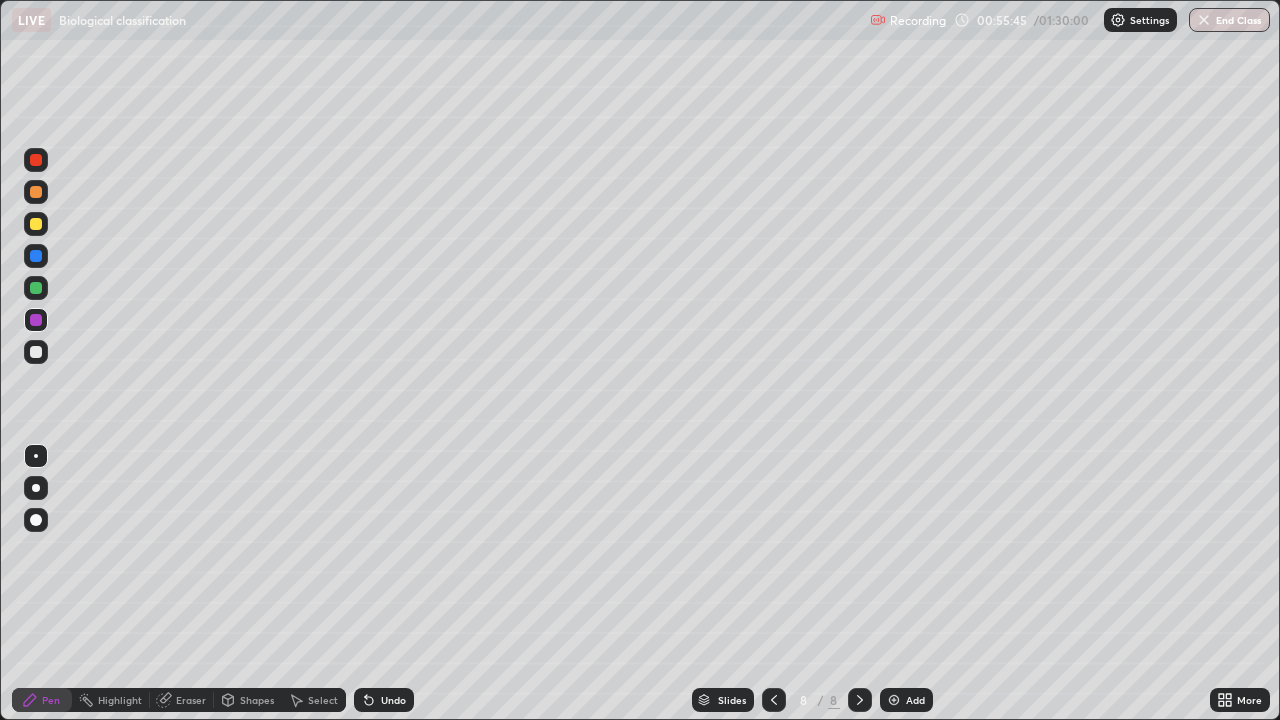click on "Undo" at bounding box center [384, 700] 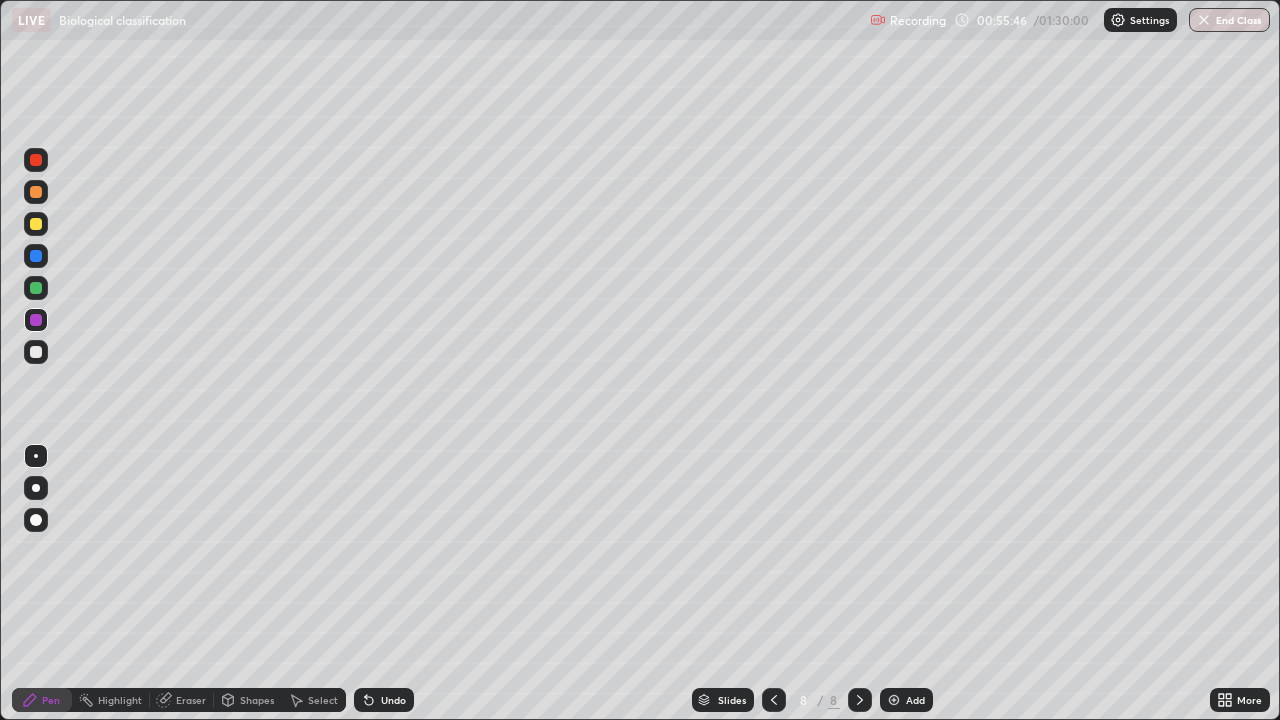 click on "Undo" at bounding box center (384, 700) 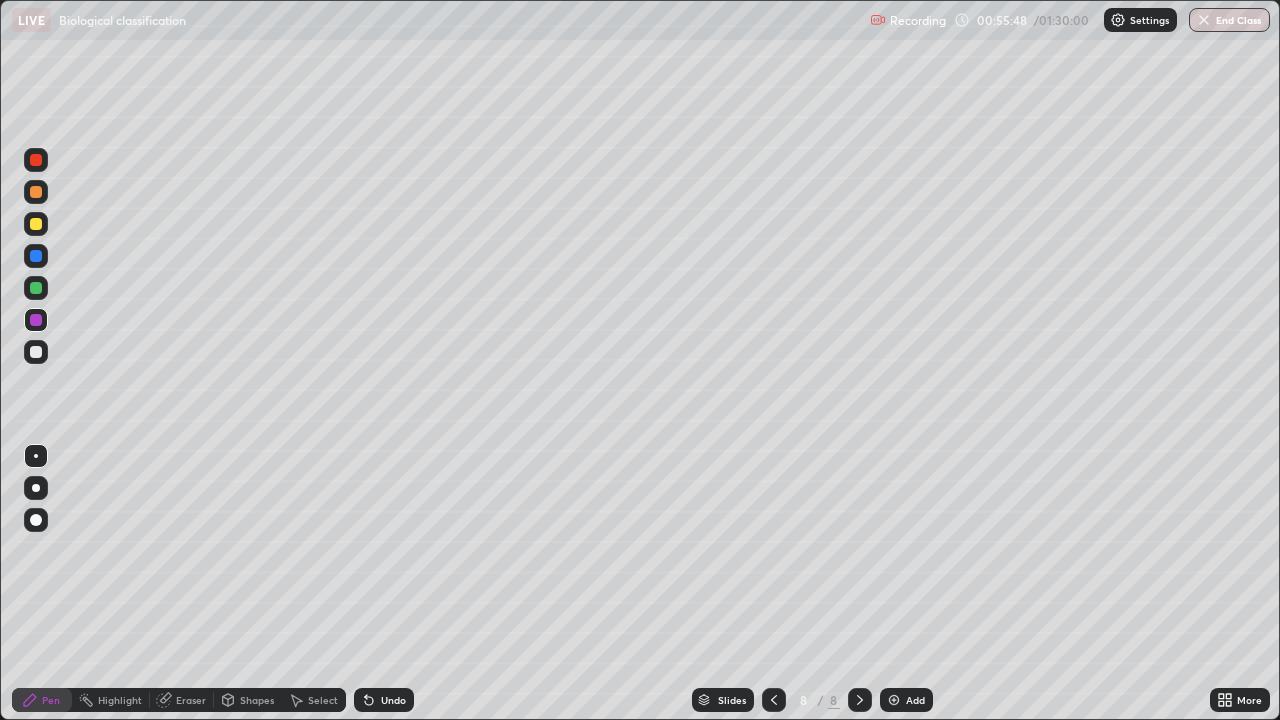 click on "Undo" at bounding box center [384, 700] 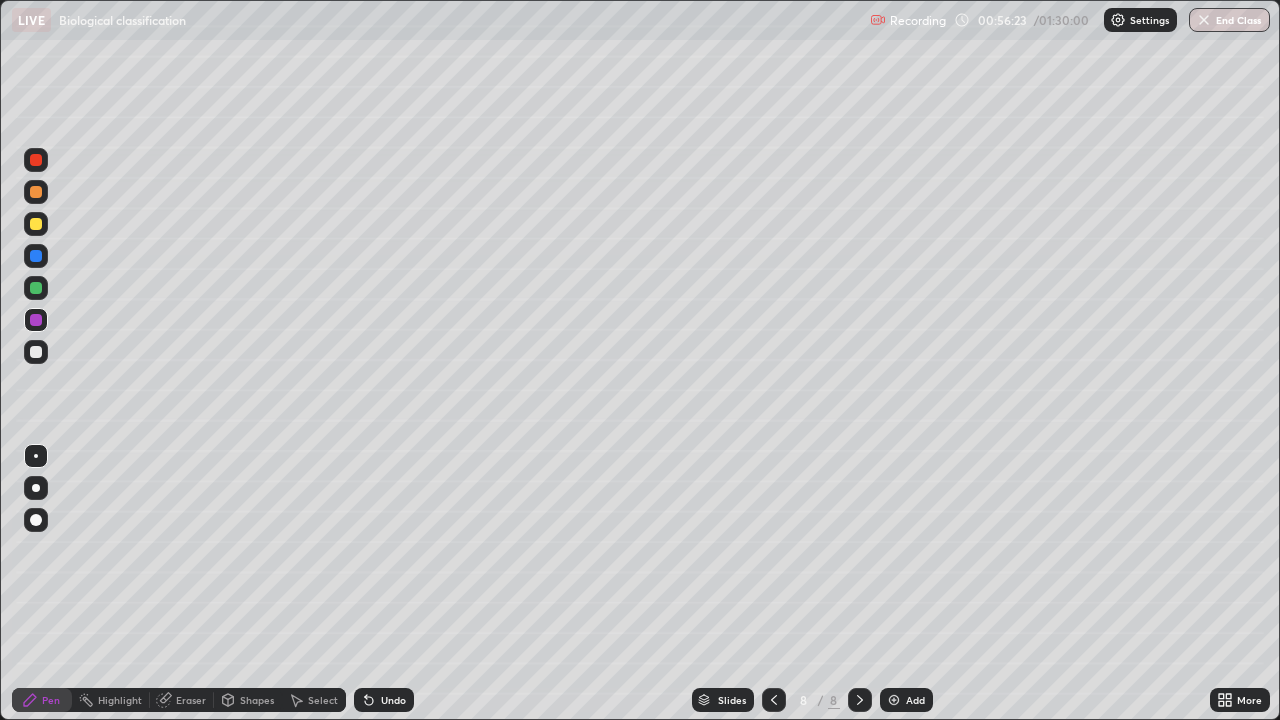 click at bounding box center [36, 288] 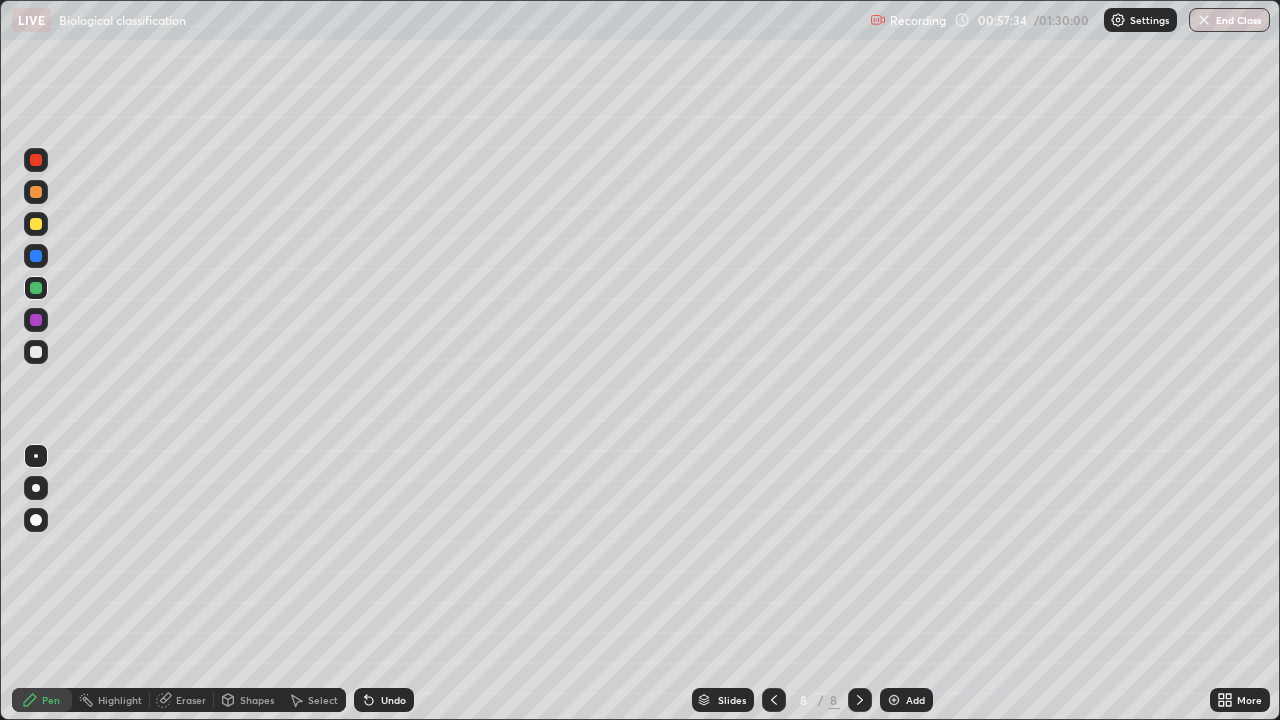 click at bounding box center (36, 352) 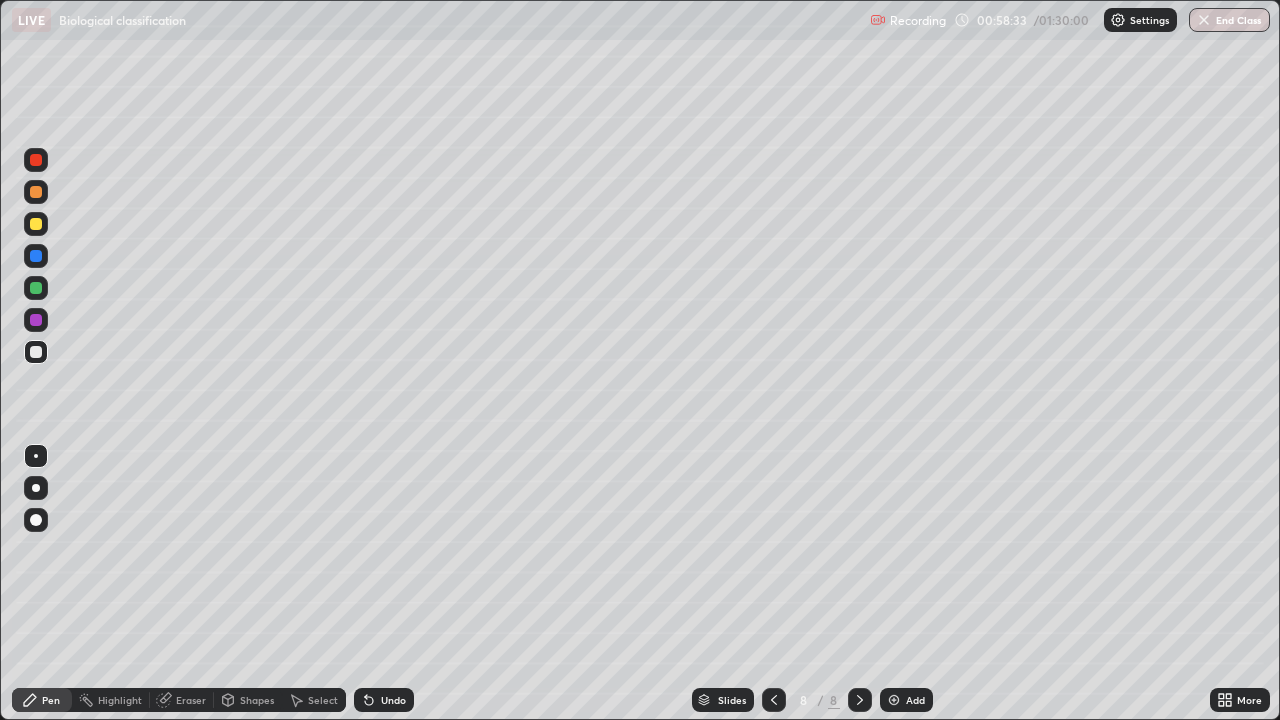 click on "Eraser" at bounding box center (191, 700) 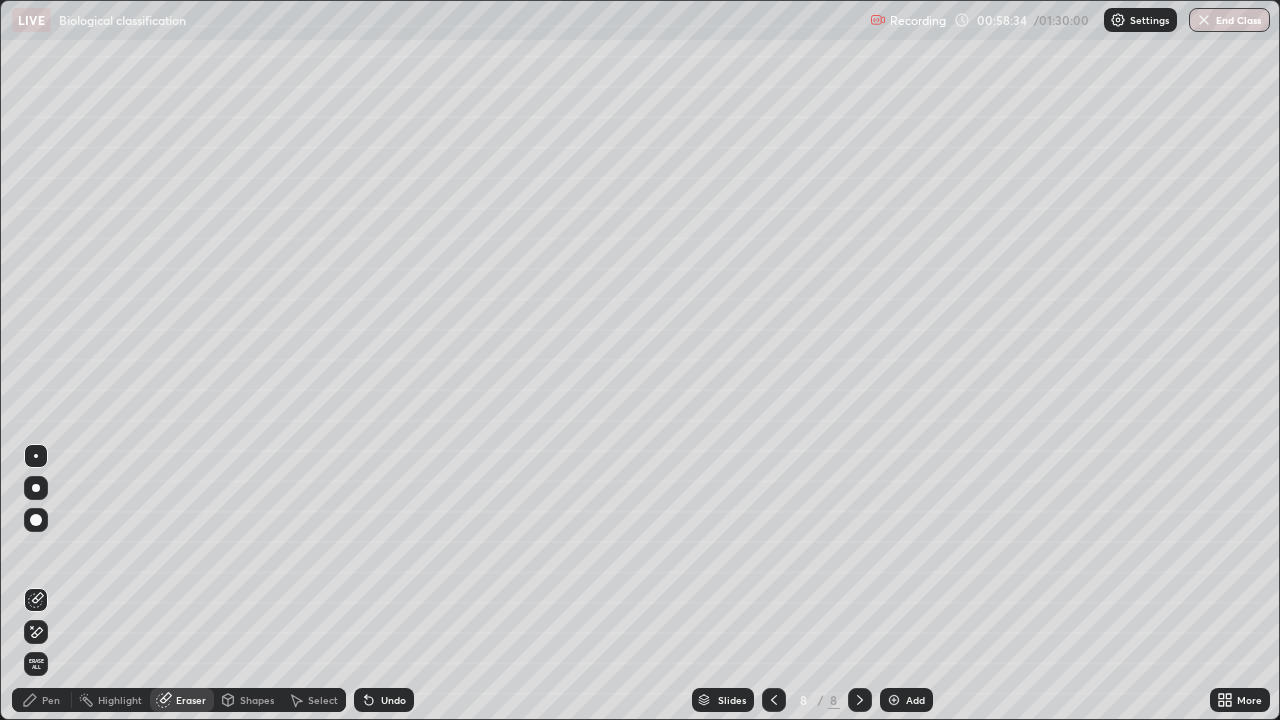 click on "Pen" at bounding box center [42, 700] 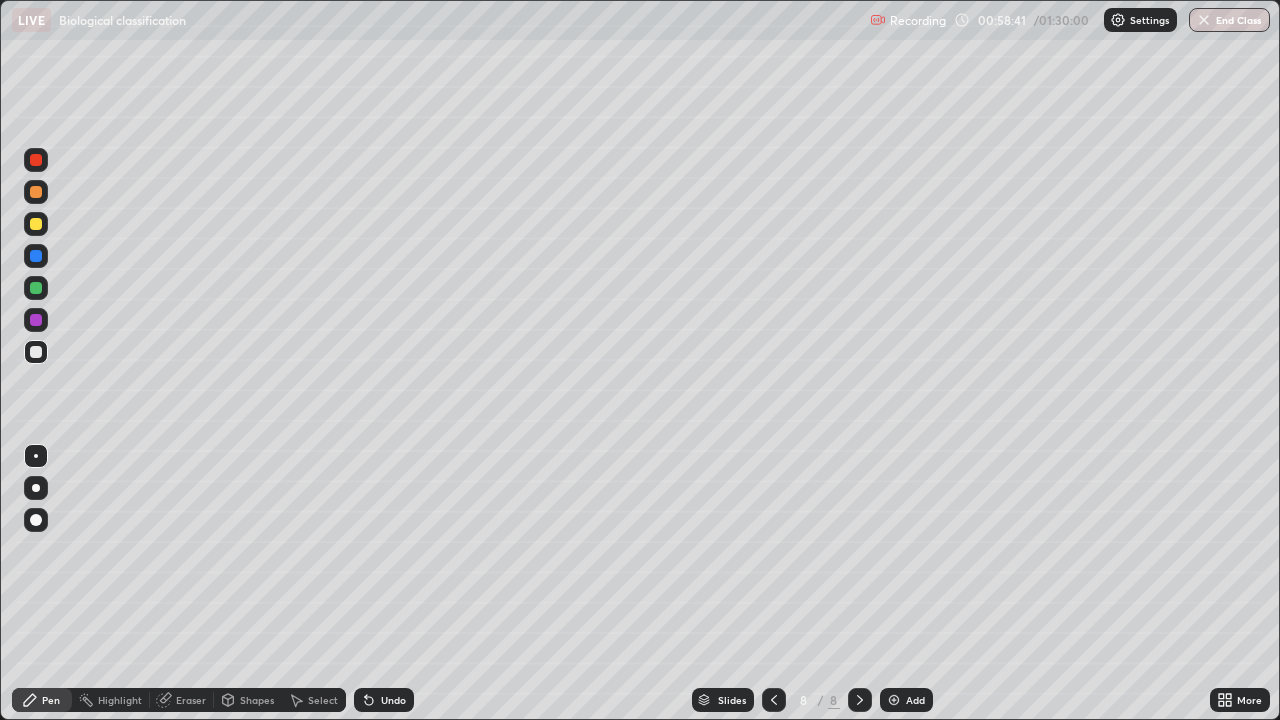 click on "Shapes" at bounding box center (248, 700) 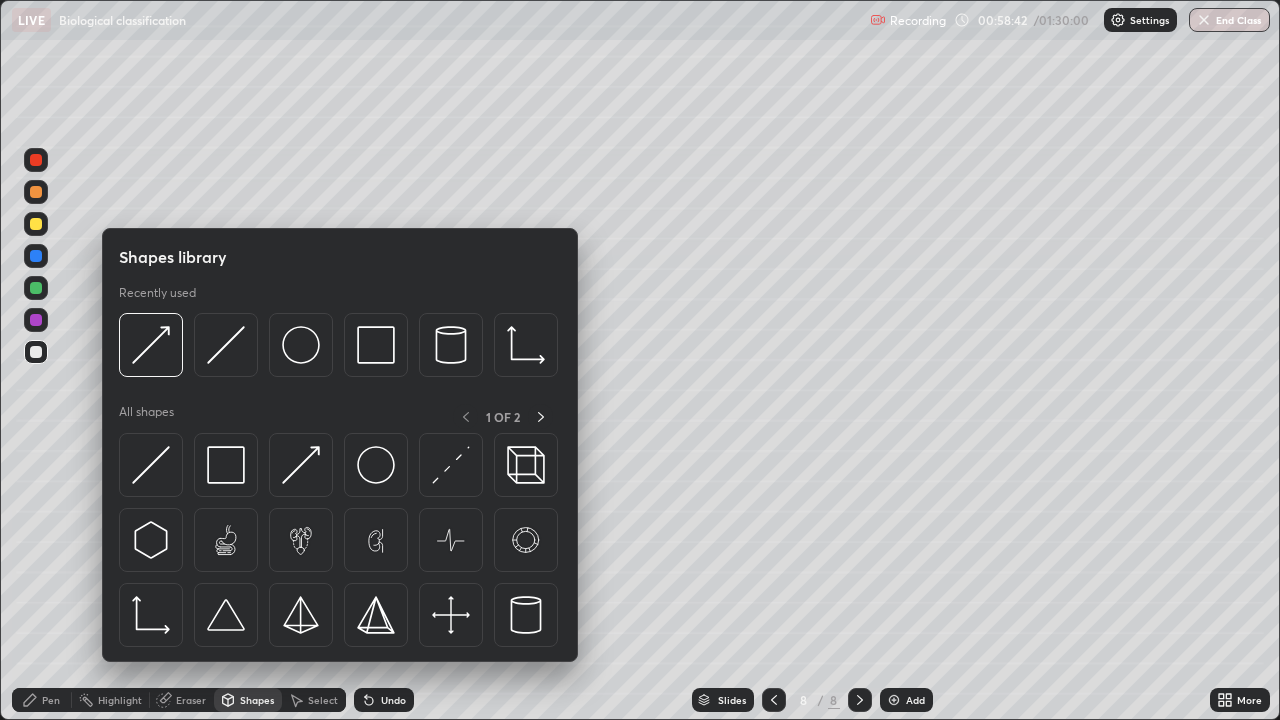 click on "Eraser" at bounding box center [182, 700] 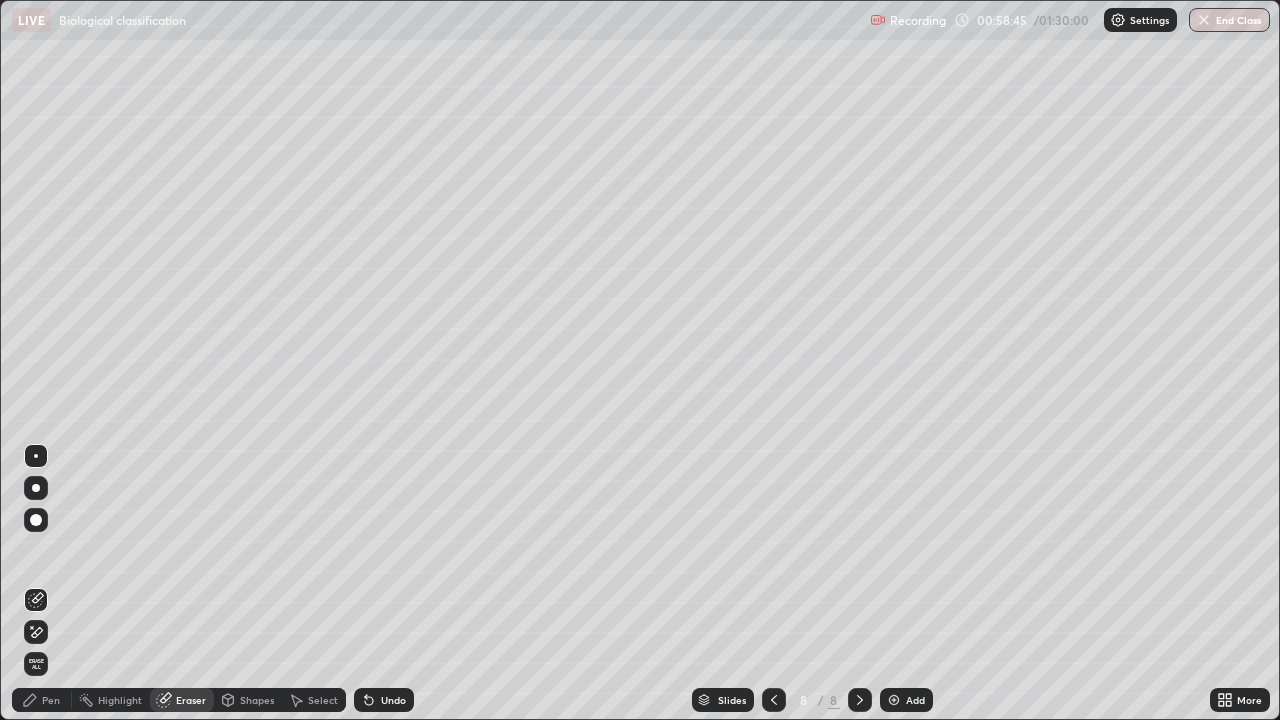 click on "Pen" at bounding box center (51, 700) 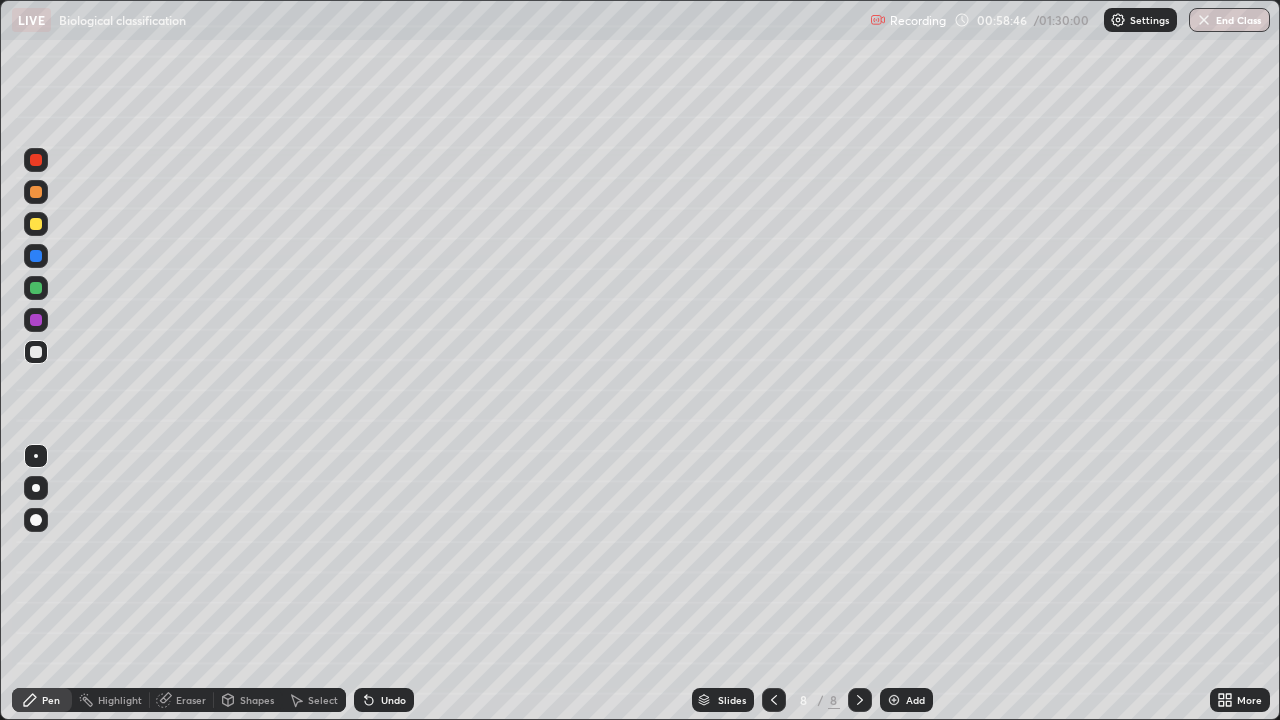 click at bounding box center (36, 320) 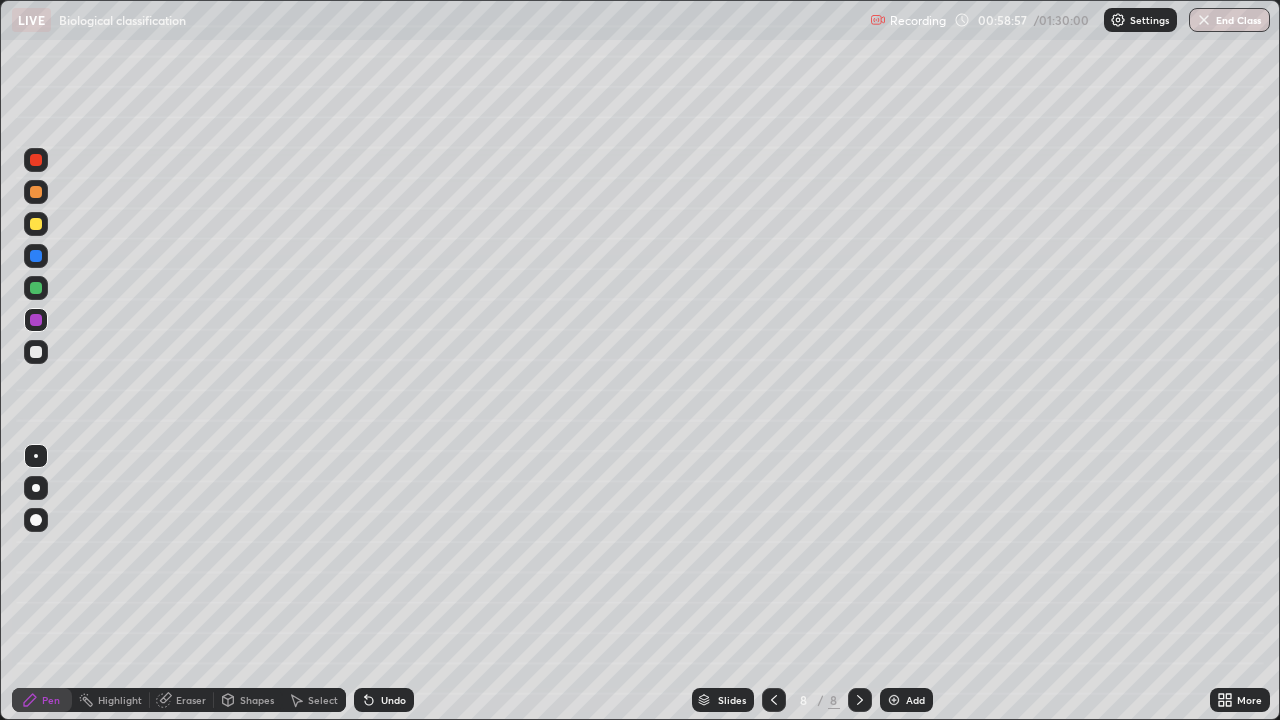 click at bounding box center [36, 352] 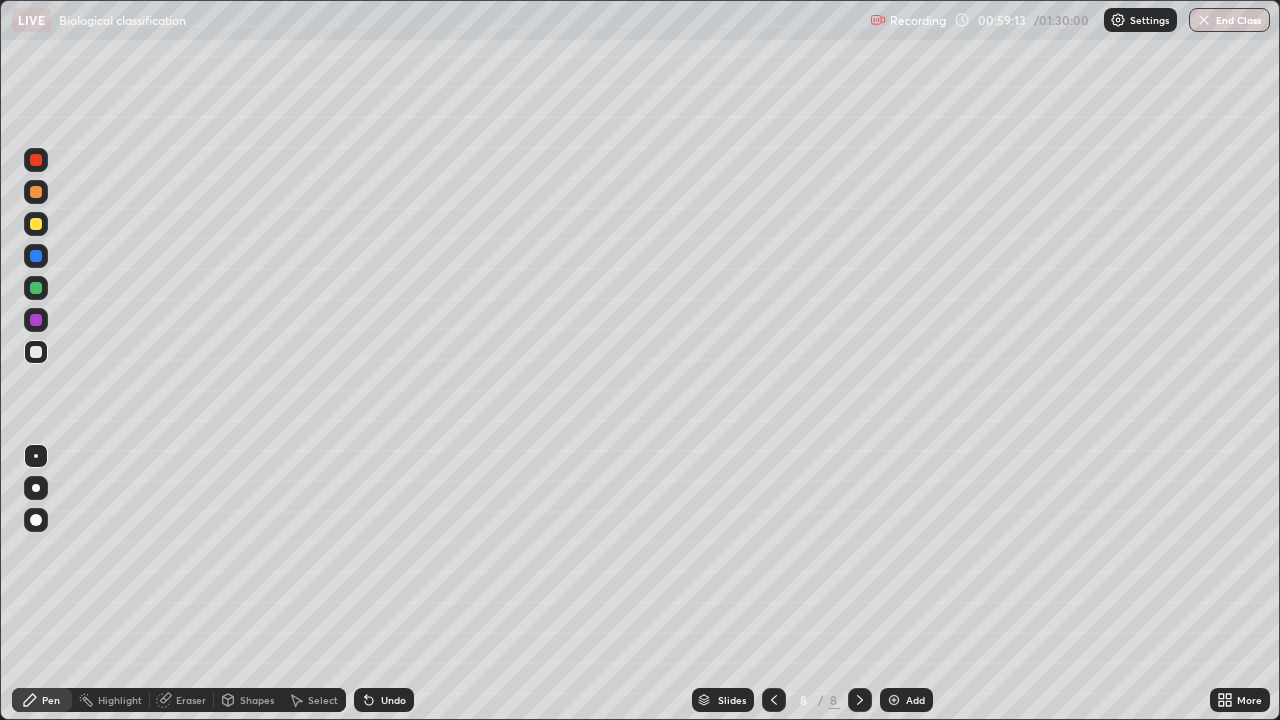 click at bounding box center (36, 288) 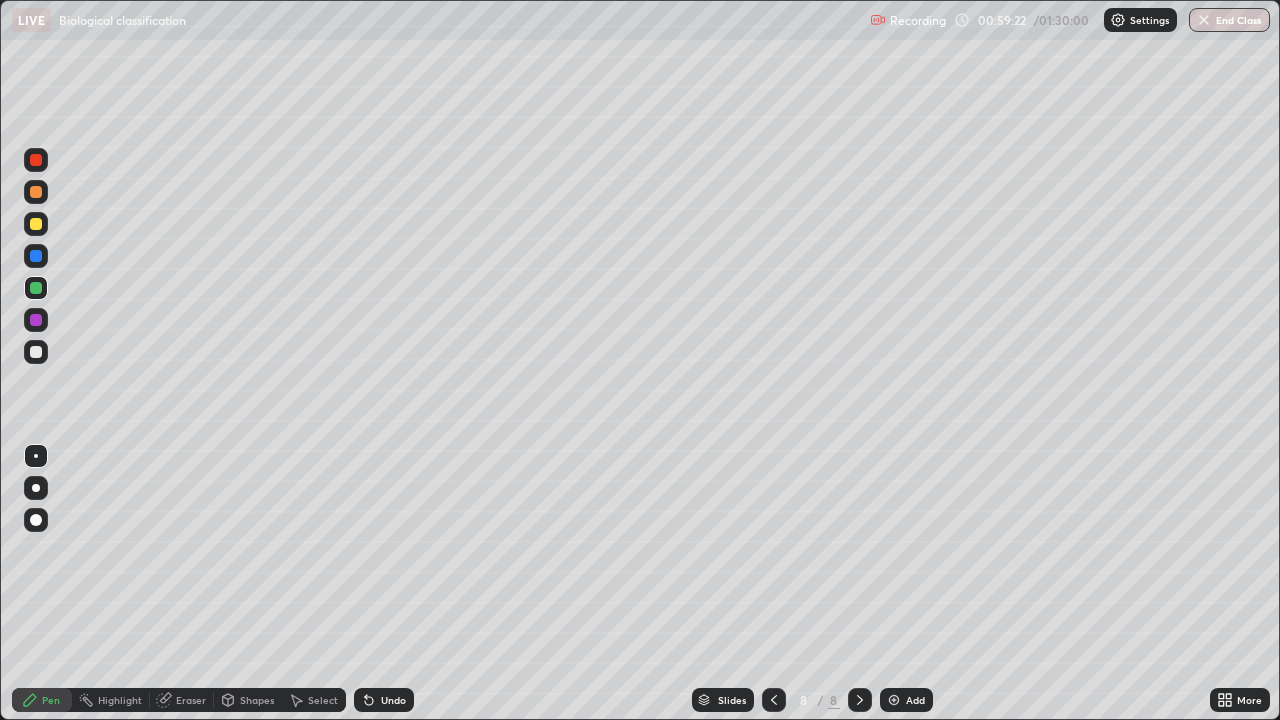 click at bounding box center [36, 352] 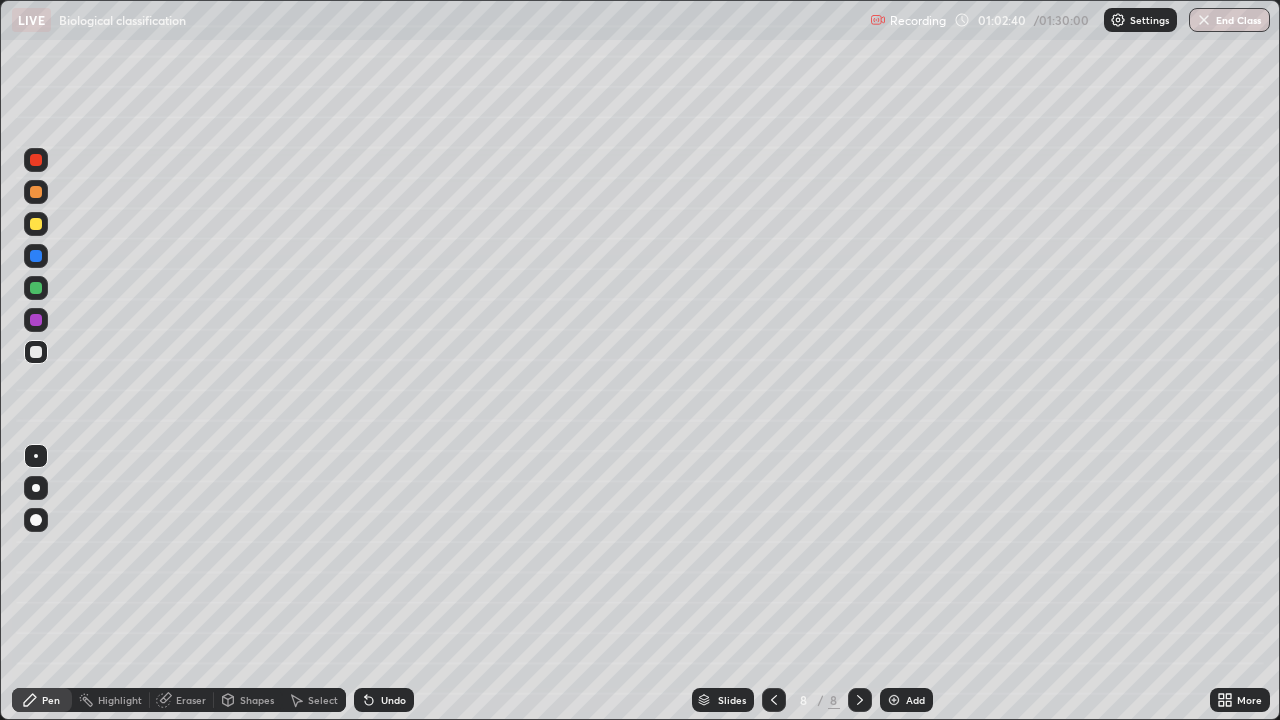click at bounding box center (36, 288) 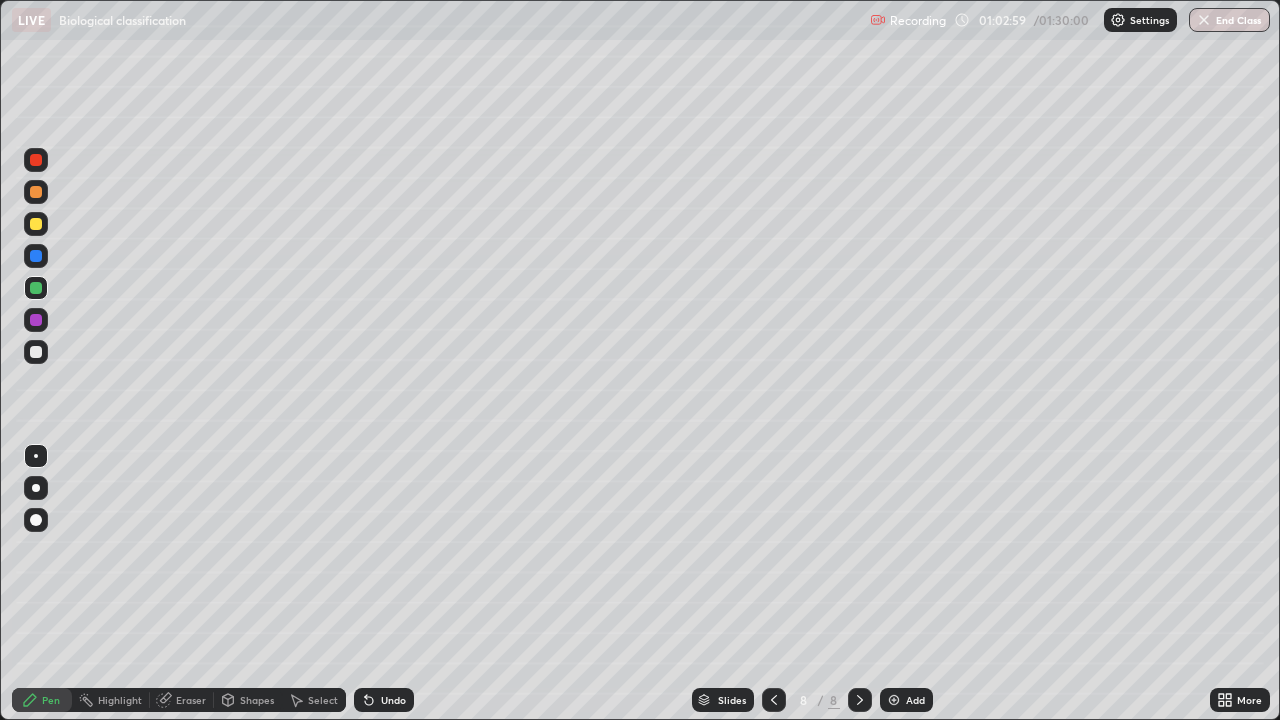 click at bounding box center (36, 352) 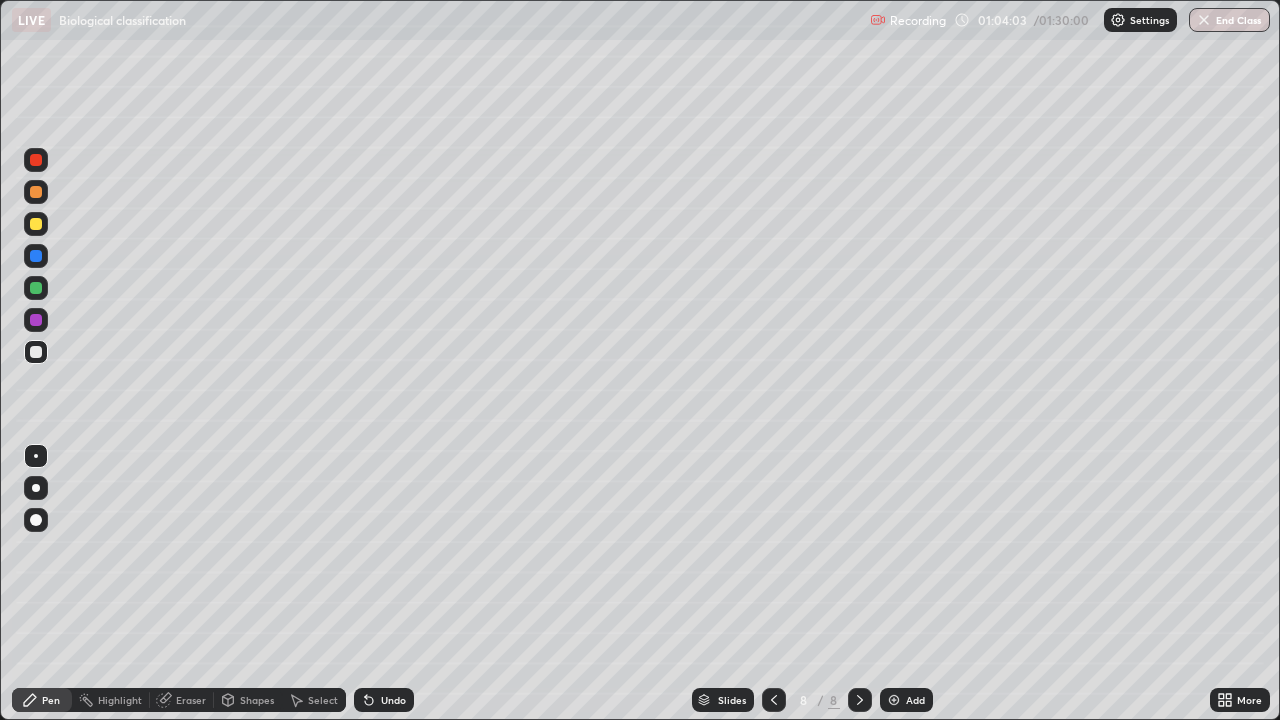 click at bounding box center (36, 288) 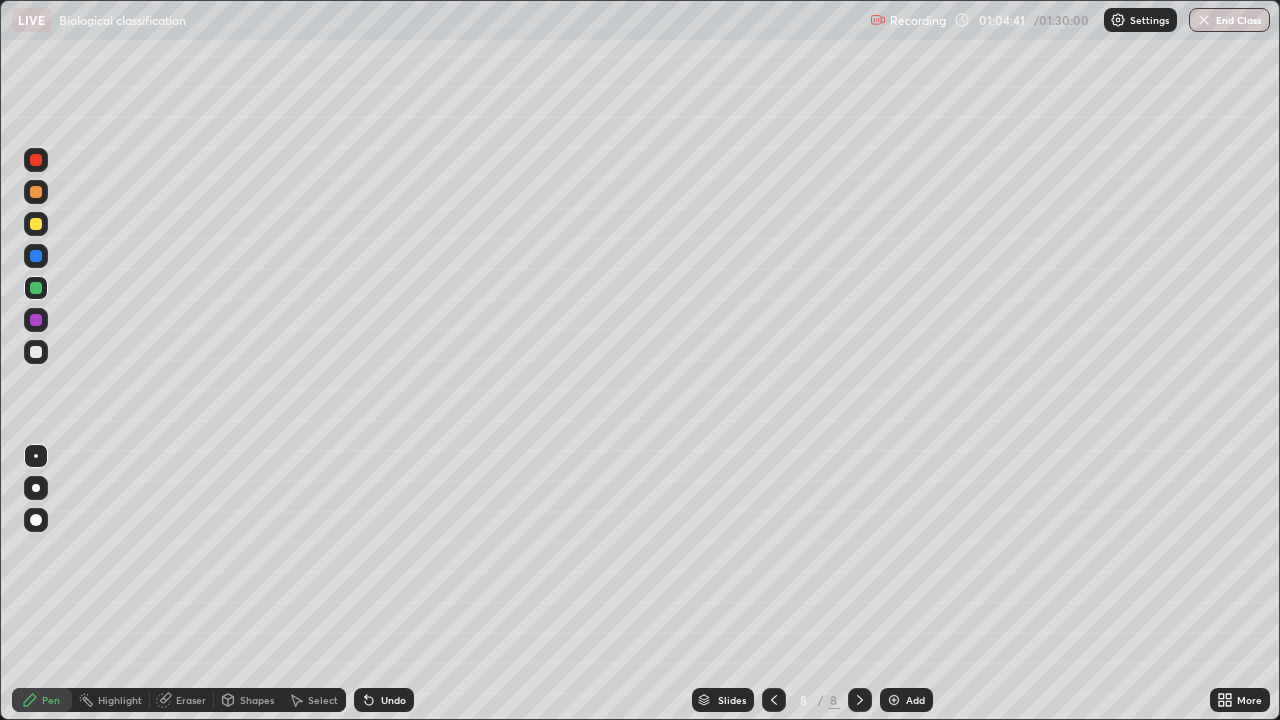 click at bounding box center (36, 352) 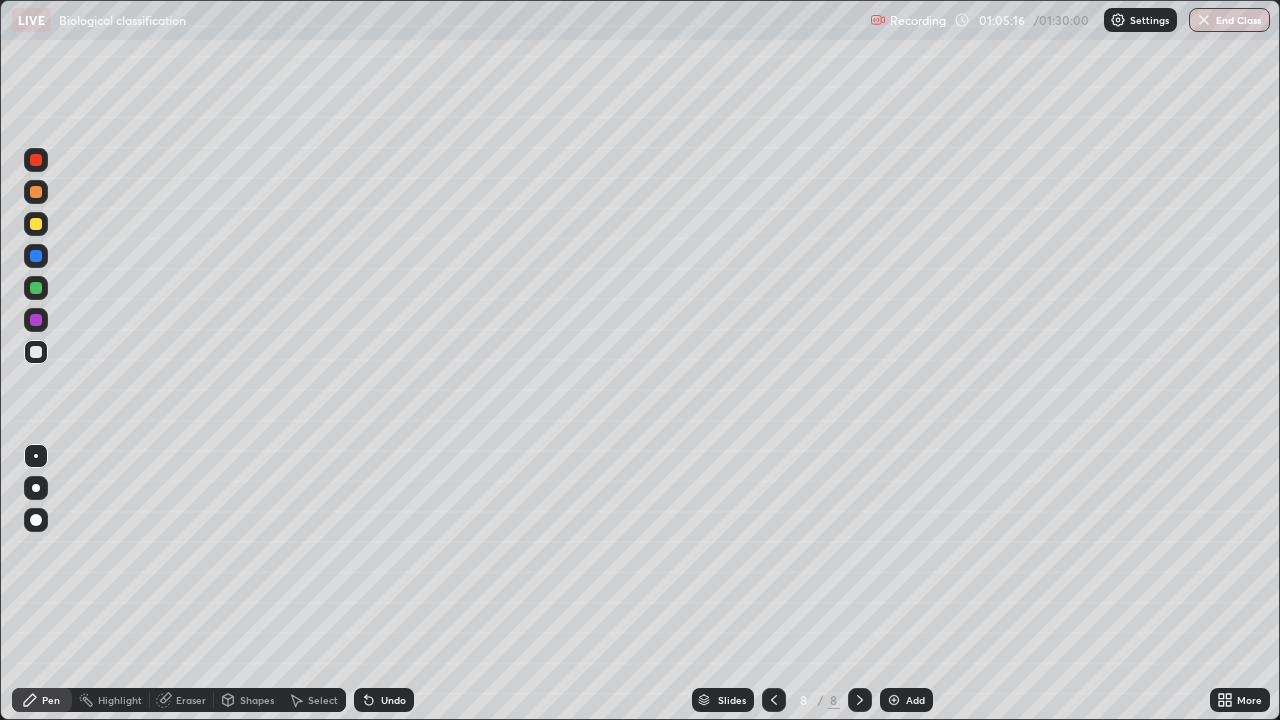 click at bounding box center [36, 288] 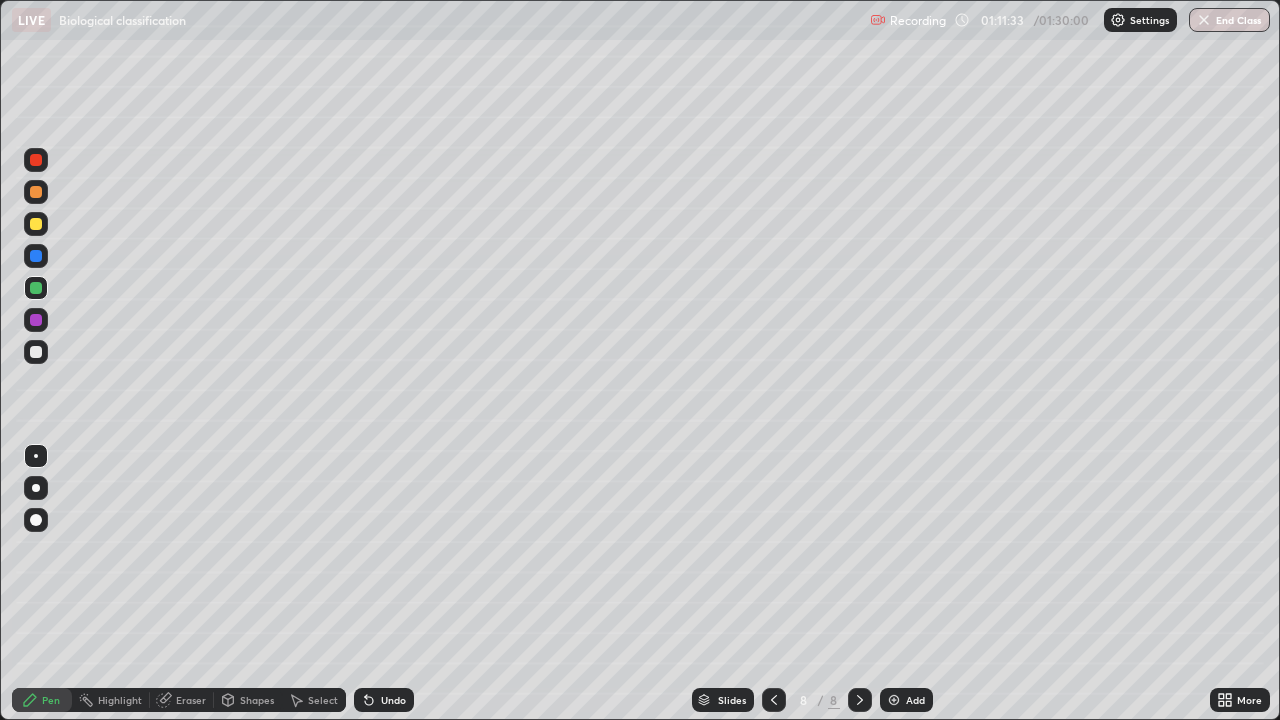 click at bounding box center [894, 700] 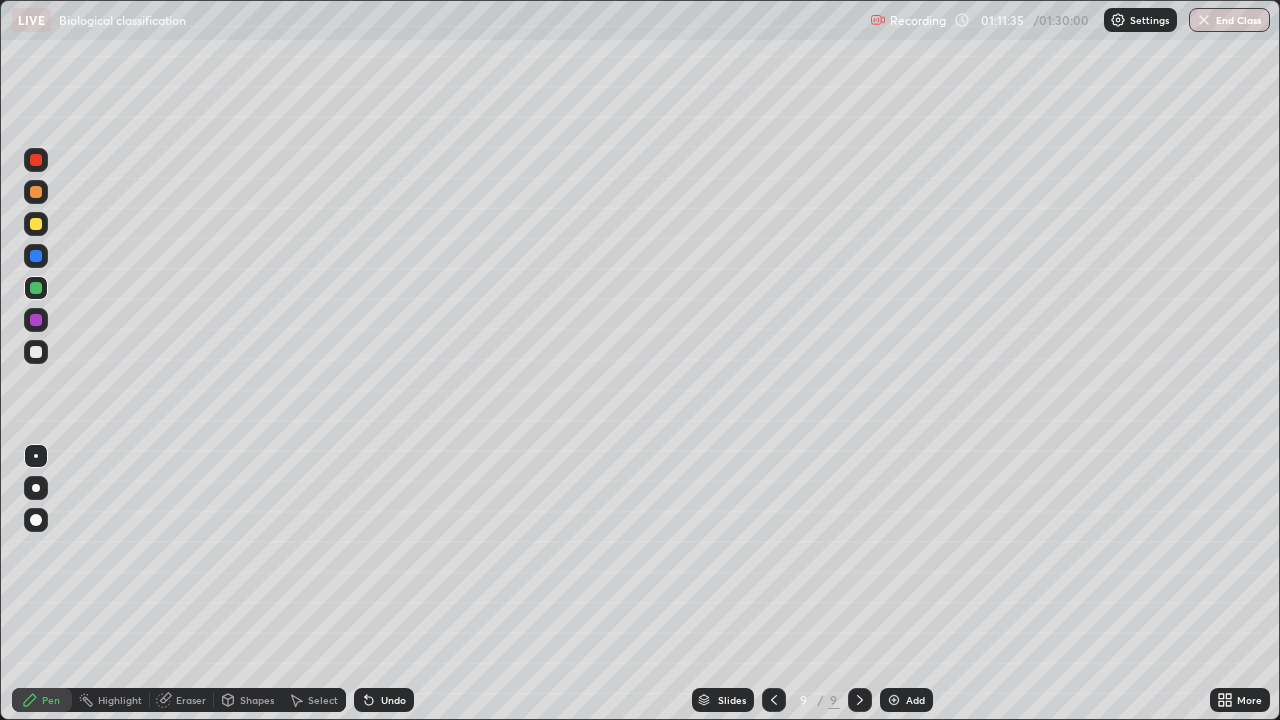 click at bounding box center (36, 320) 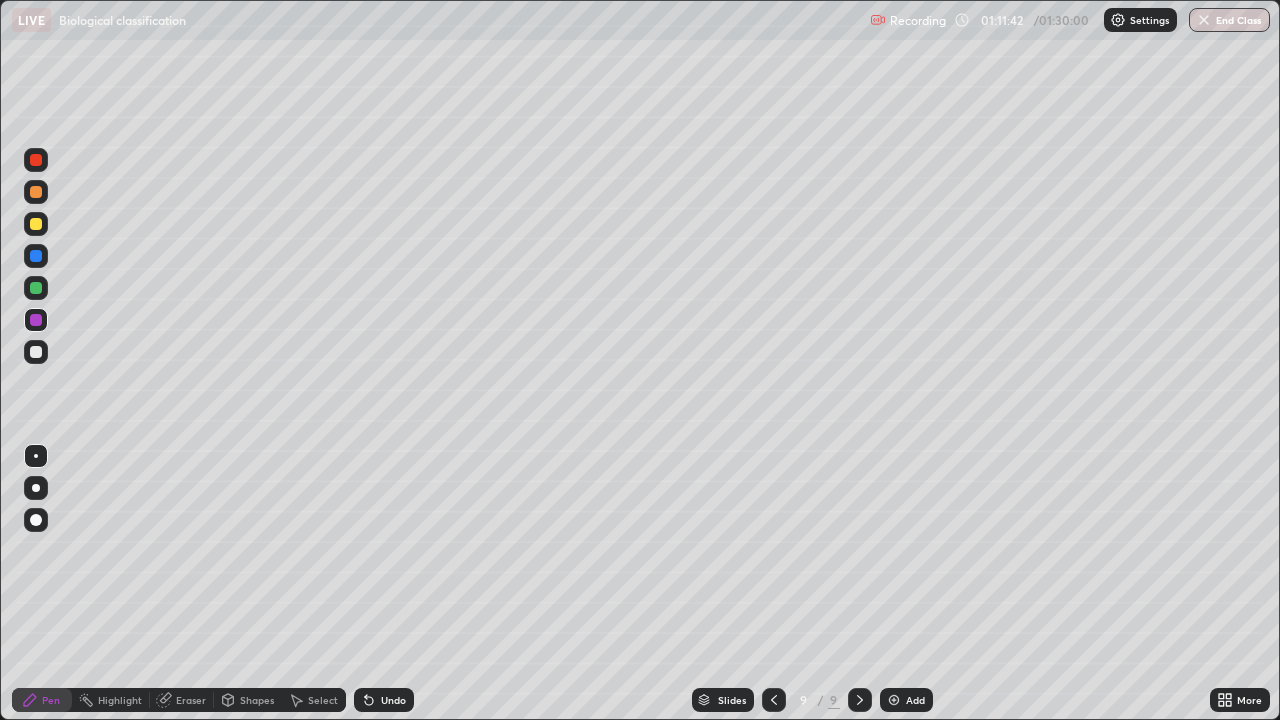 click at bounding box center [36, 352] 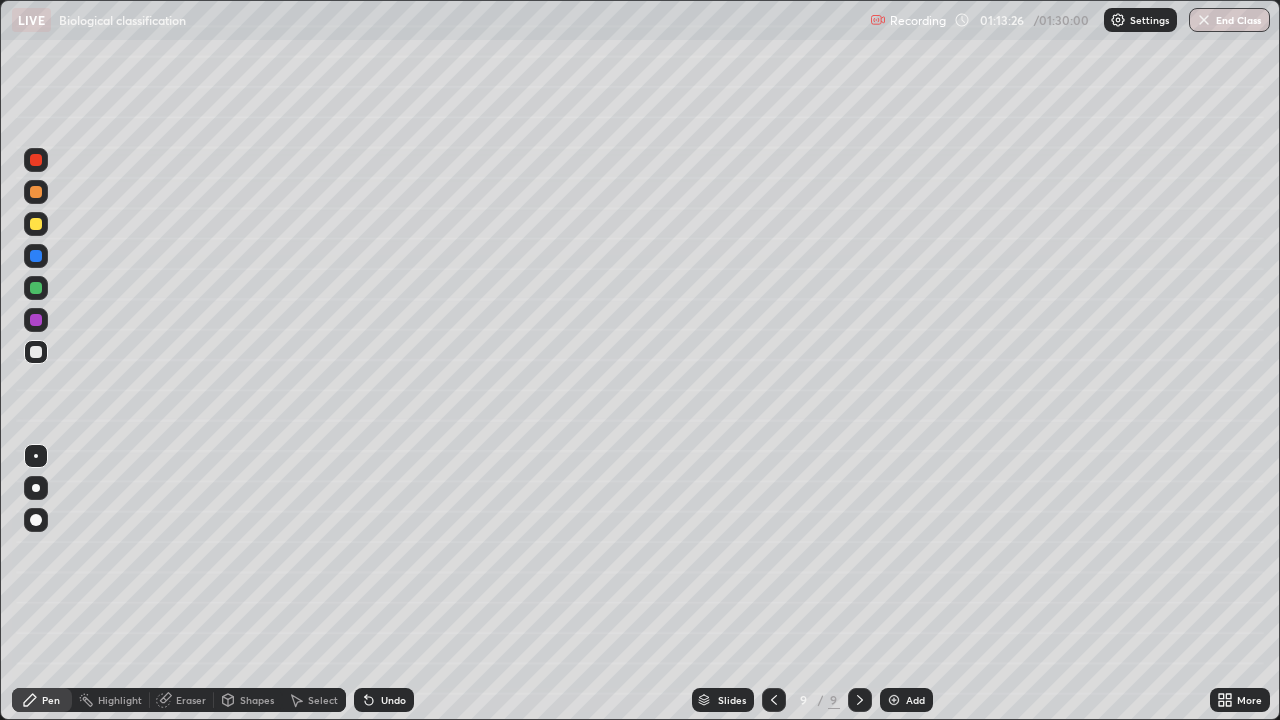 click at bounding box center [36, 320] 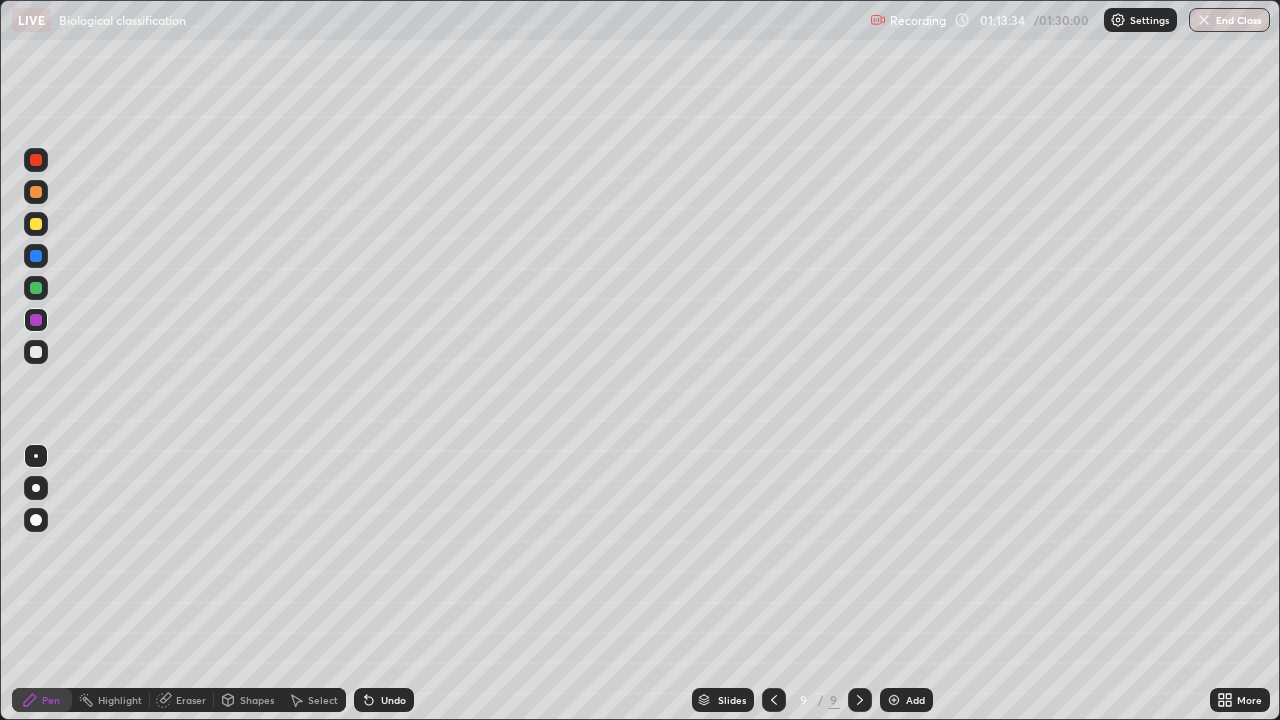 click at bounding box center [36, 352] 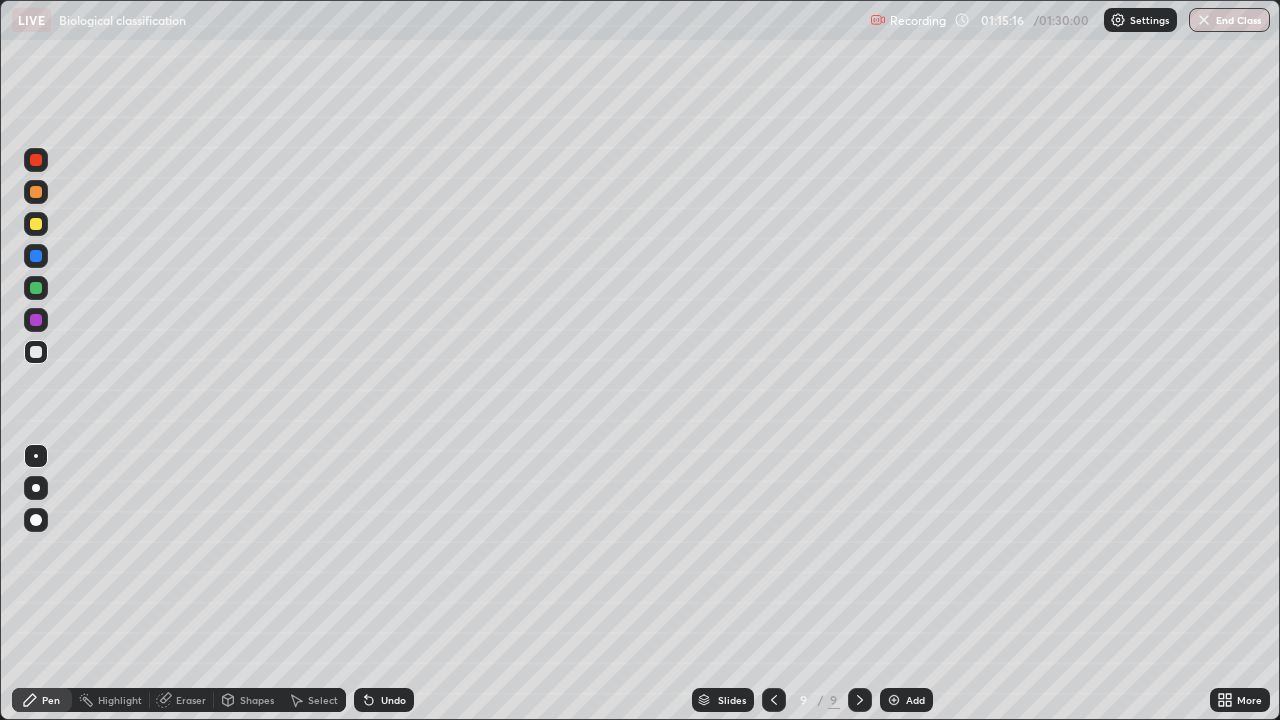 click at bounding box center [36, 288] 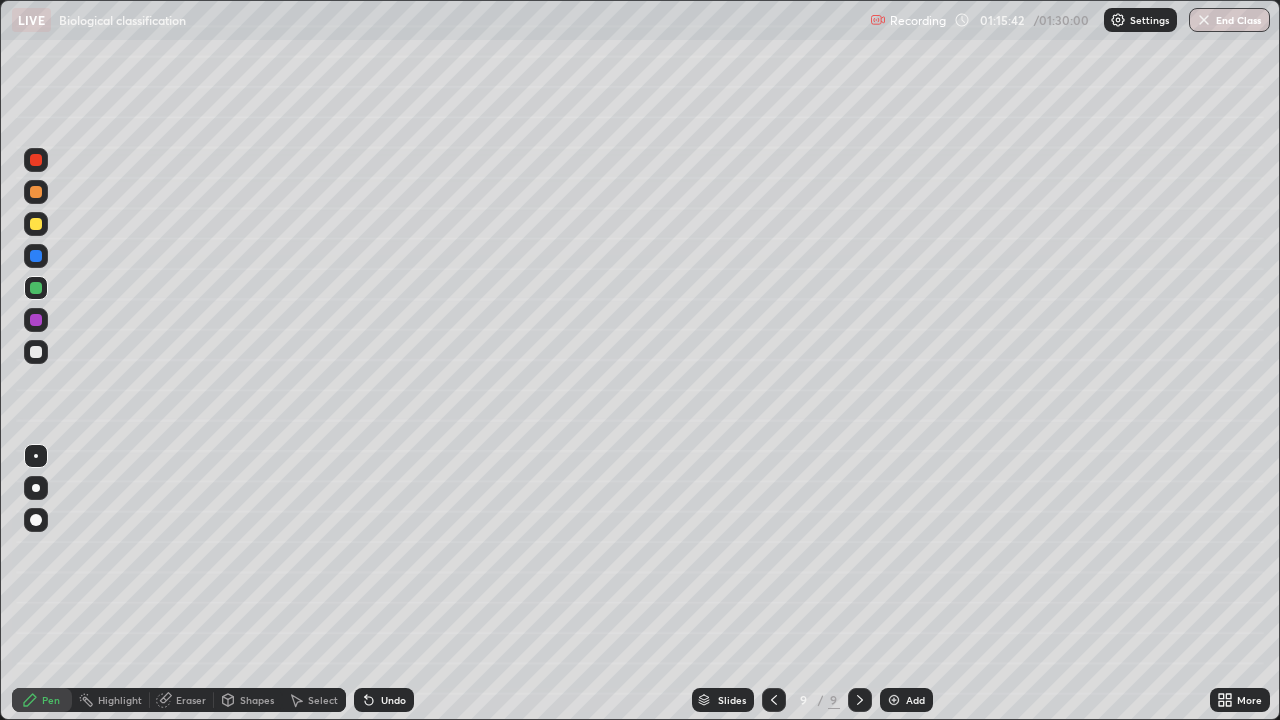 click at bounding box center (36, 352) 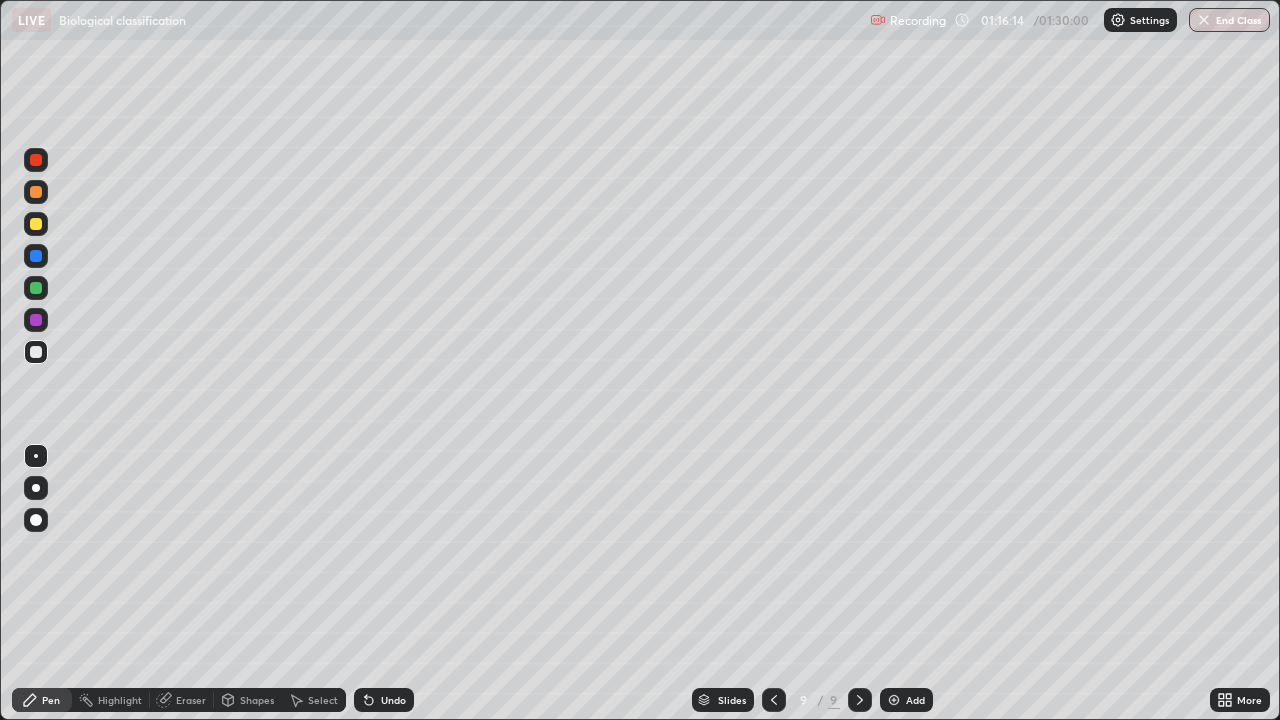 click at bounding box center [36, 288] 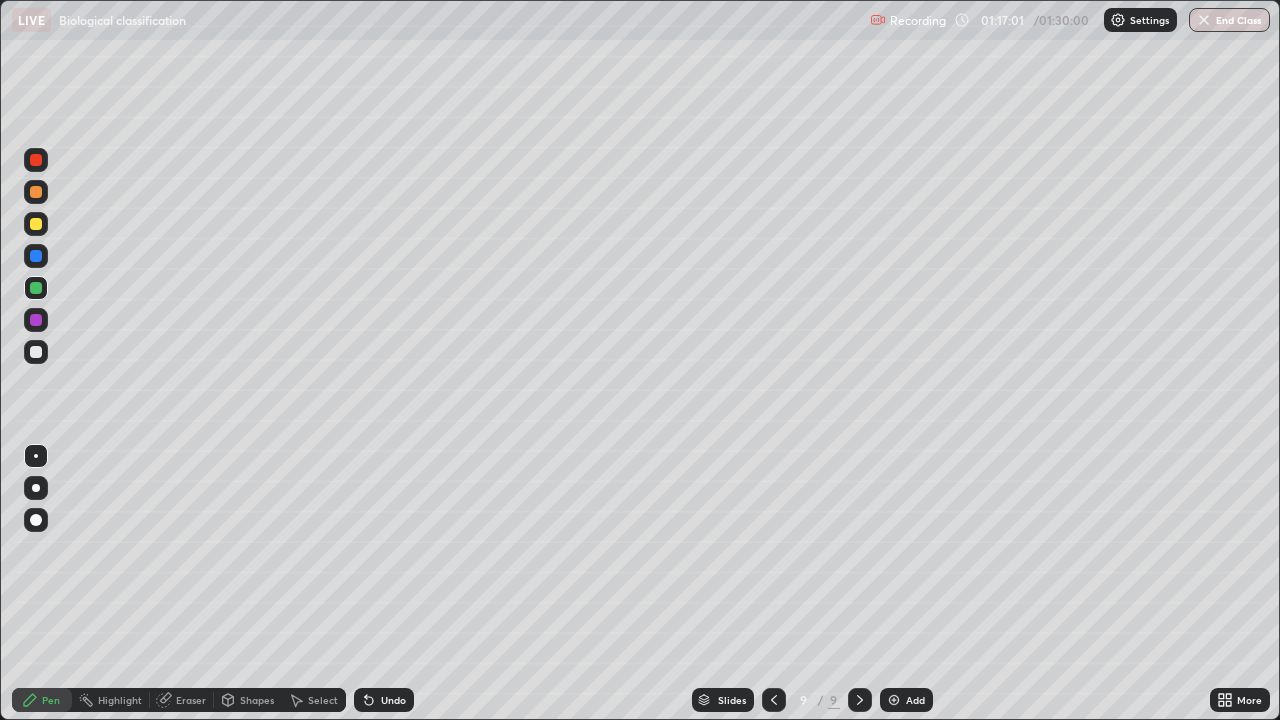 click at bounding box center (36, 224) 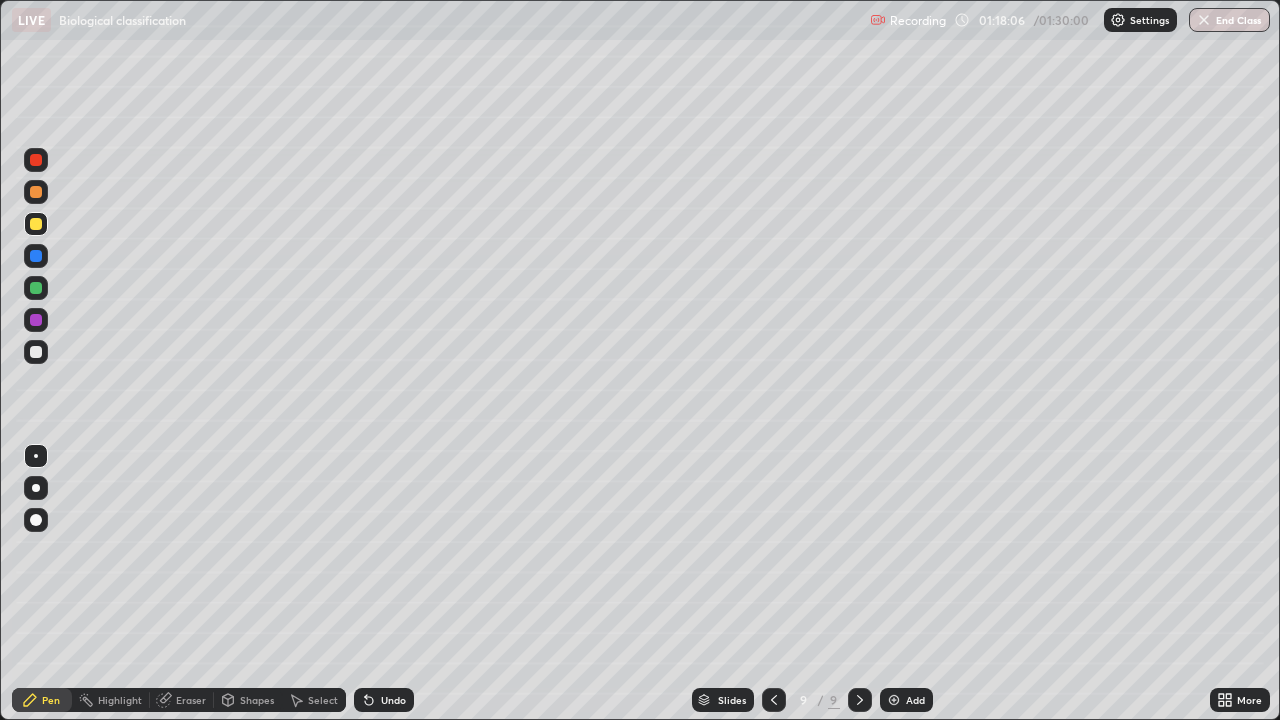 click at bounding box center [36, 352] 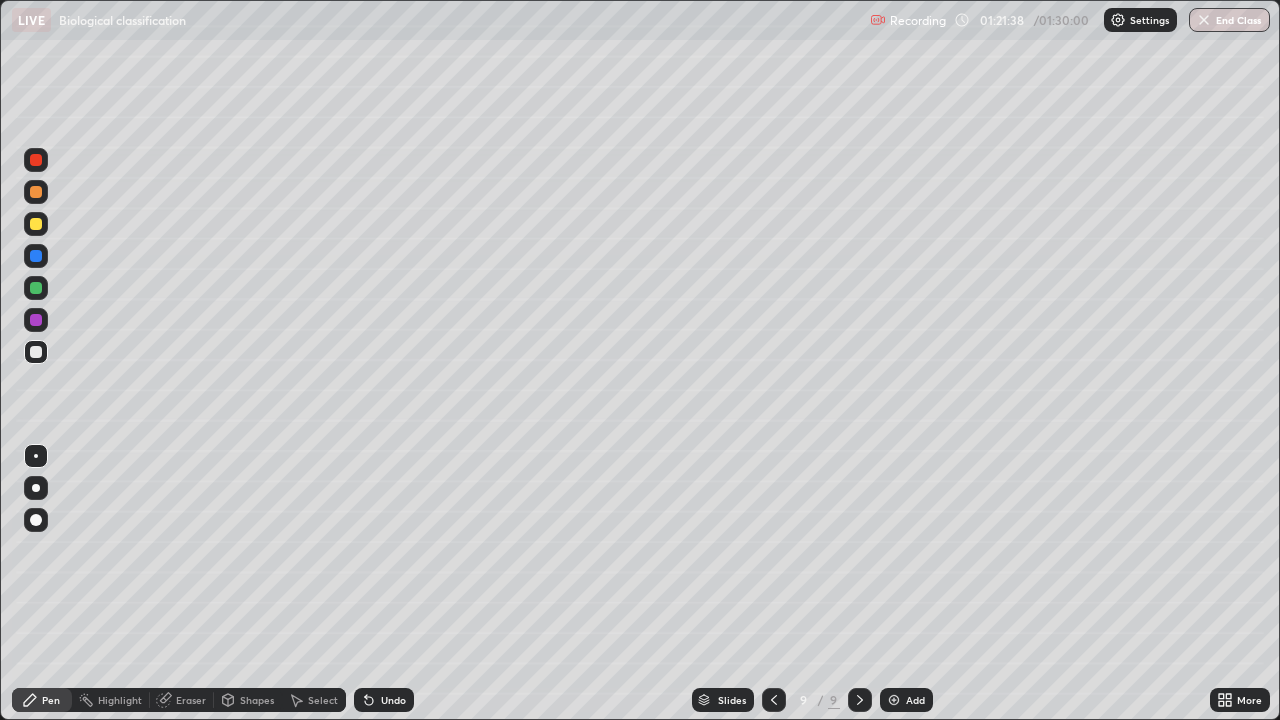 click at bounding box center (894, 700) 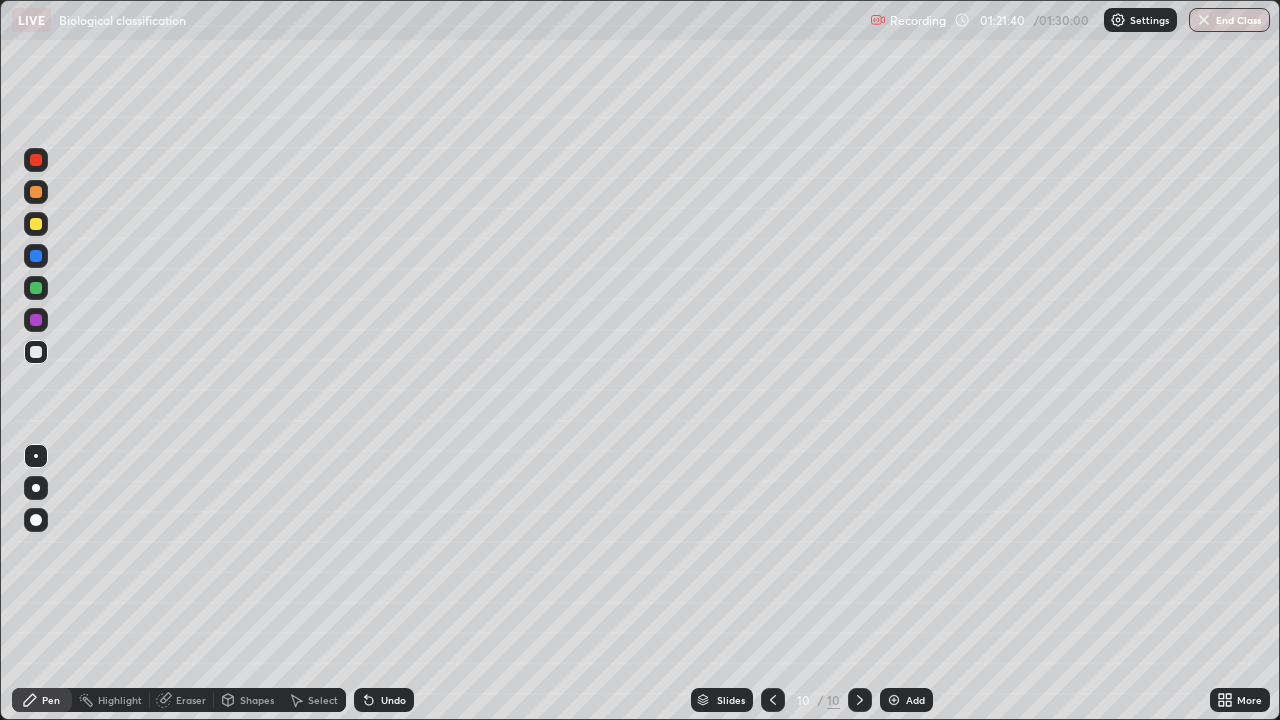 click on "End Class" at bounding box center (1229, 20) 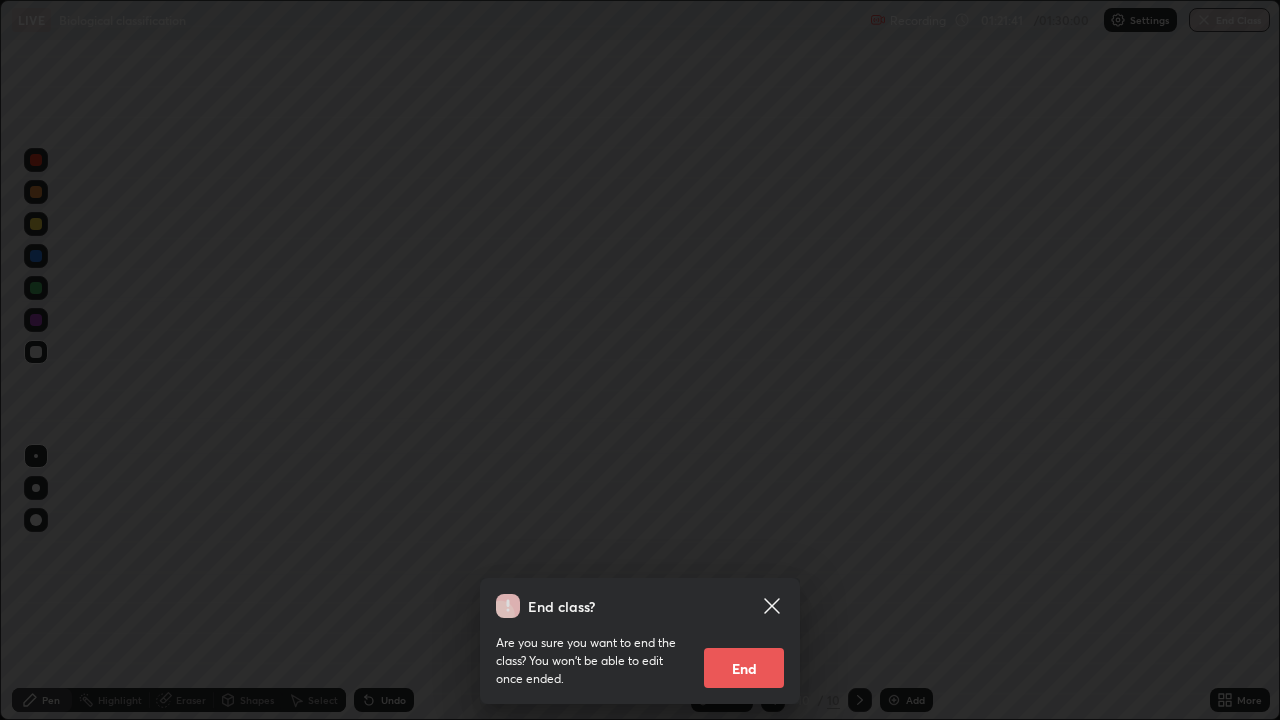 click on "End" at bounding box center [744, 668] 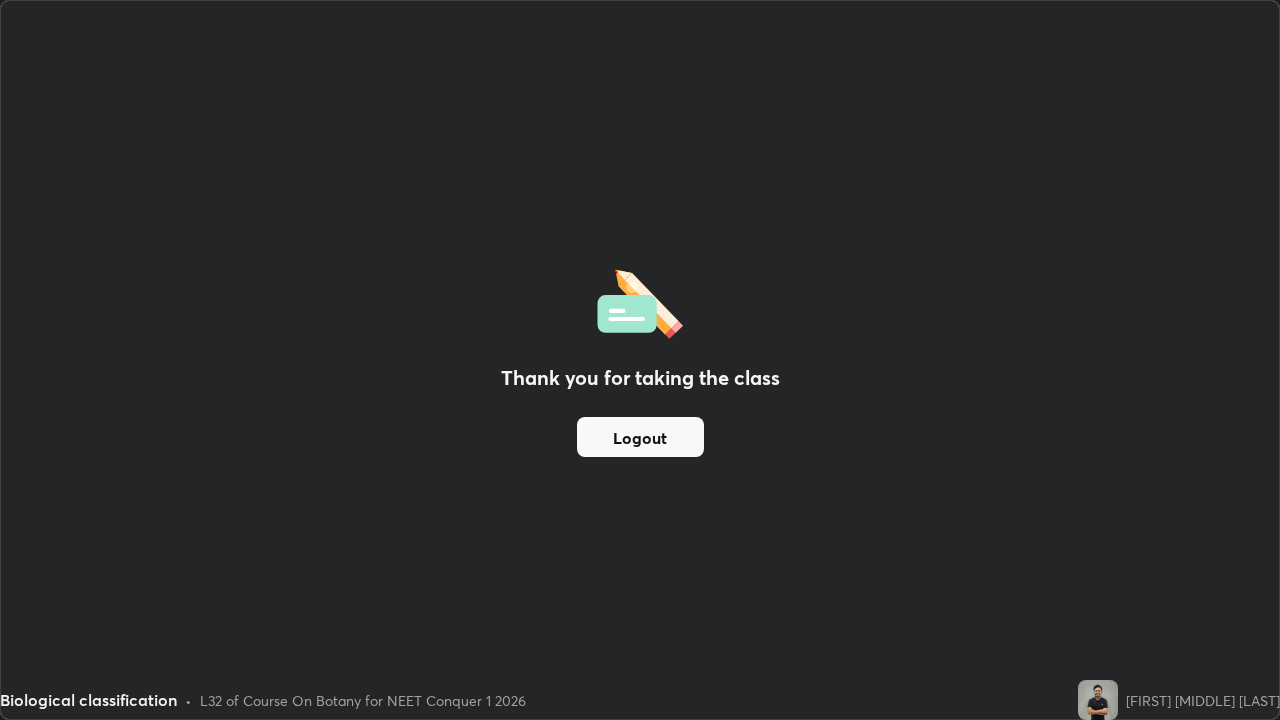 click on "Logout" at bounding box center (640, 437) 